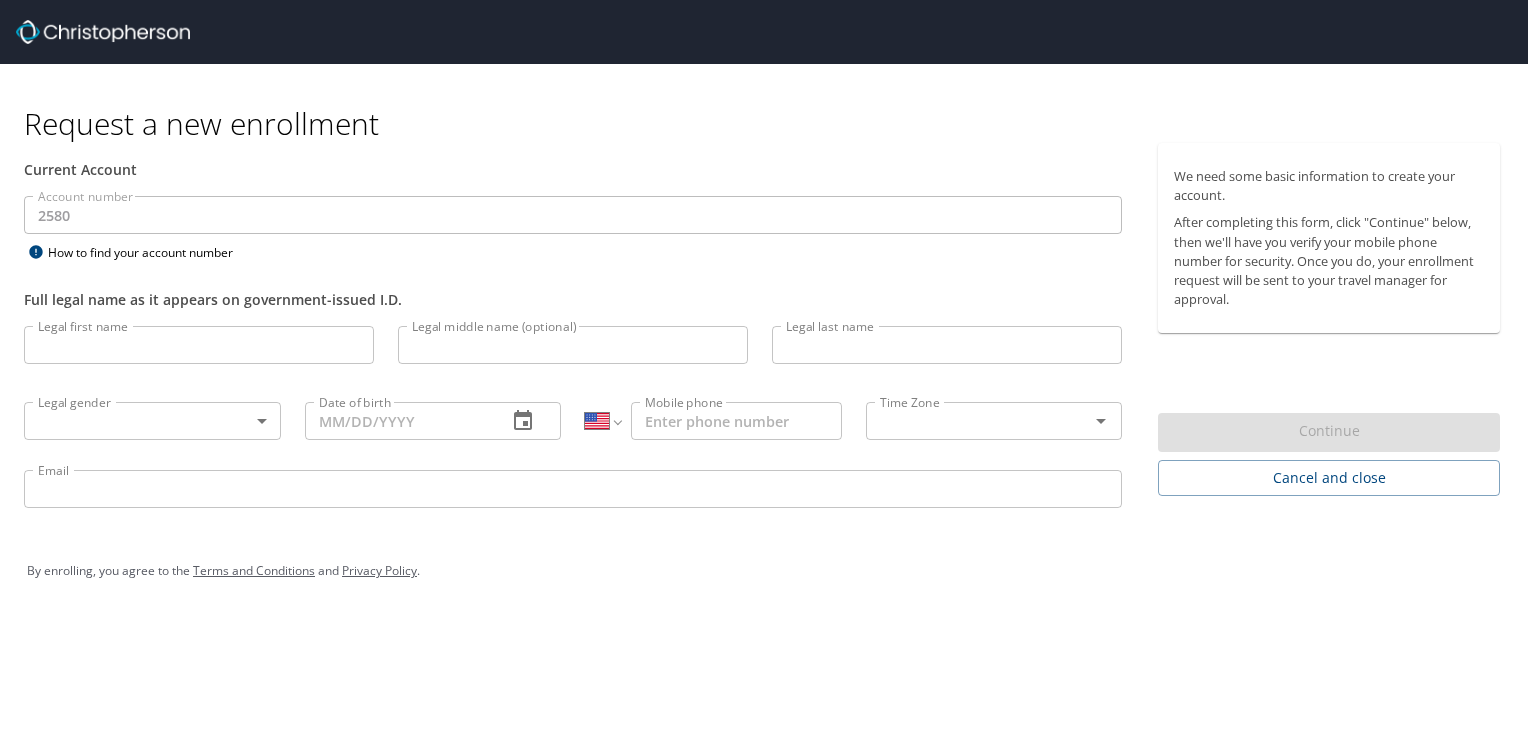 select on "US" 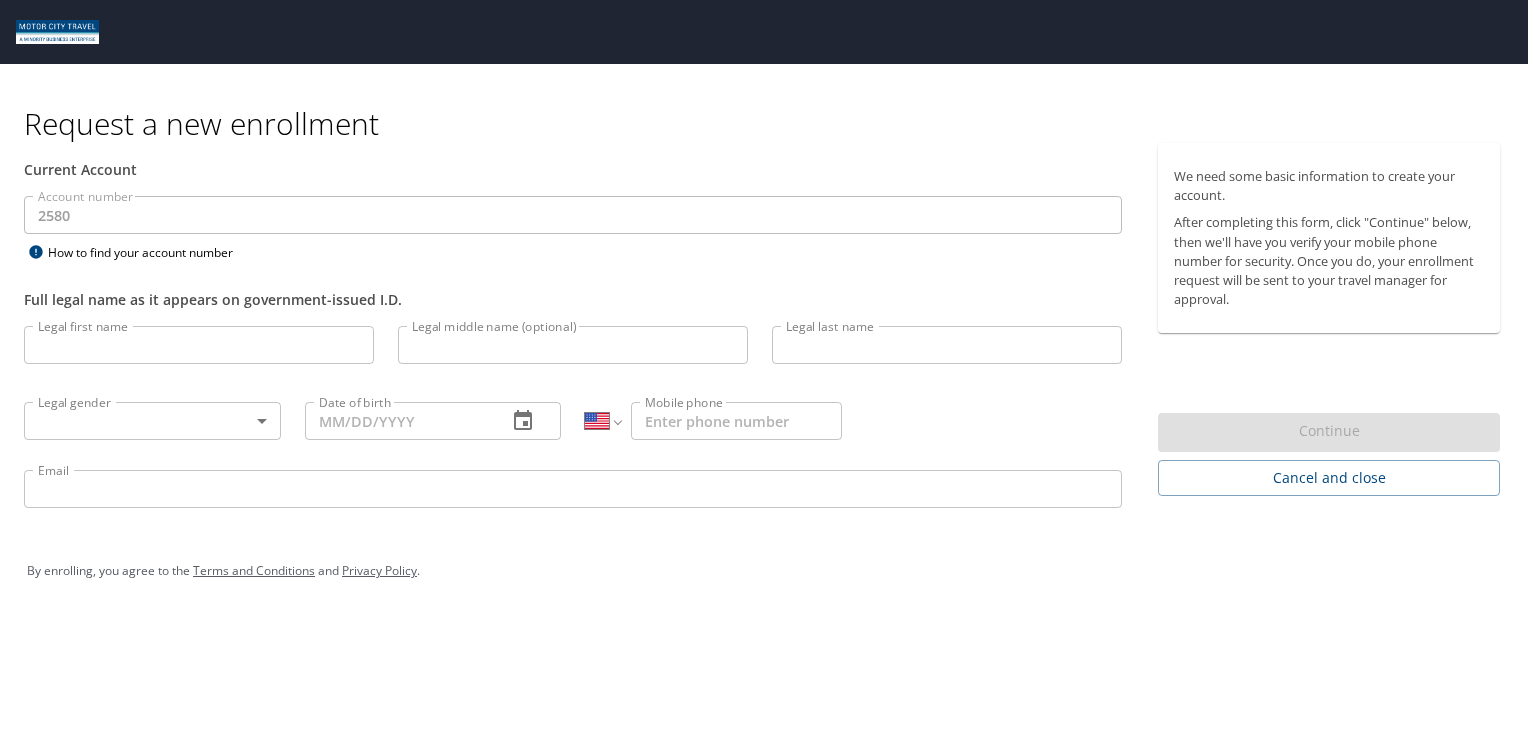 click on "Legal first name" at bounding box center [199, 345] 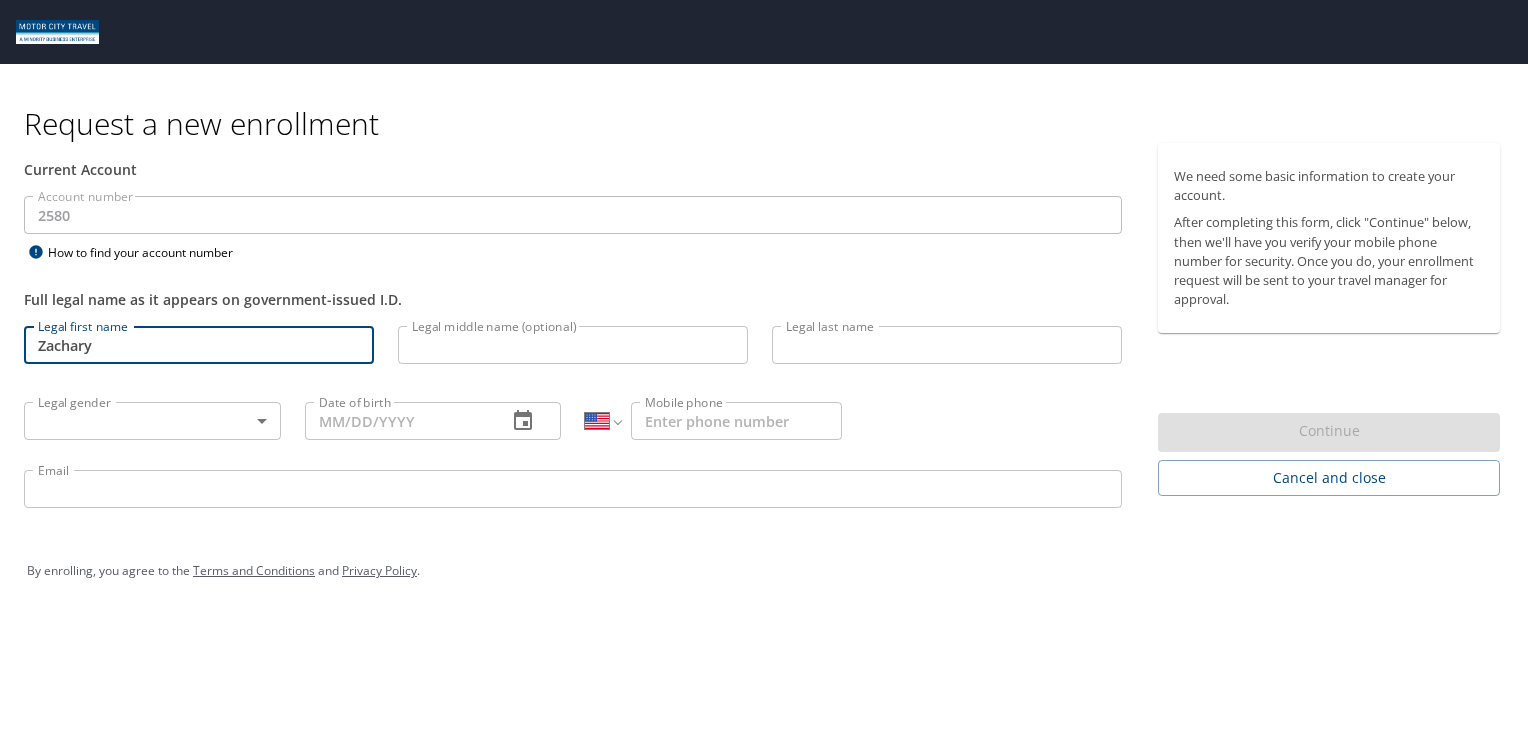 type on "Zachary" 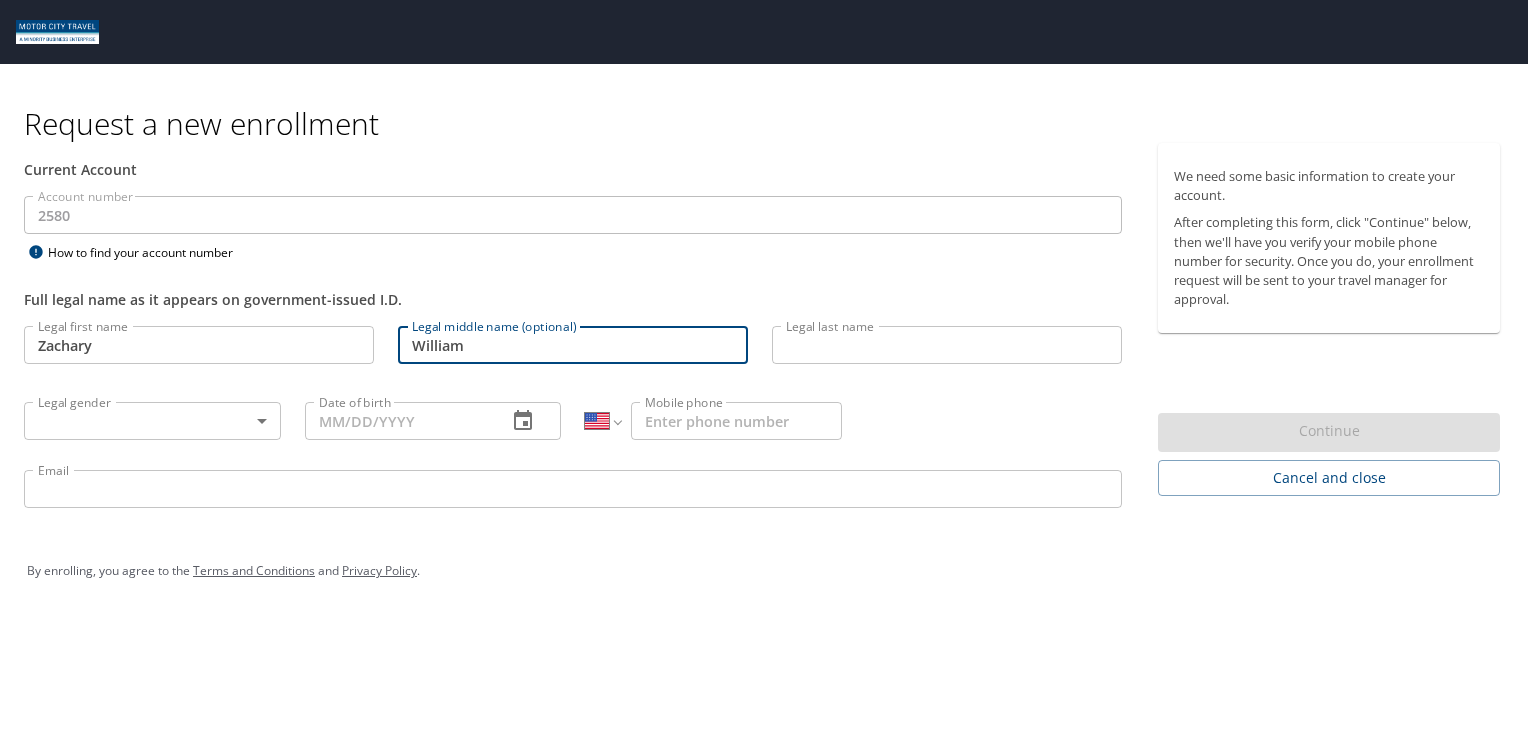 type on "William" 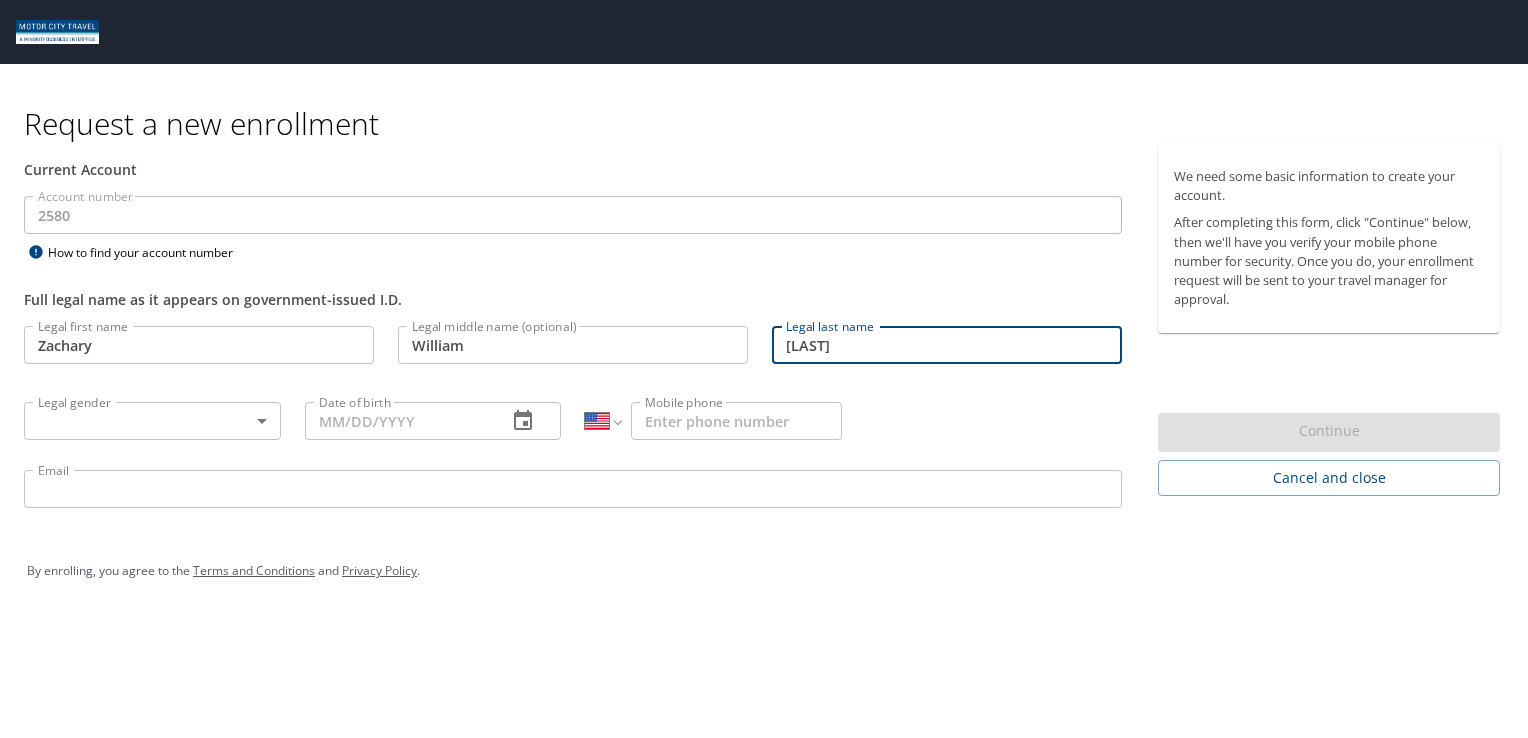 type on "[LAST]" 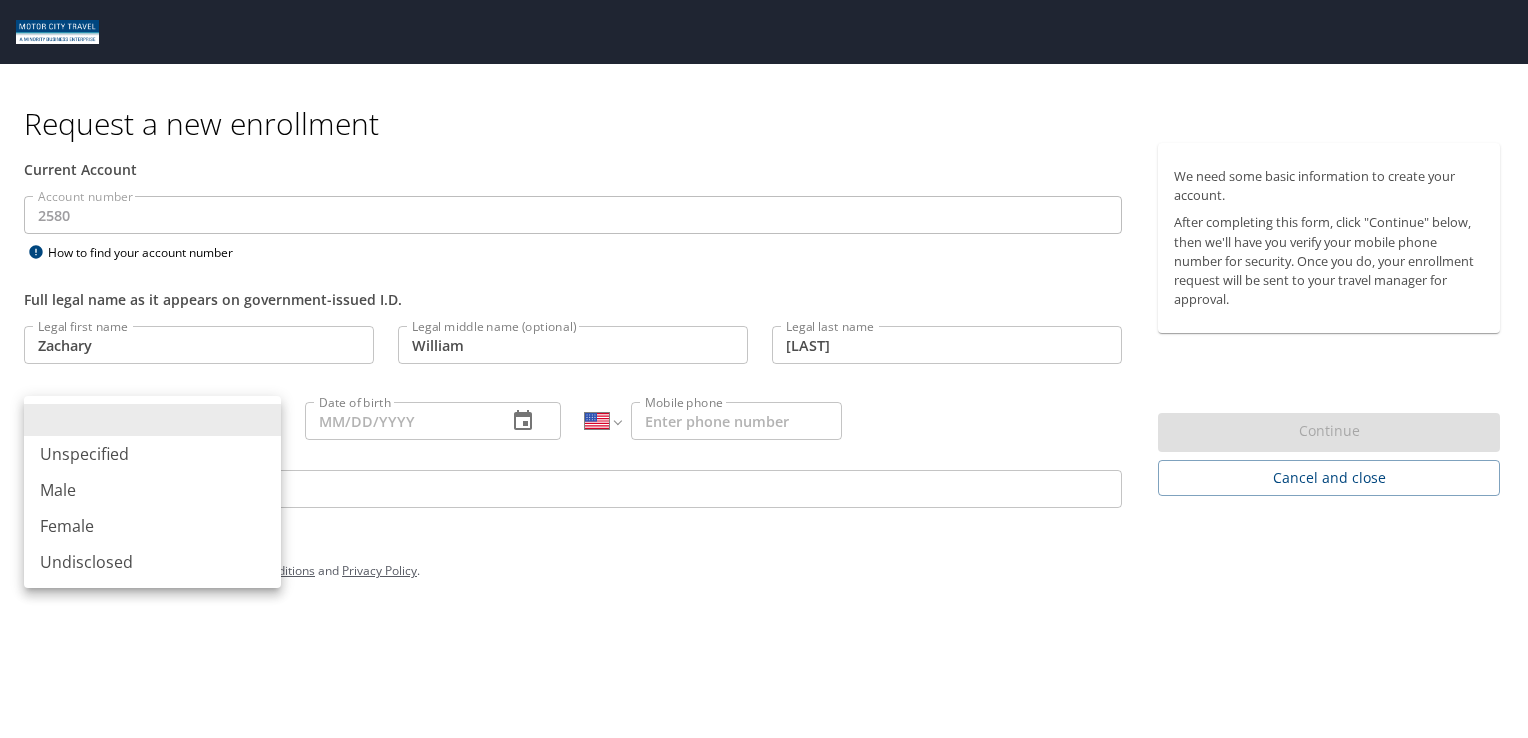 click on "Request a new enrollment Current Account Account number 2580 Account number  How to find your account number Full legal name as it appears on government-issued I.D. Legal first name [FIRST] Legal first name Legal middle name (optional) [MIDDLE] Legal middle name (optional) Legal last name [LAST] Legal last name Legal gender ​ Legal gender Date of birth Date of birth International Afghanistan Åland Islands Albania Algeria American Samoa Andorra Angola Anguilla Antigua and Barbuda Argentina Armenia Aruba Ascension Island Australia Austria Azerbaijan Bahamas Bahrain Bangladesh Barbados Belarus Belgium Belize Benin Bermuda Bhutan Bolivia Bonaire, Sint Eustatius and Saba Bosnia and Herzegovina Botswana Brazil British Indian Ocean Territory Brunei Darussalam Bulgaria Burkina Faso Burma Burundi Cambodia Cameroon Canada Cape Verde Cayman Islands Central African Republic Chad Chile China Christmas Island Cocos (Keeling) Islands Colombia Comoros Congo Congo, Democratic Republic of the Cook Islands Costa Rica Croatia" at bounding box center [764, 369] 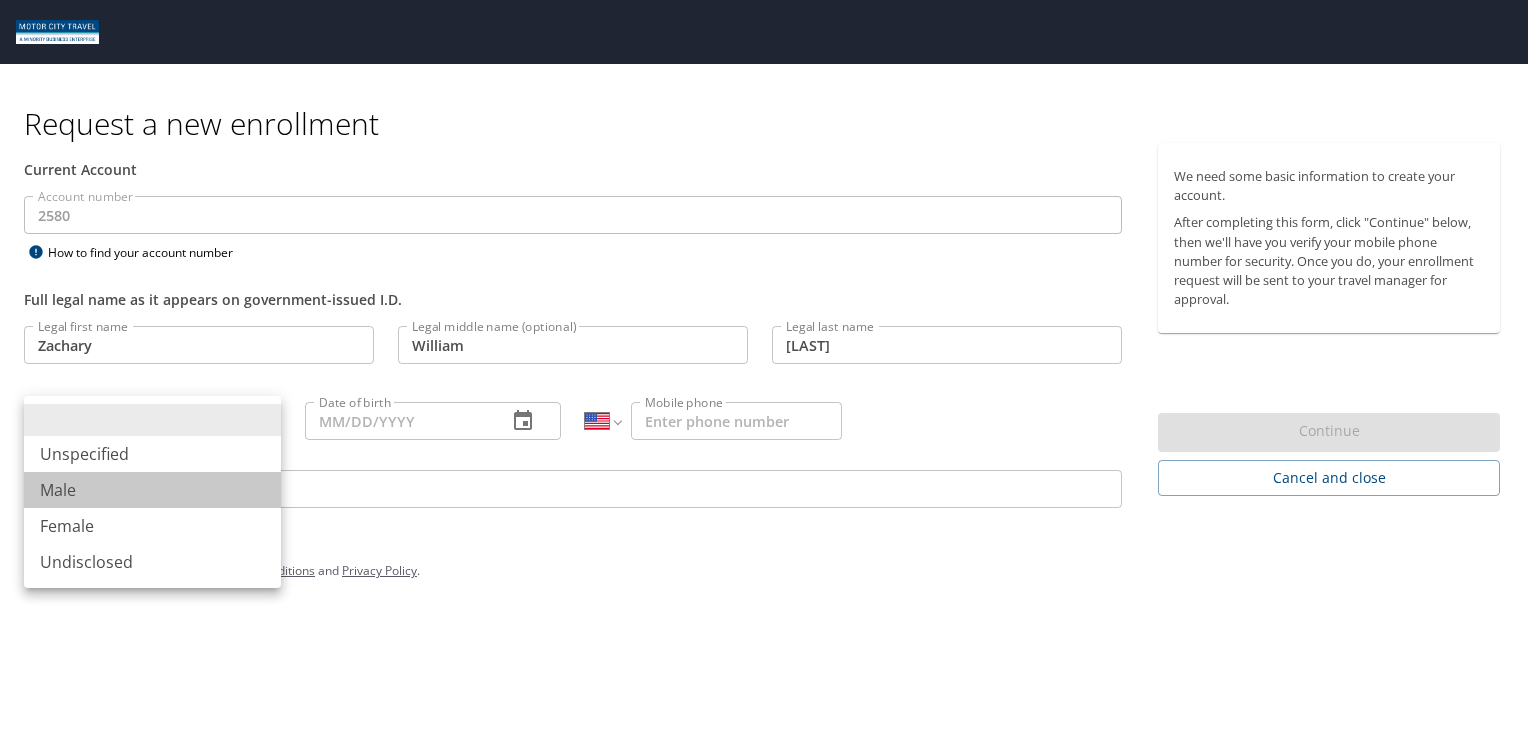 click on "Male" at bounding box center [152, 490] 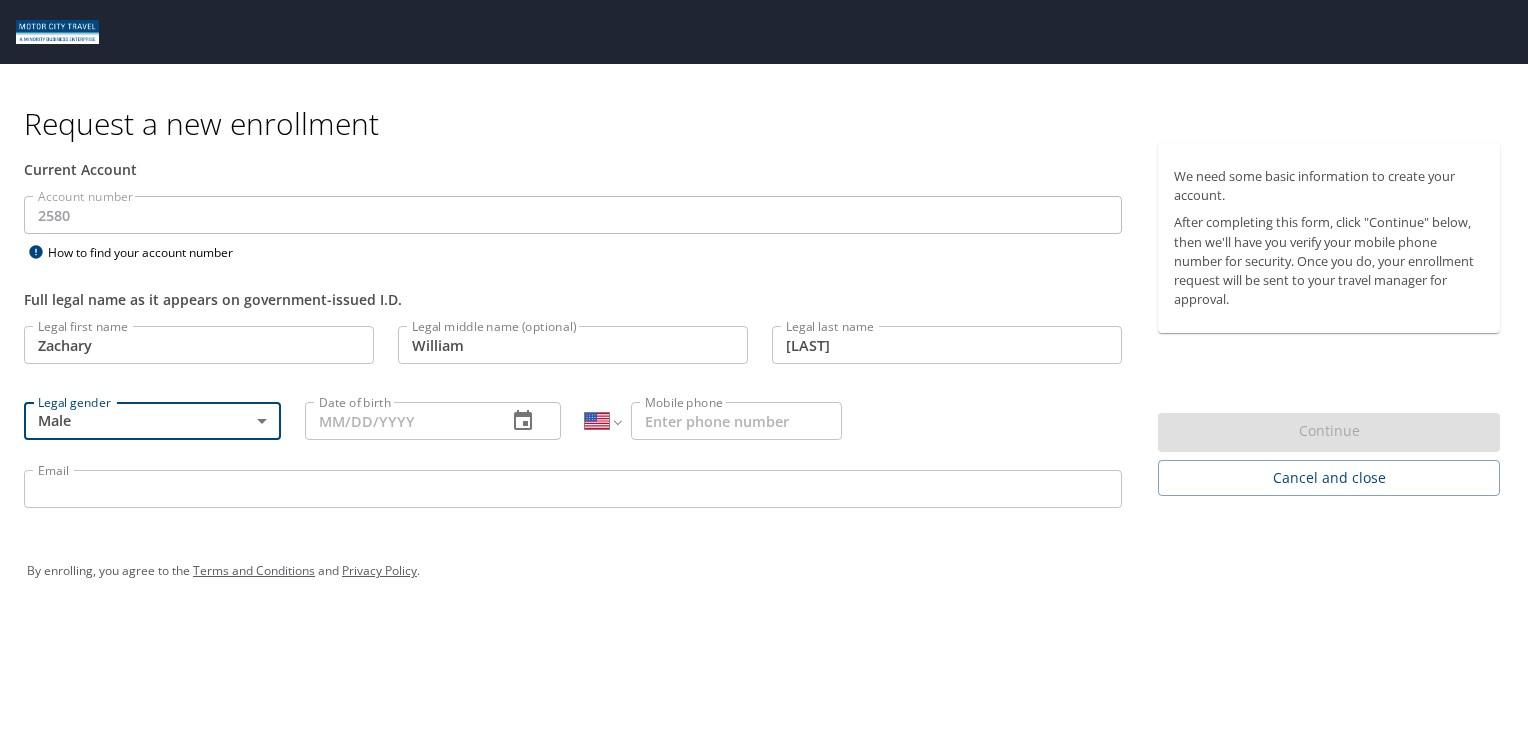 click on "Date of birth" at bounding box center [398, 421] 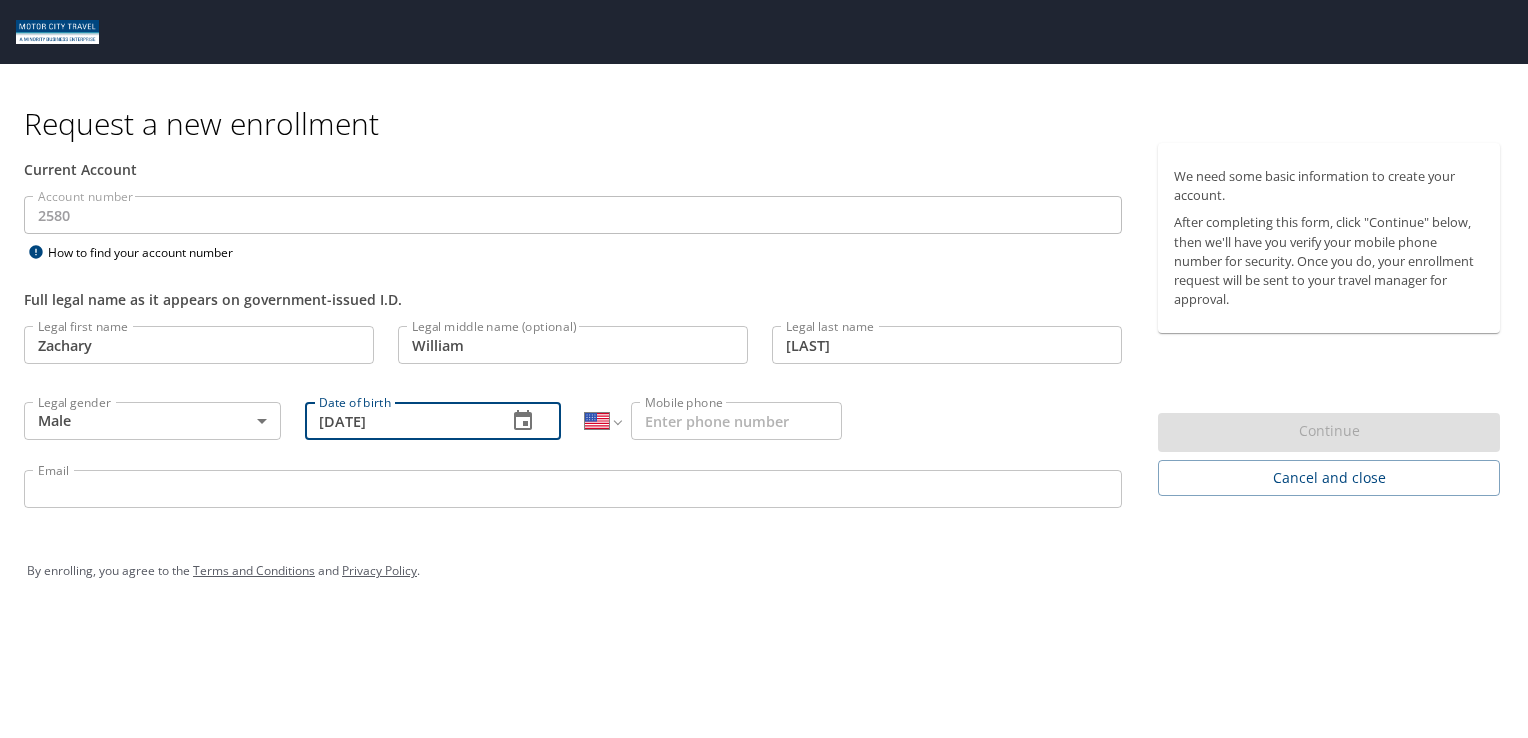 type on "[DATE]" 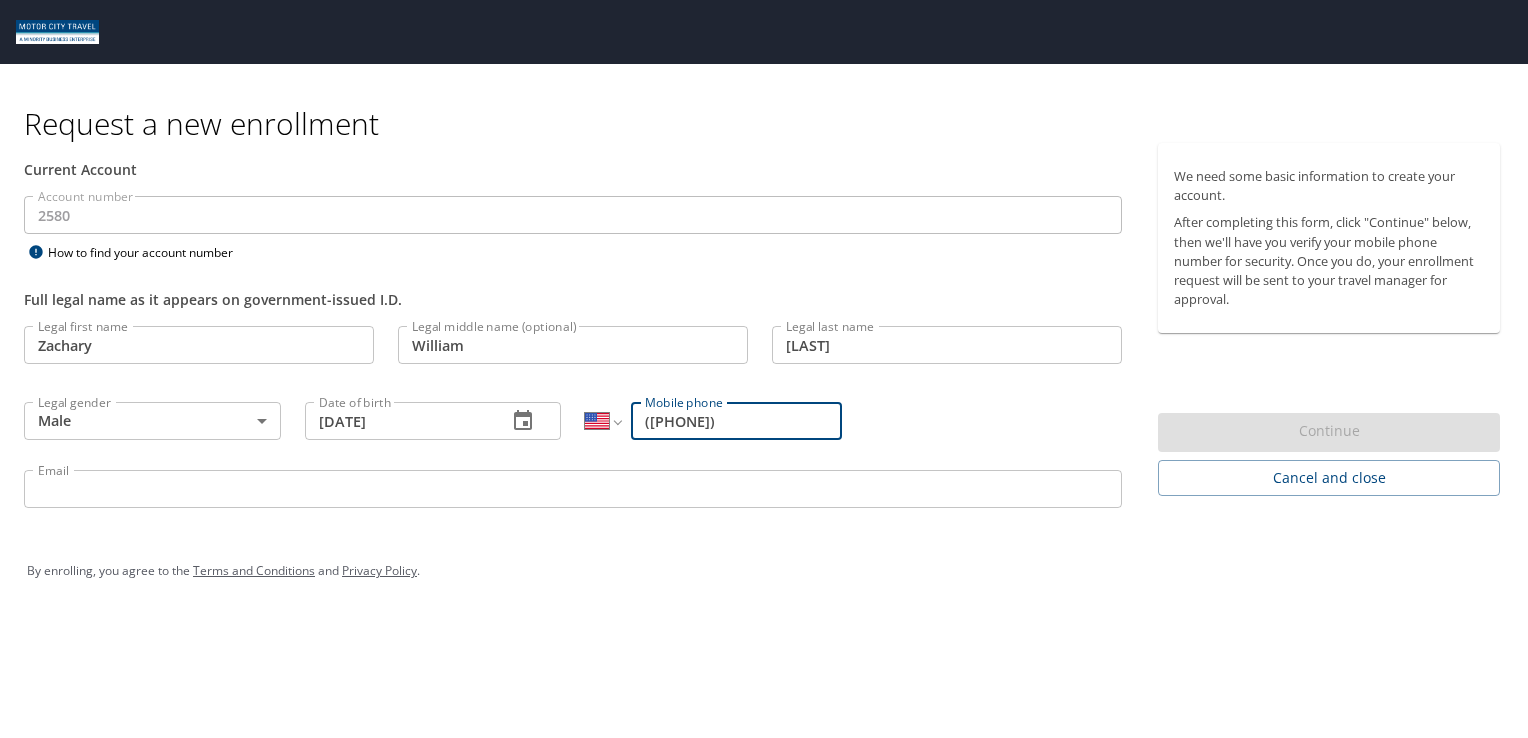 type on "([PHONE])" 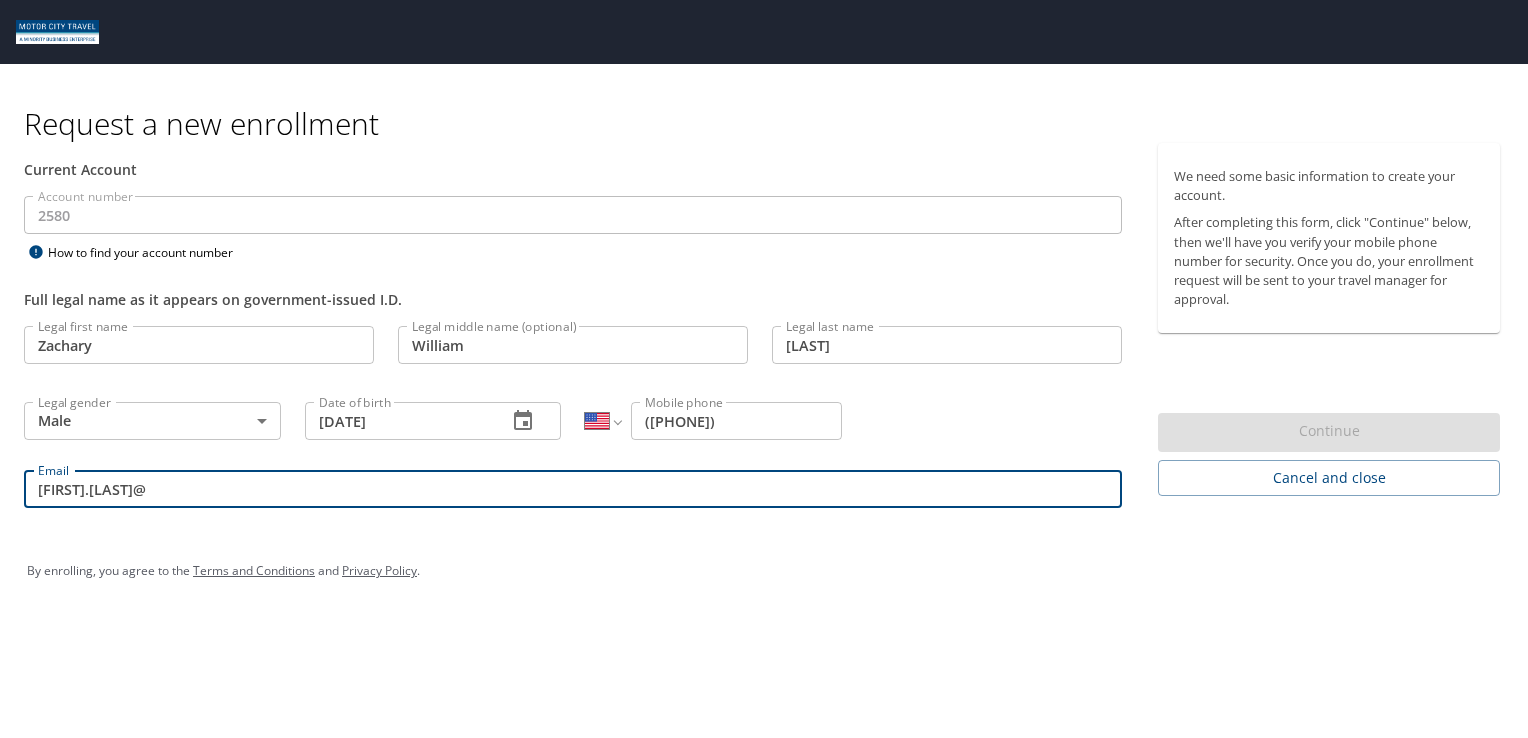 type on "[FIRST].[LAST]@[DOMAIN]" 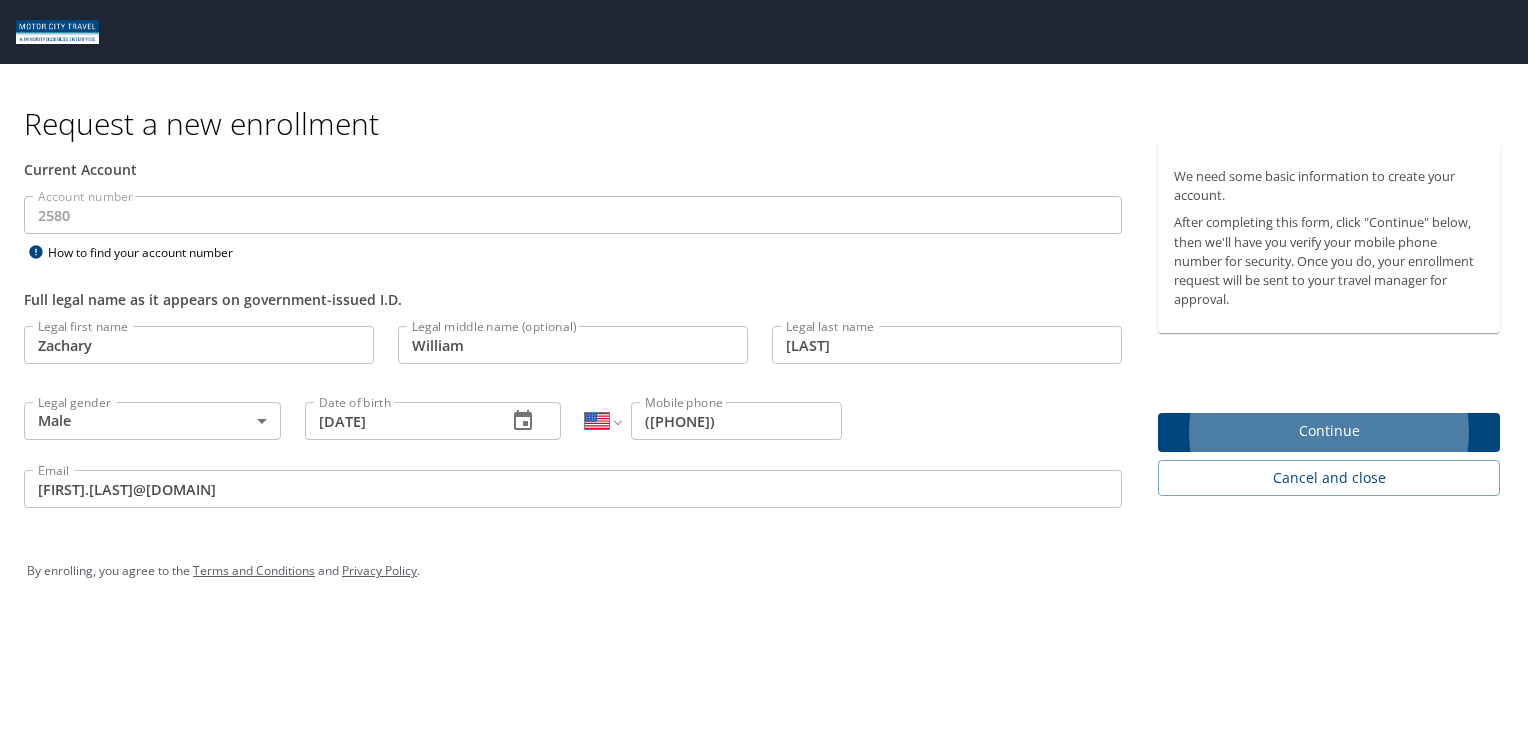 type 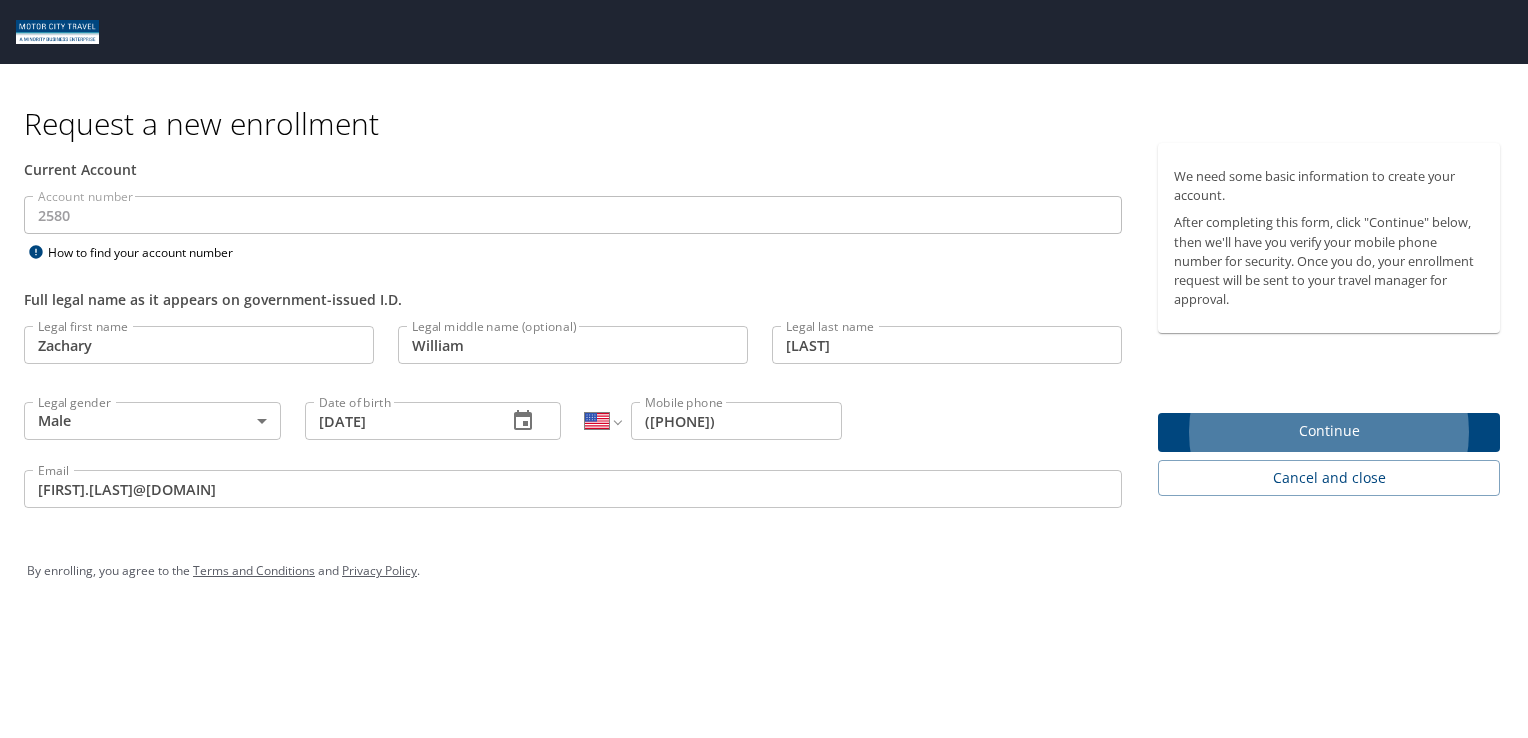 click on "Continue" at bounding box center [1329, 431] 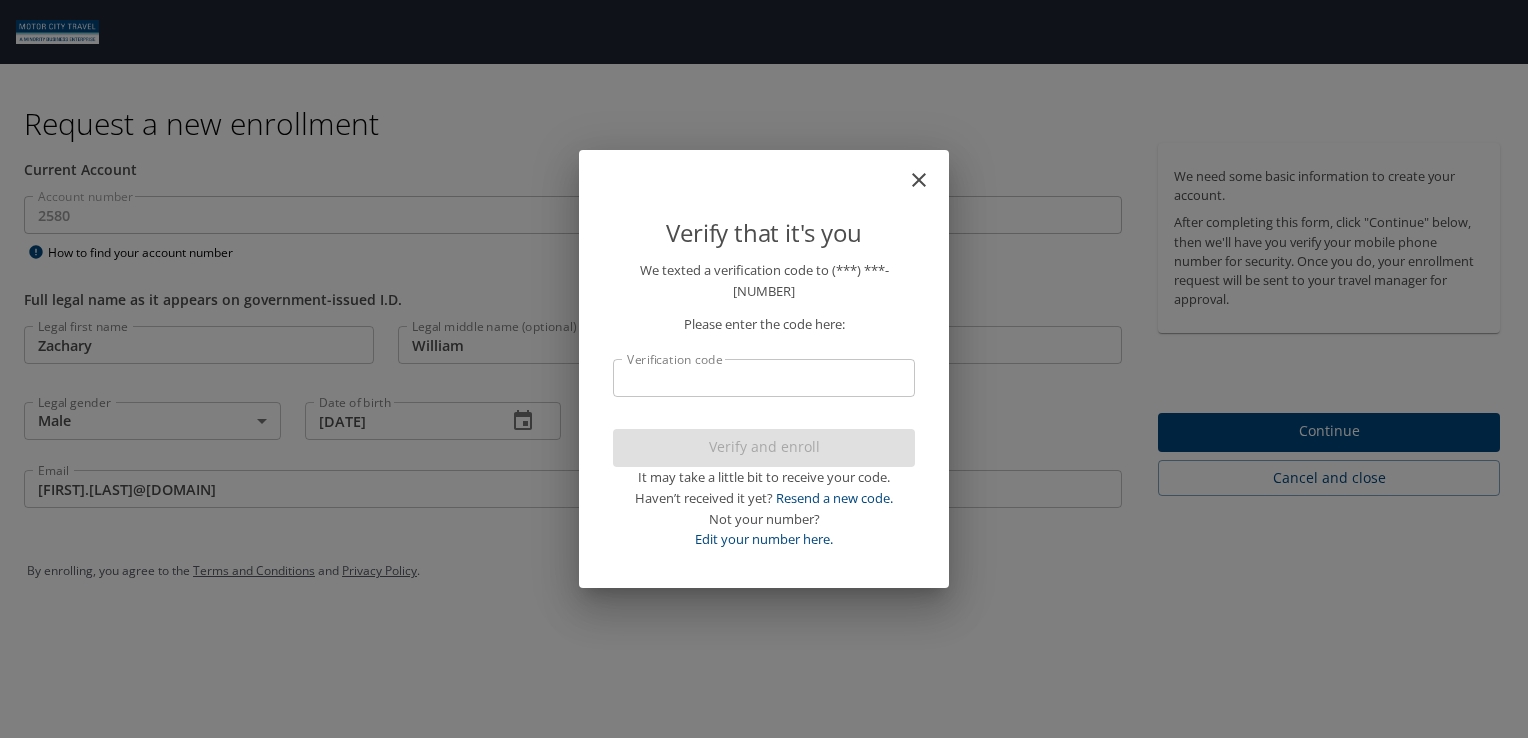 click on "Verification code" at bounding box center (764, 378) 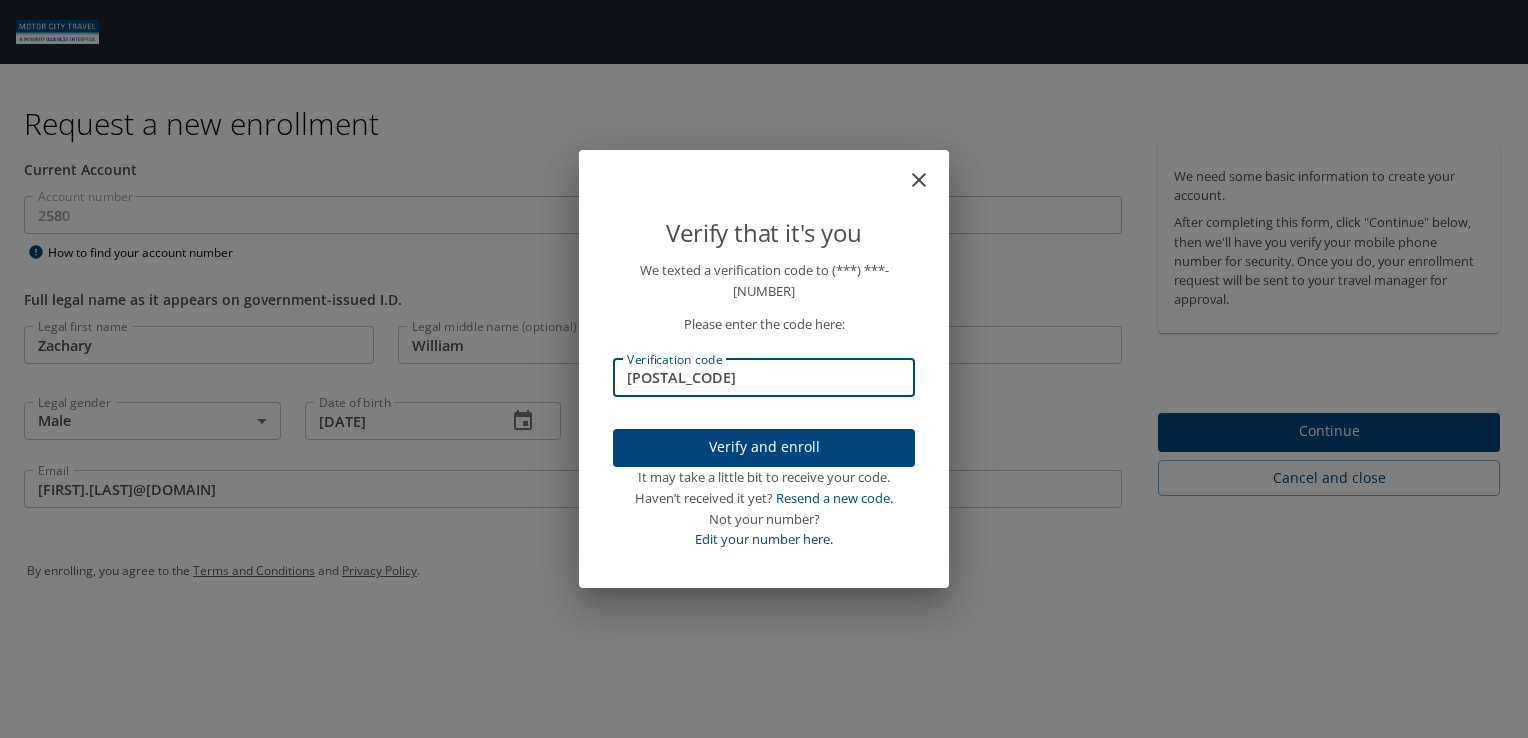 type on "080840" 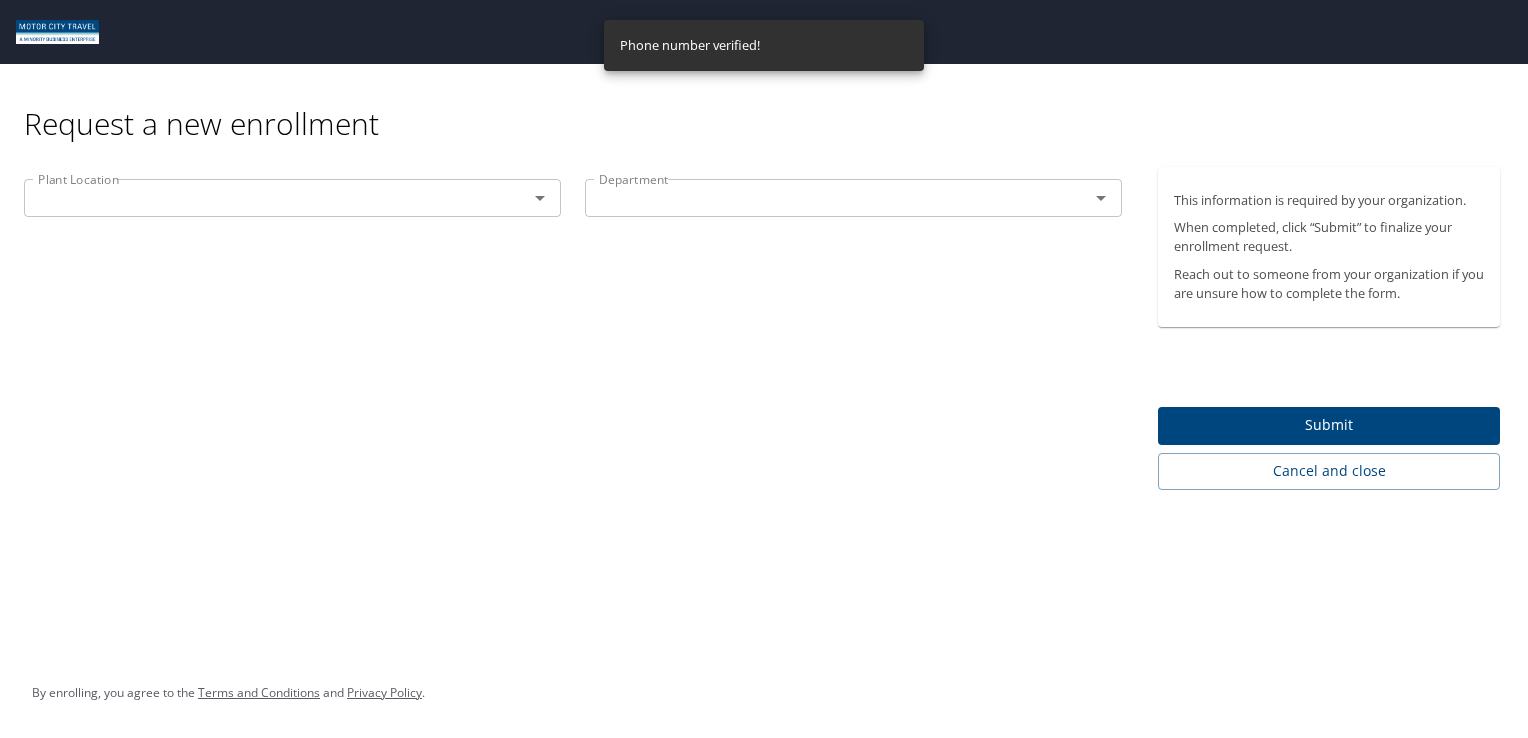 click at bounding box center (526, 198) 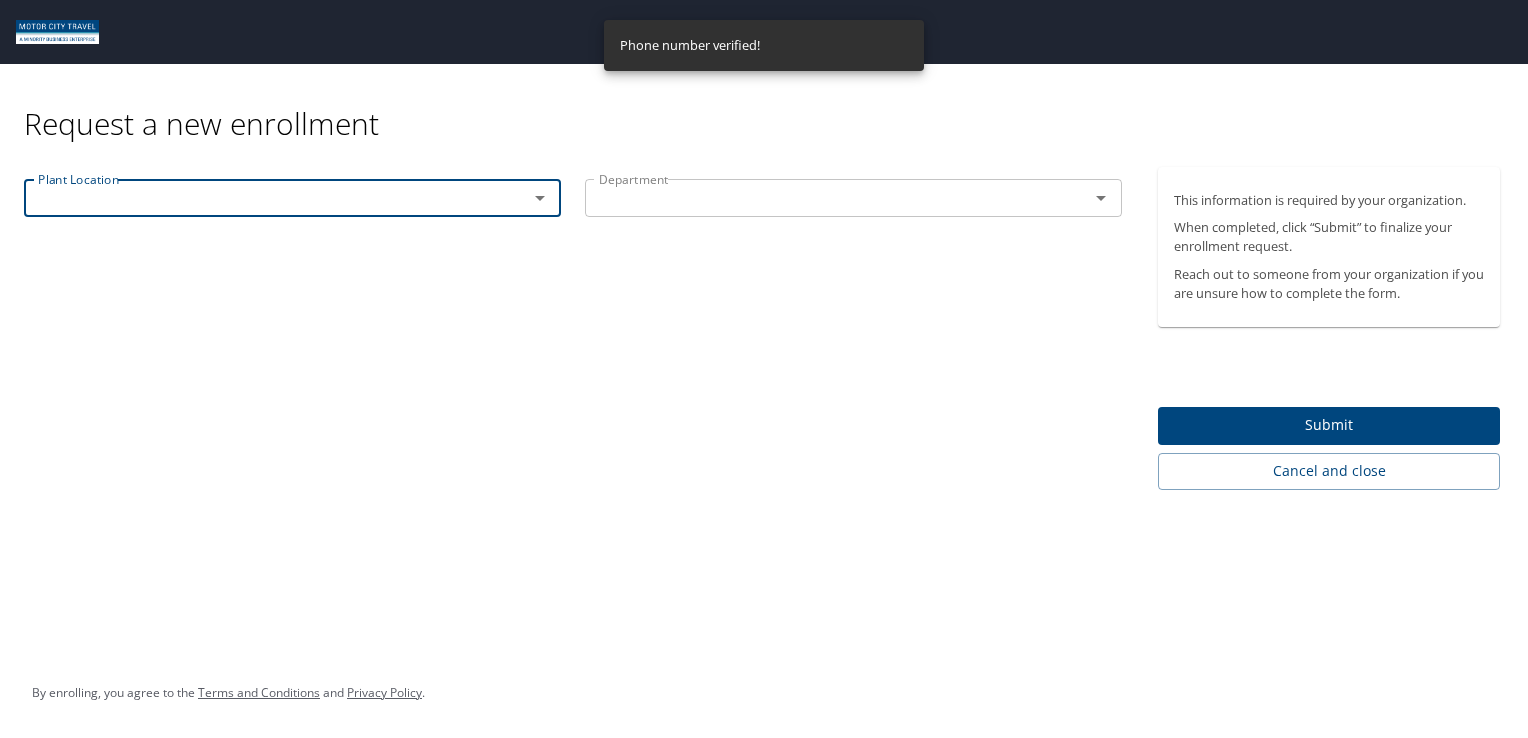 click at bounding box center [526, 198] 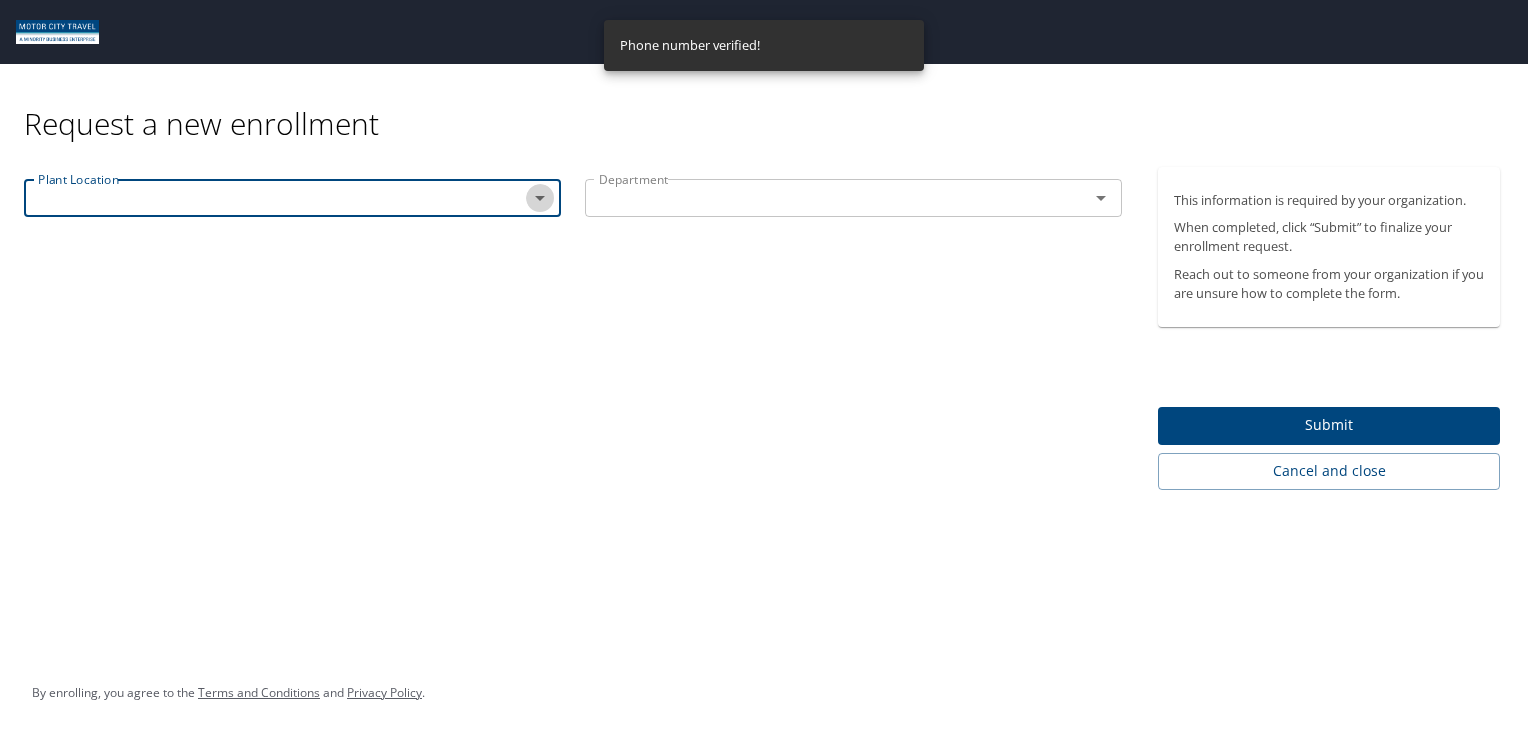 click 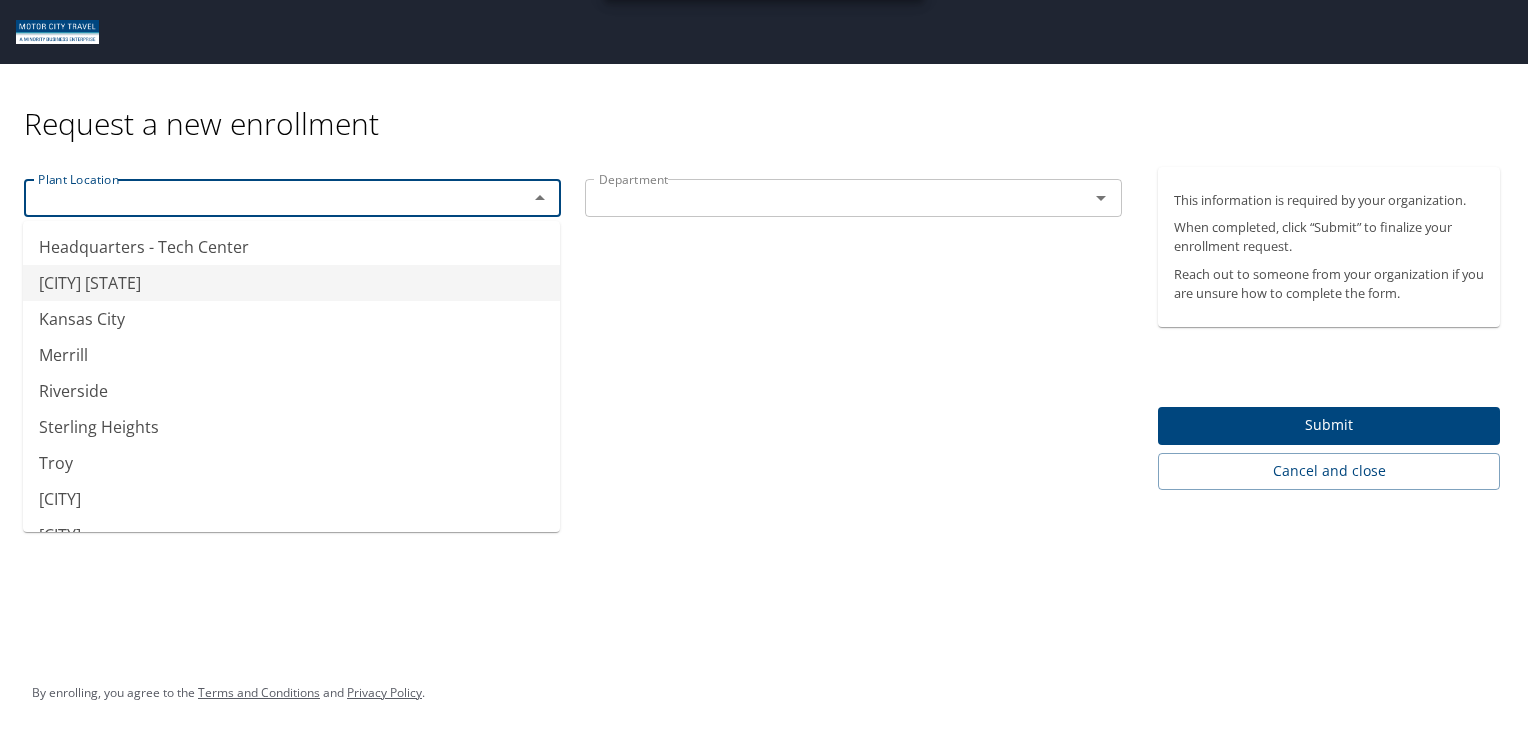 scroll, scrollTop: 172, scrollLeft: 0, axis: vertical 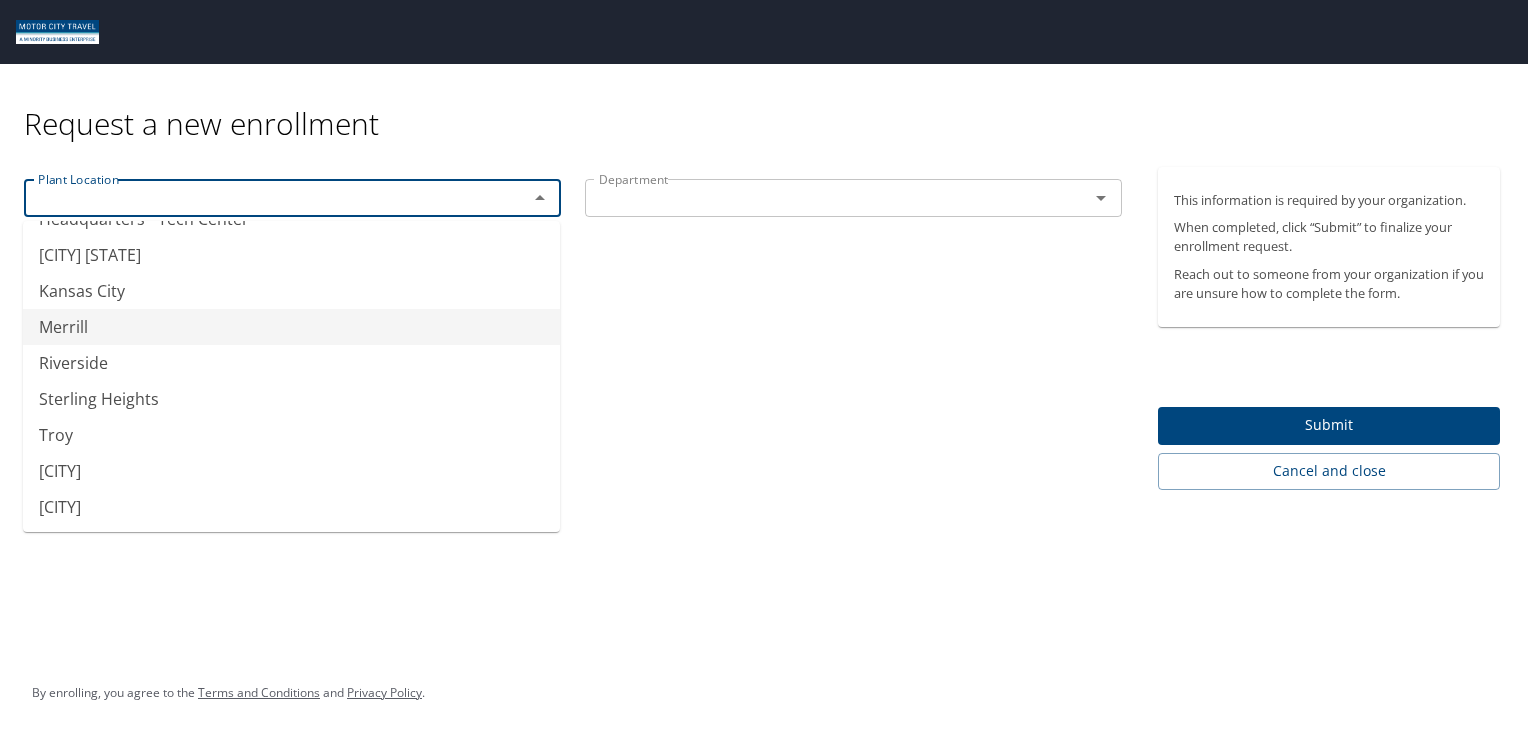 click on "Merrill" at bounding box center [291, 327] 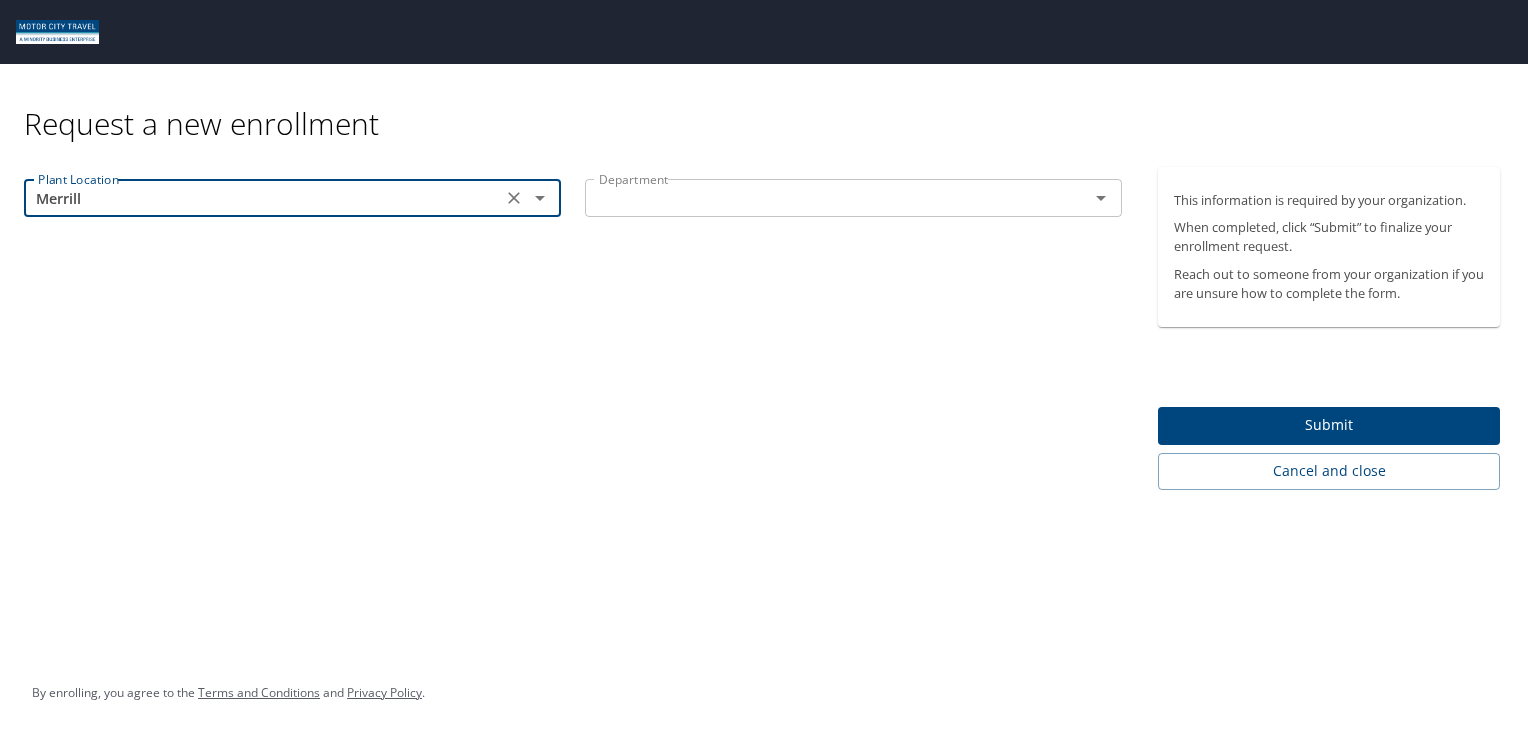 click 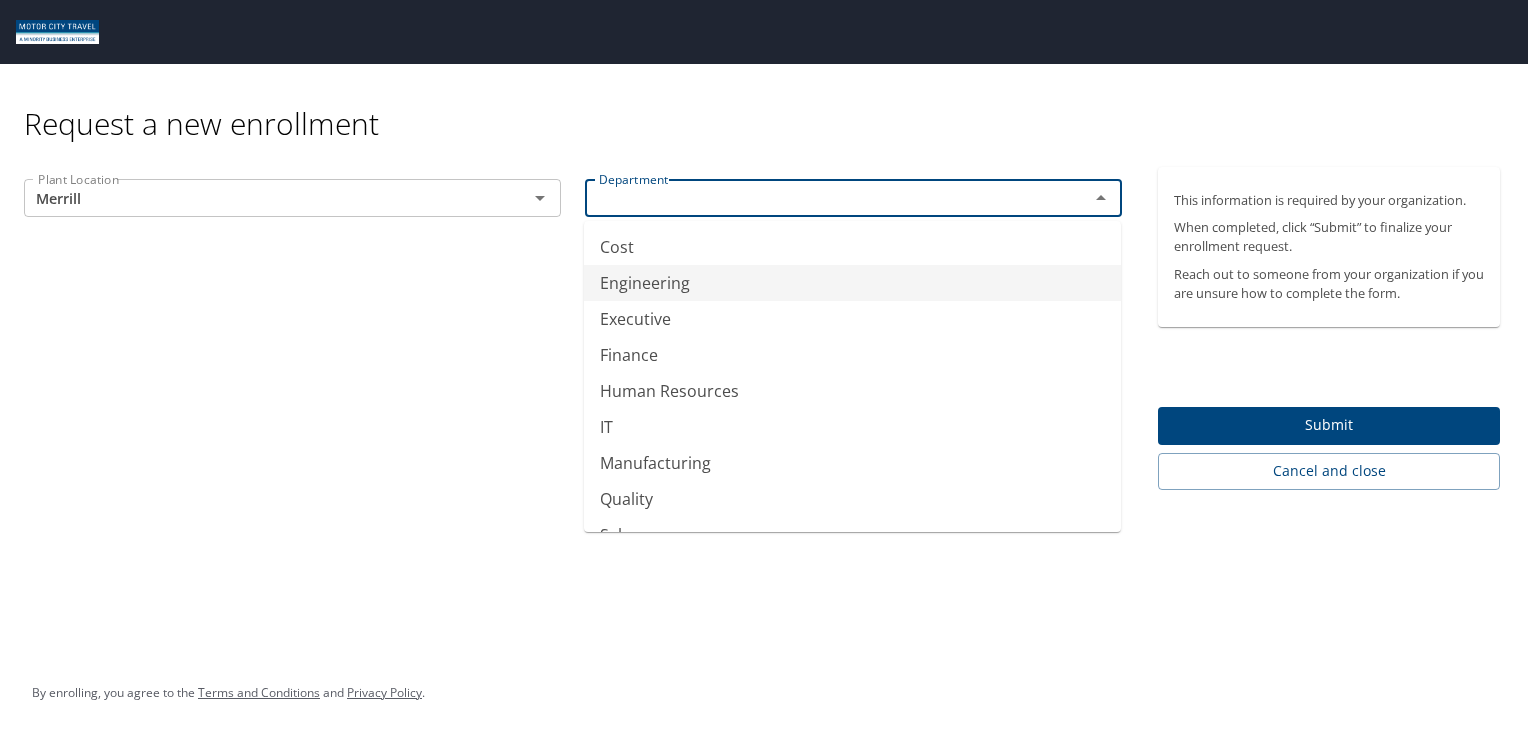 click on "Engineering" at bounding box center (852, 283) 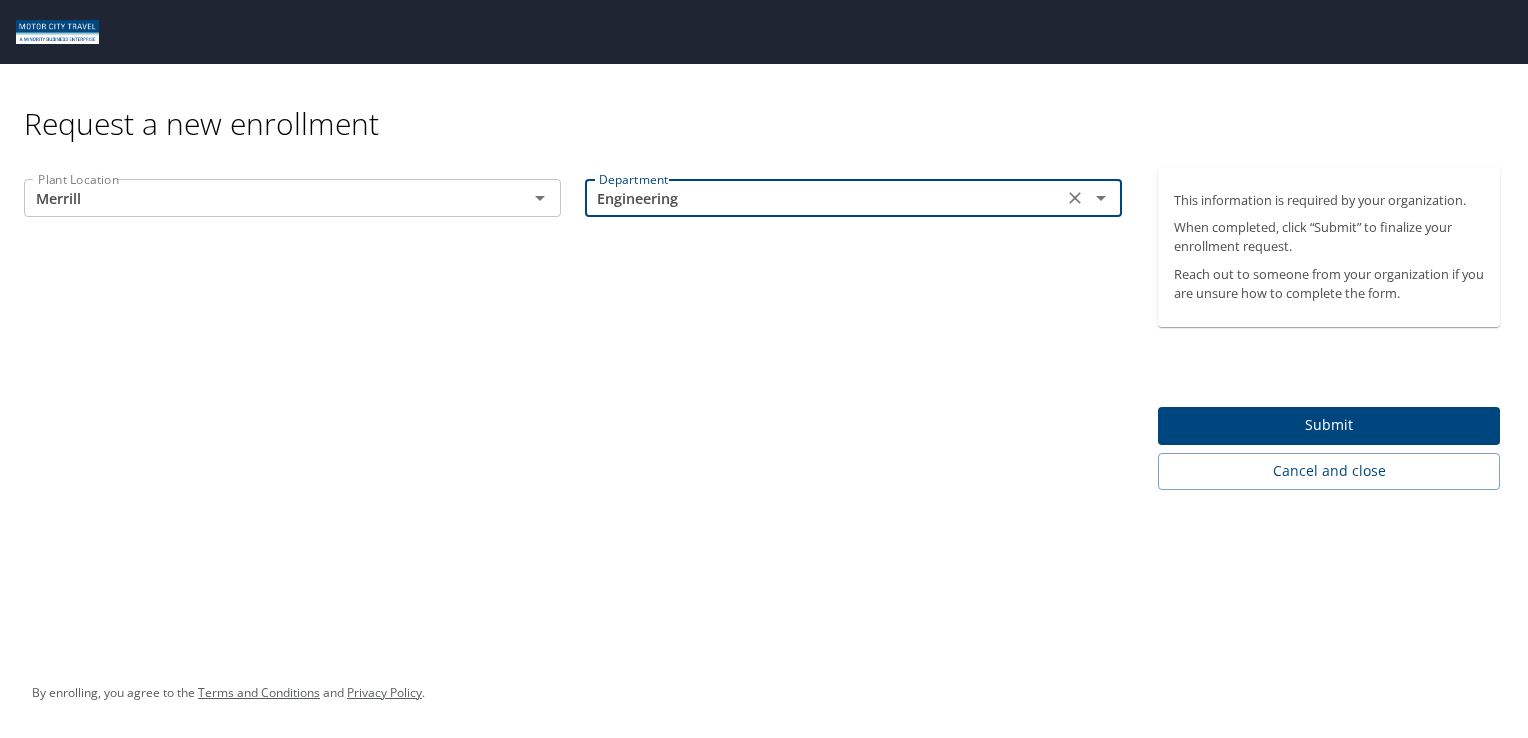 click on "Submit" at bounding box center (1329, 425) 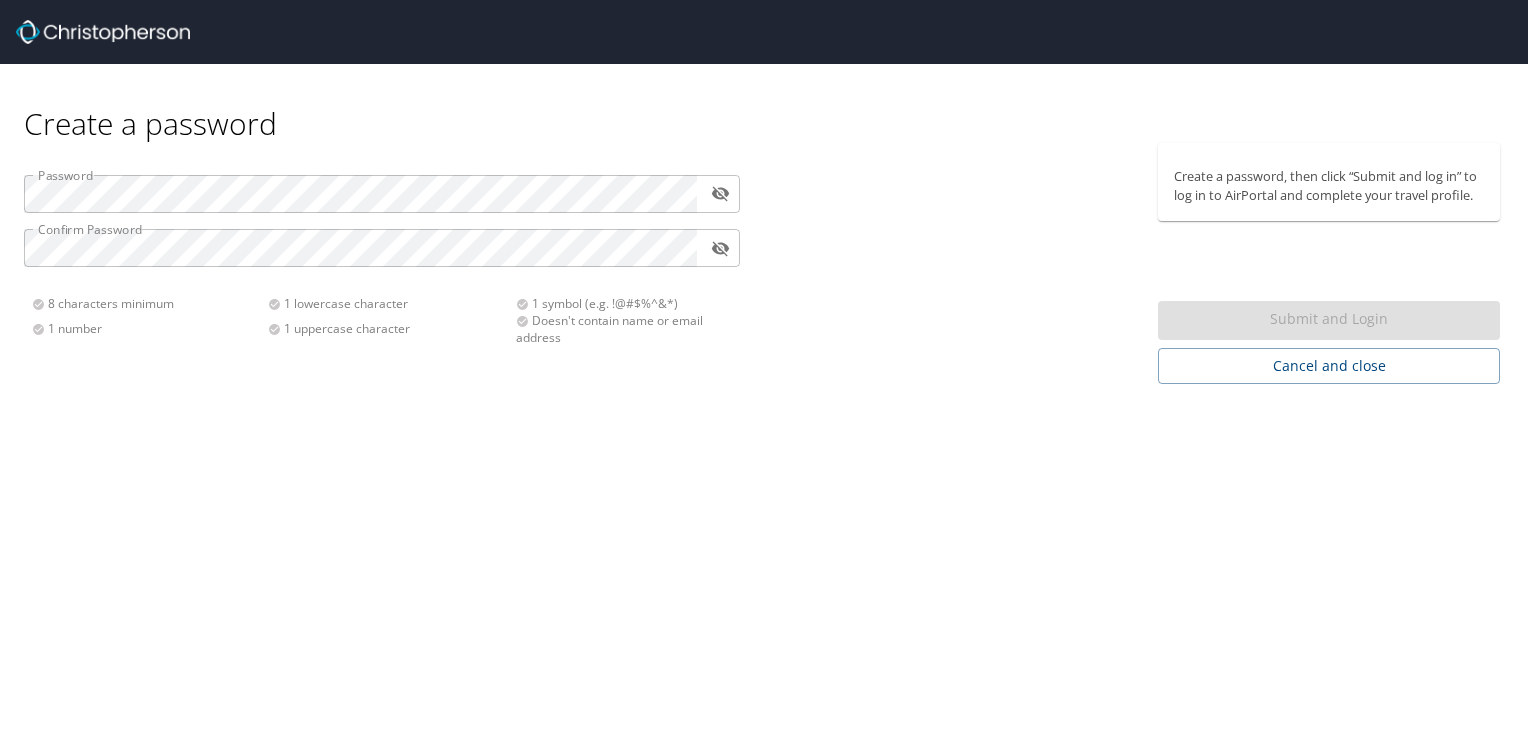 scroll, scrollTop: 0, scrollLeft: 0, axis: both 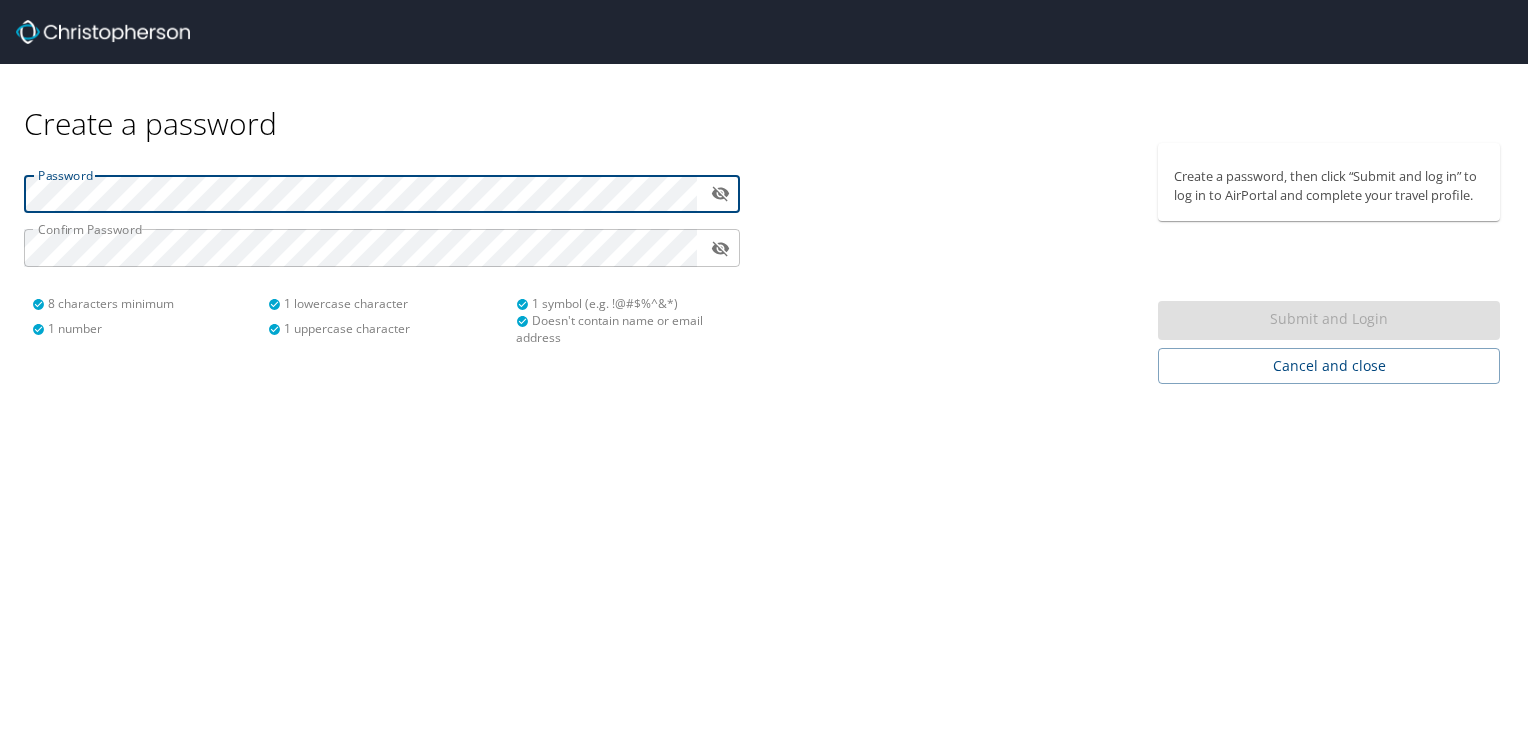 type 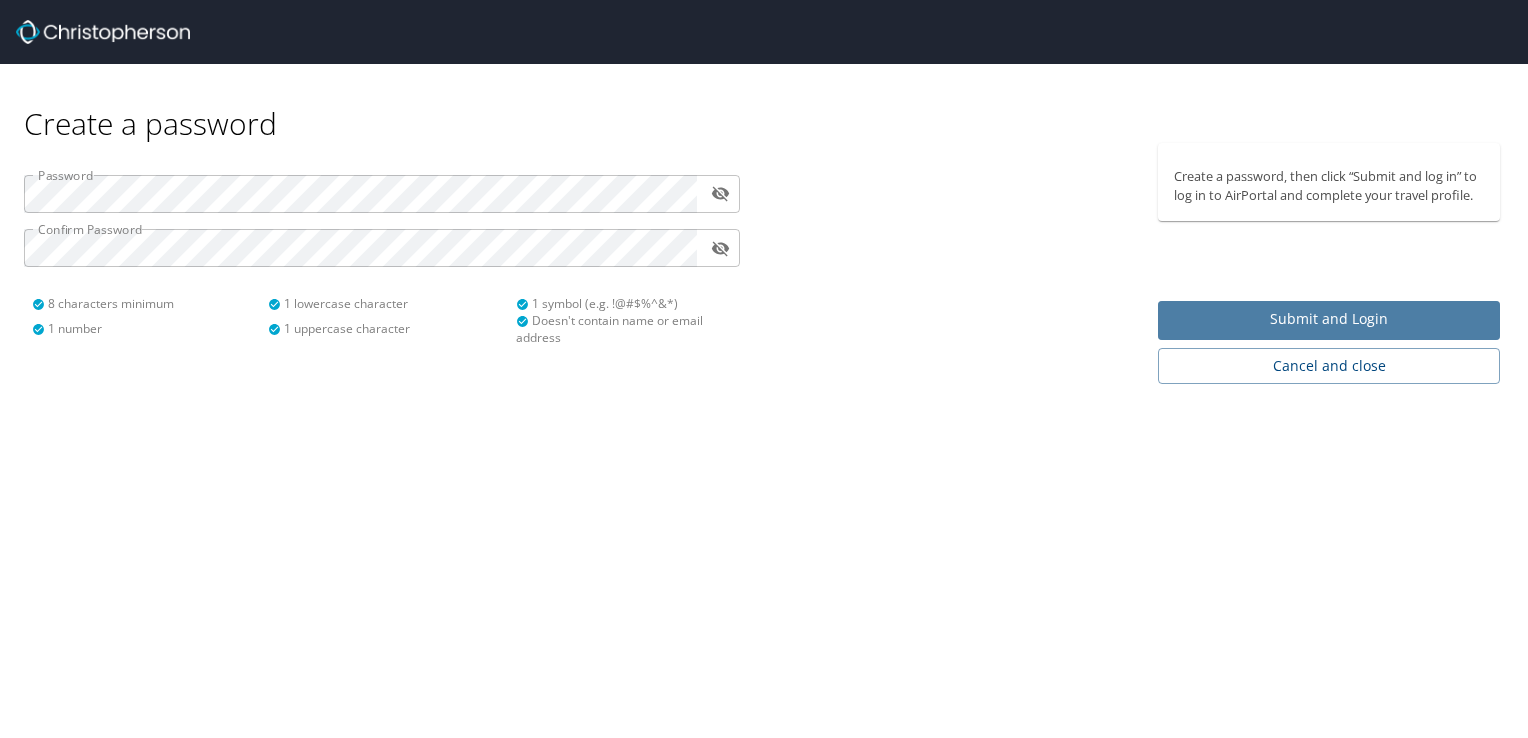 click on "Submit and Login" at bounding box center (1329, 319) 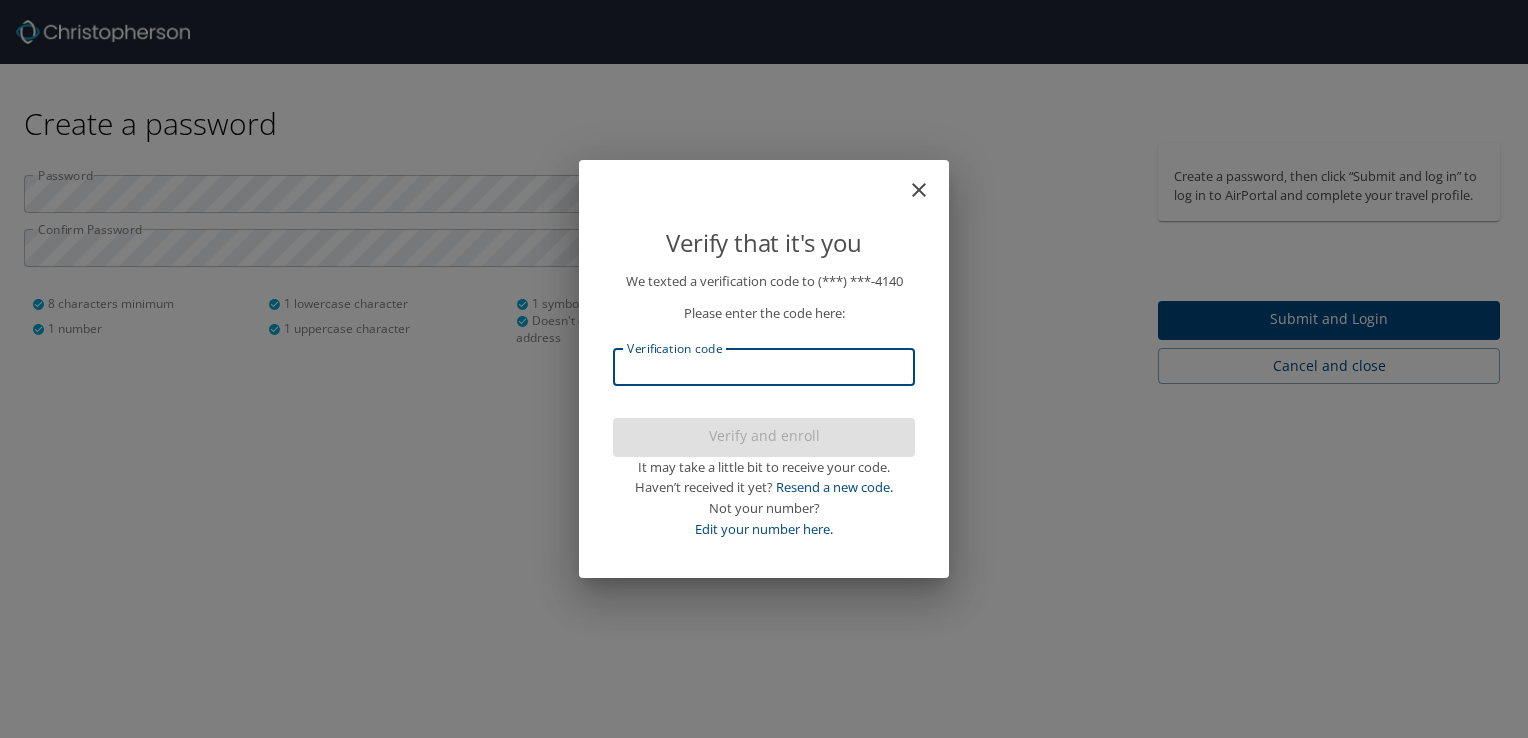 click on "Verification code" at bounding box center (764, 367) 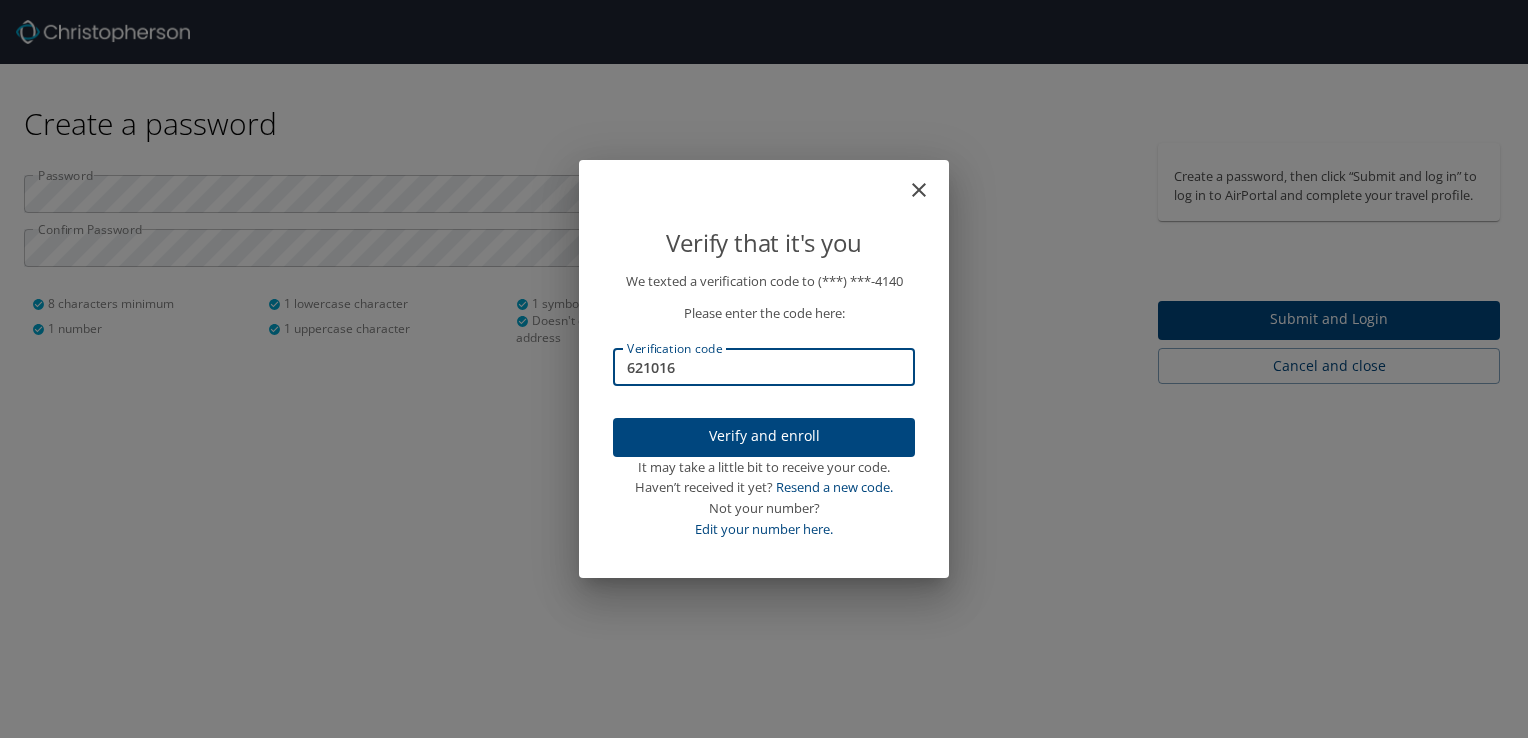 type on "621016" 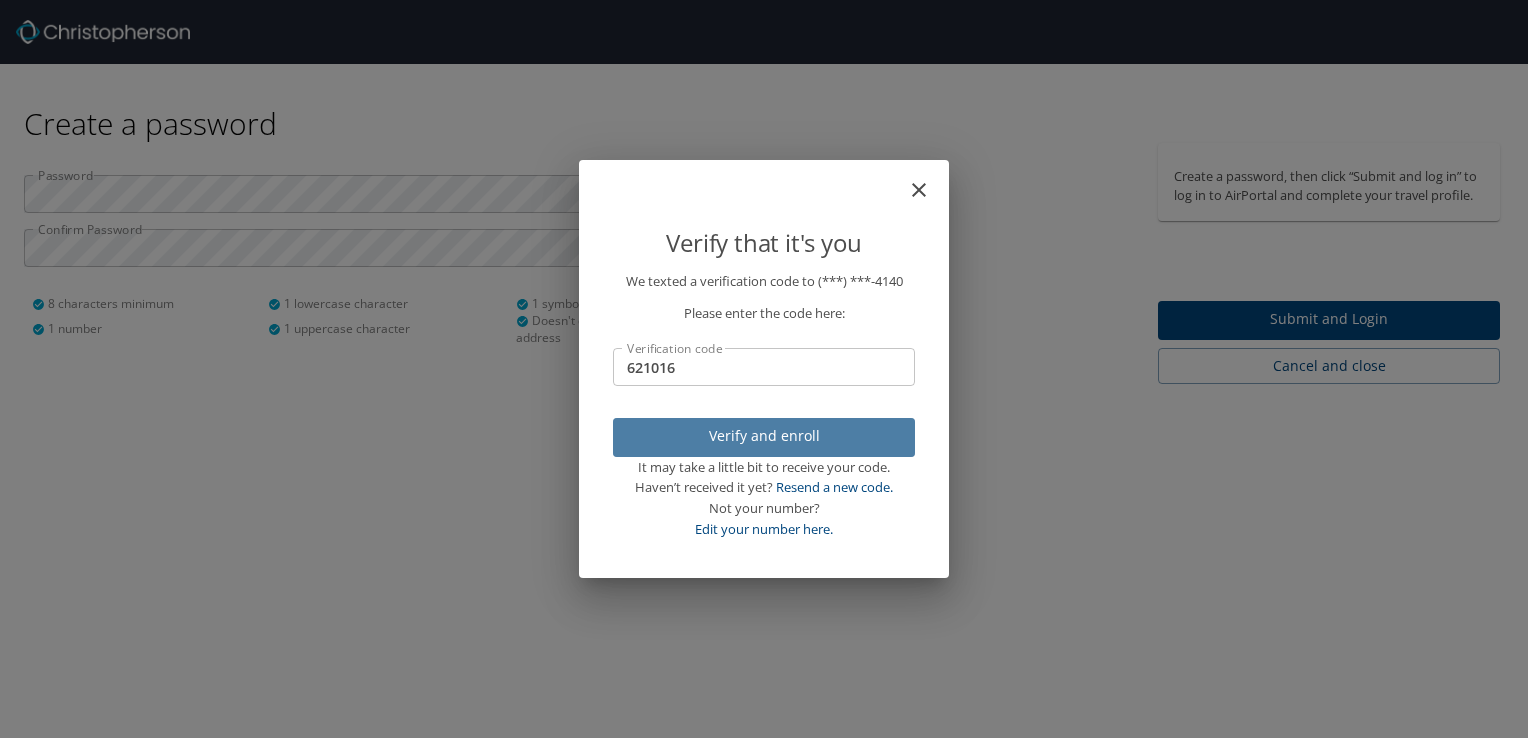click on "Verify and enroll" at bounding box center (764, 436) 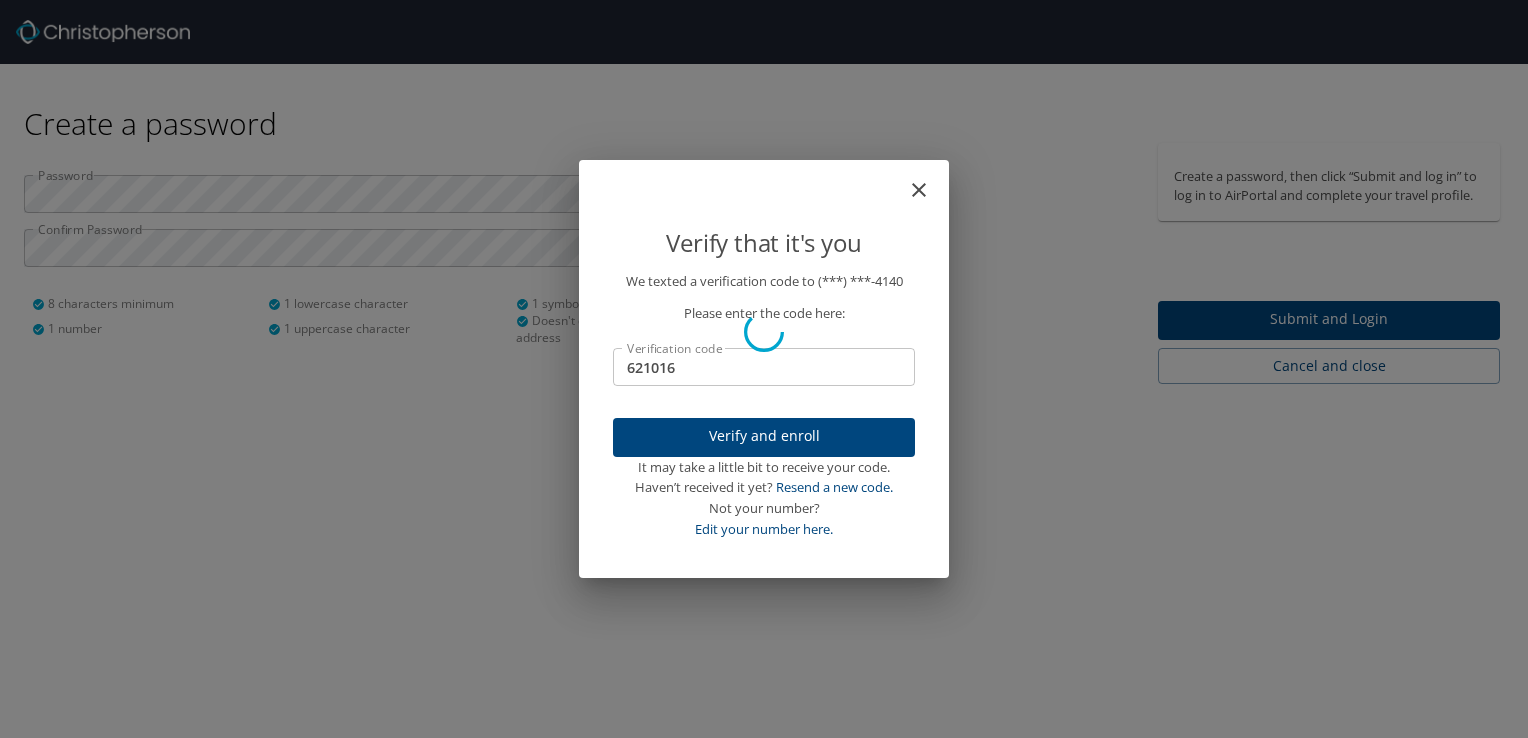 type 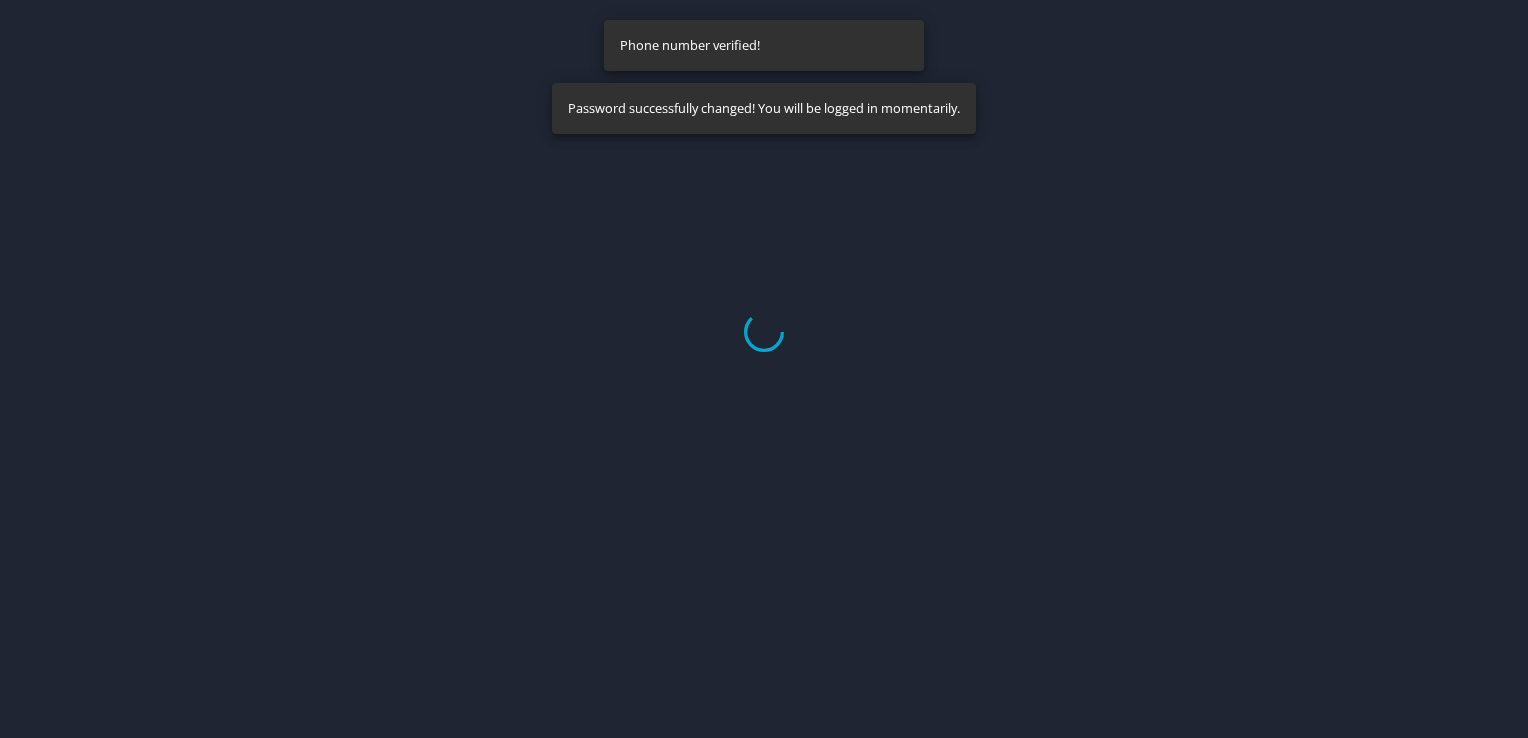 select on "US" 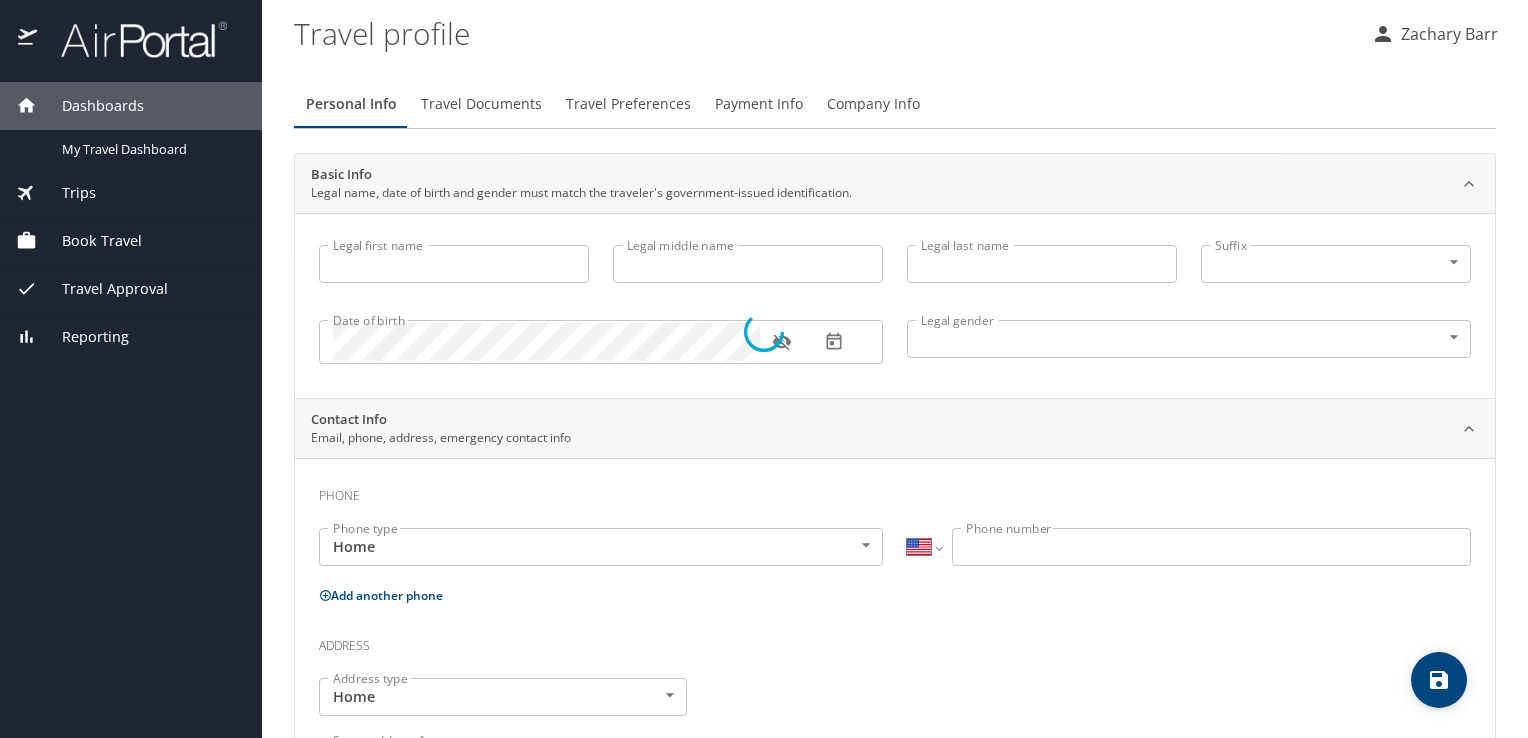 type on "Zachary" 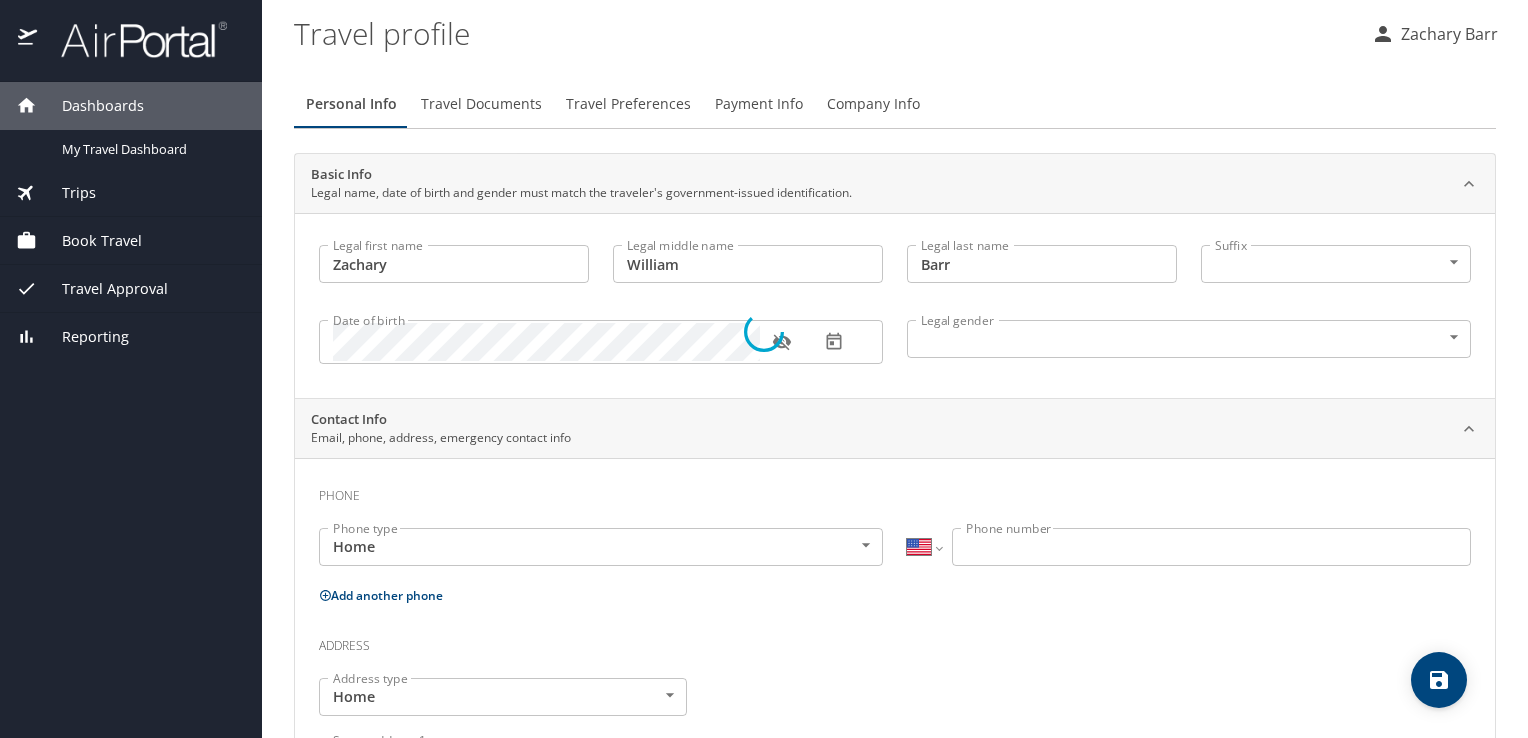 select on "US" 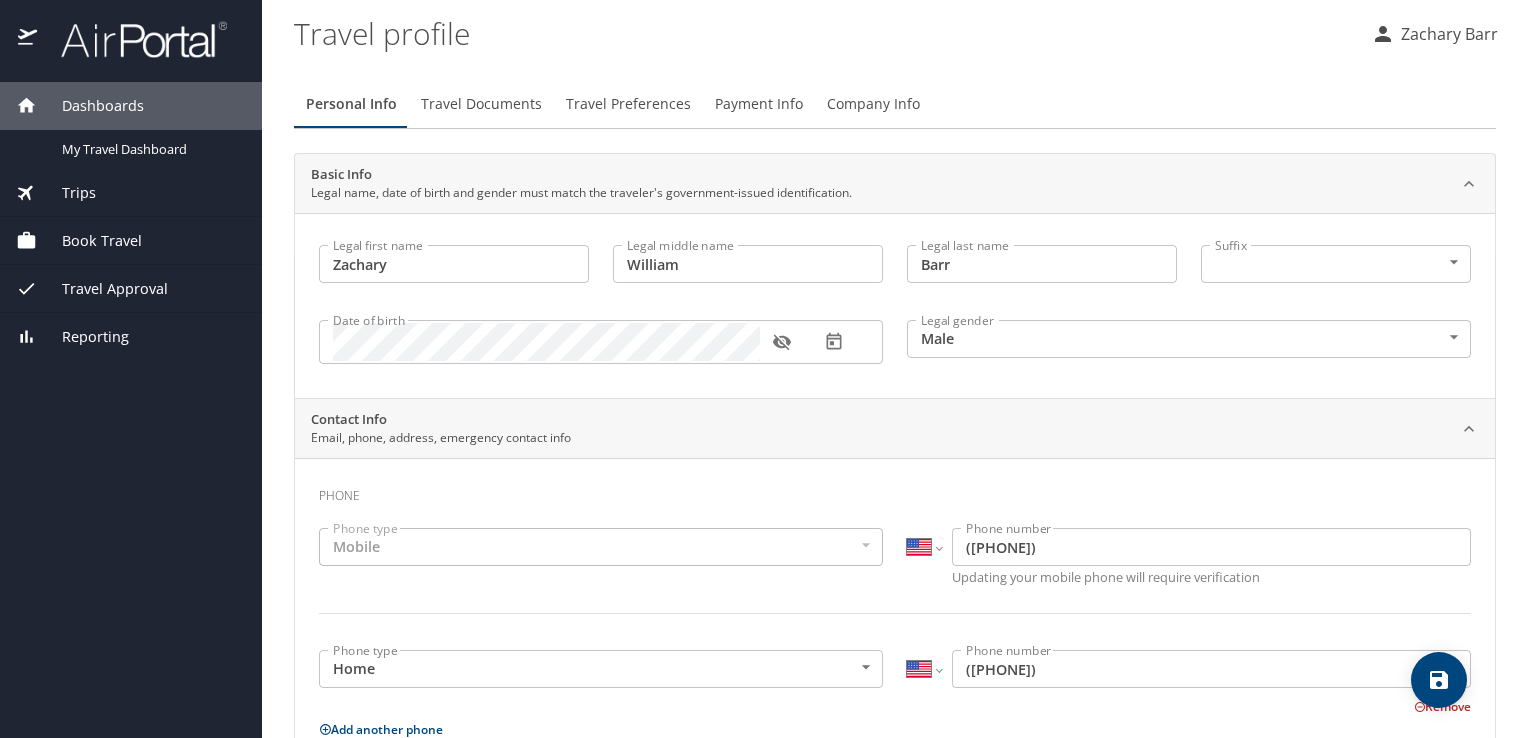 click 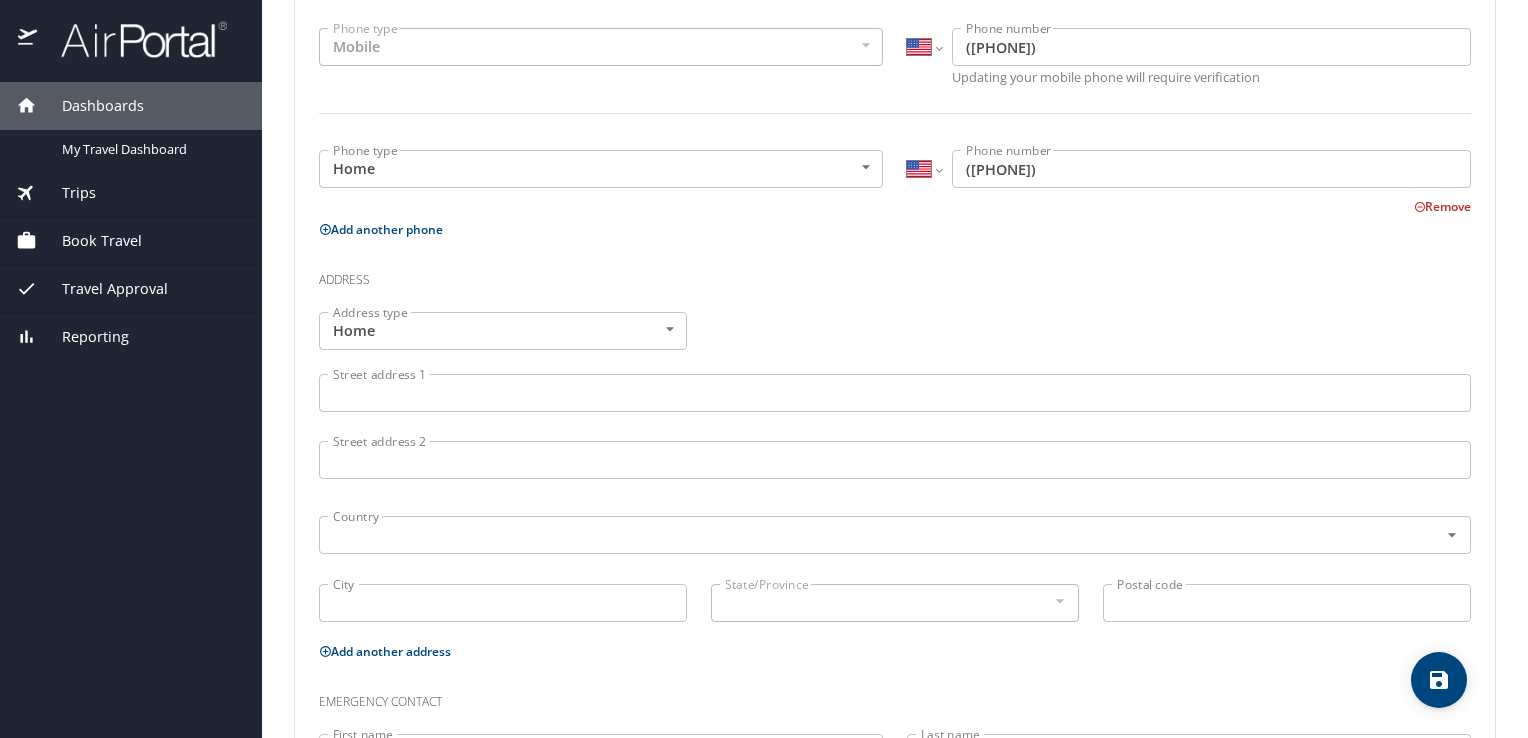 scroll, scrollTop: 600, scrollLeft: 0, axis: vertical 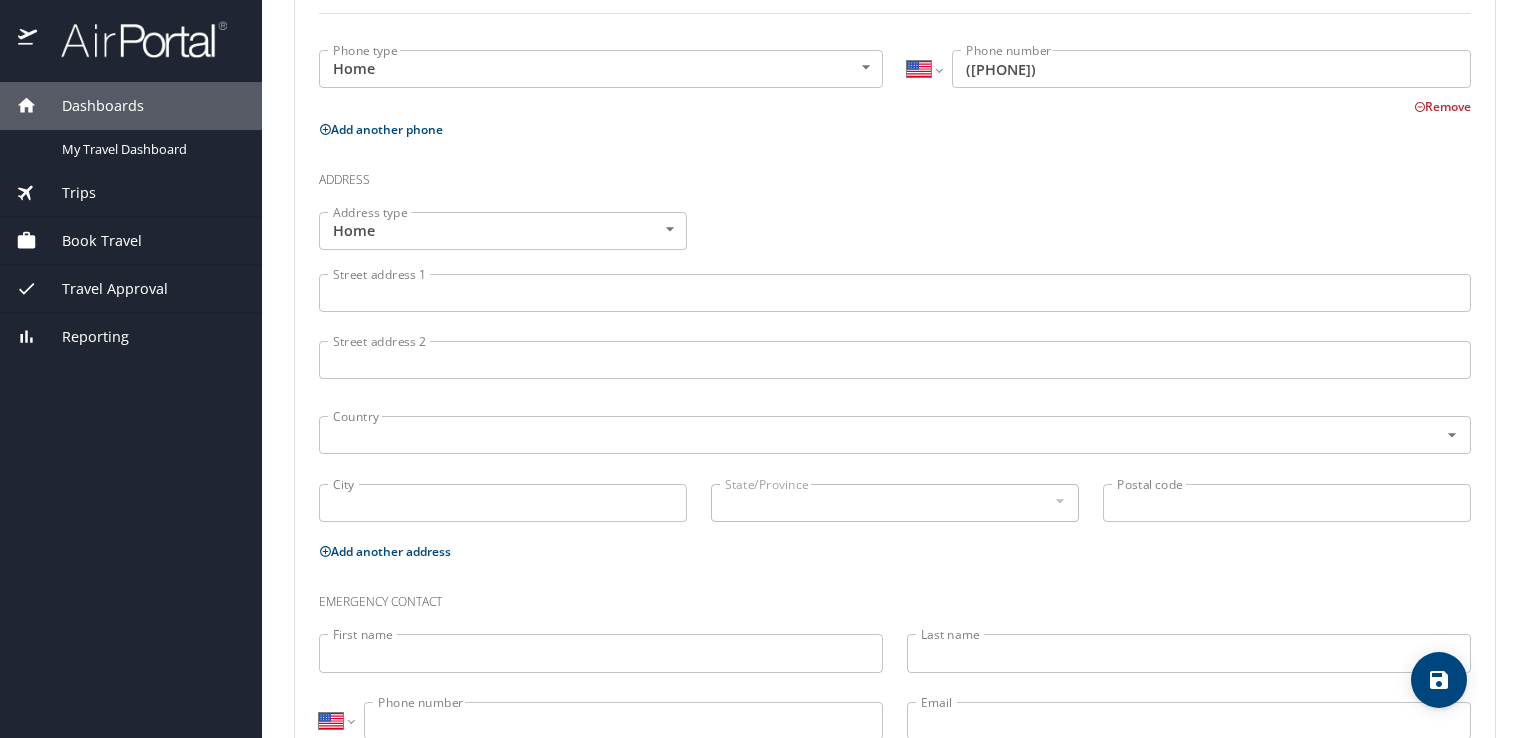 click on "Street address 1" at bounding box center [895, 293] 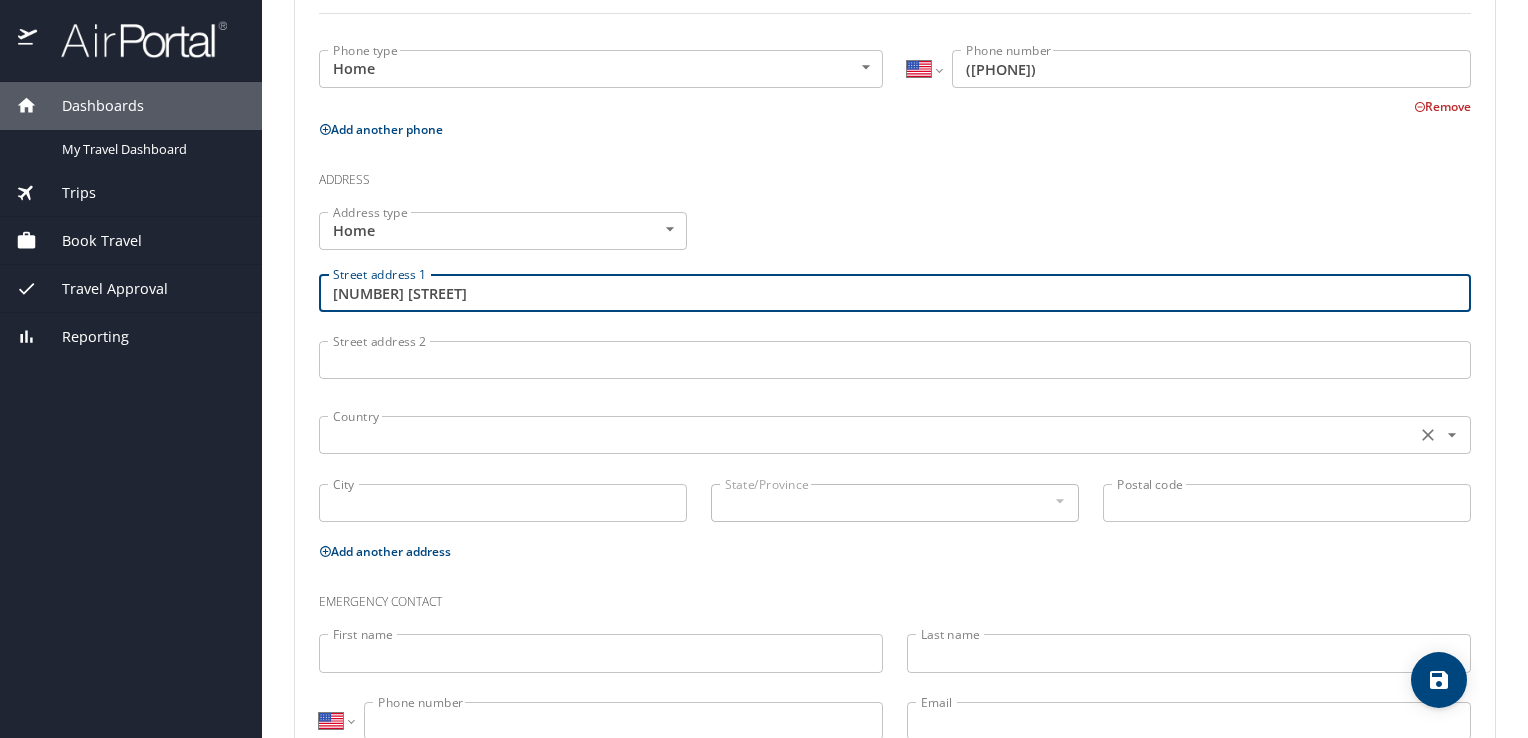 type on "[NUMBER] [STREET]" 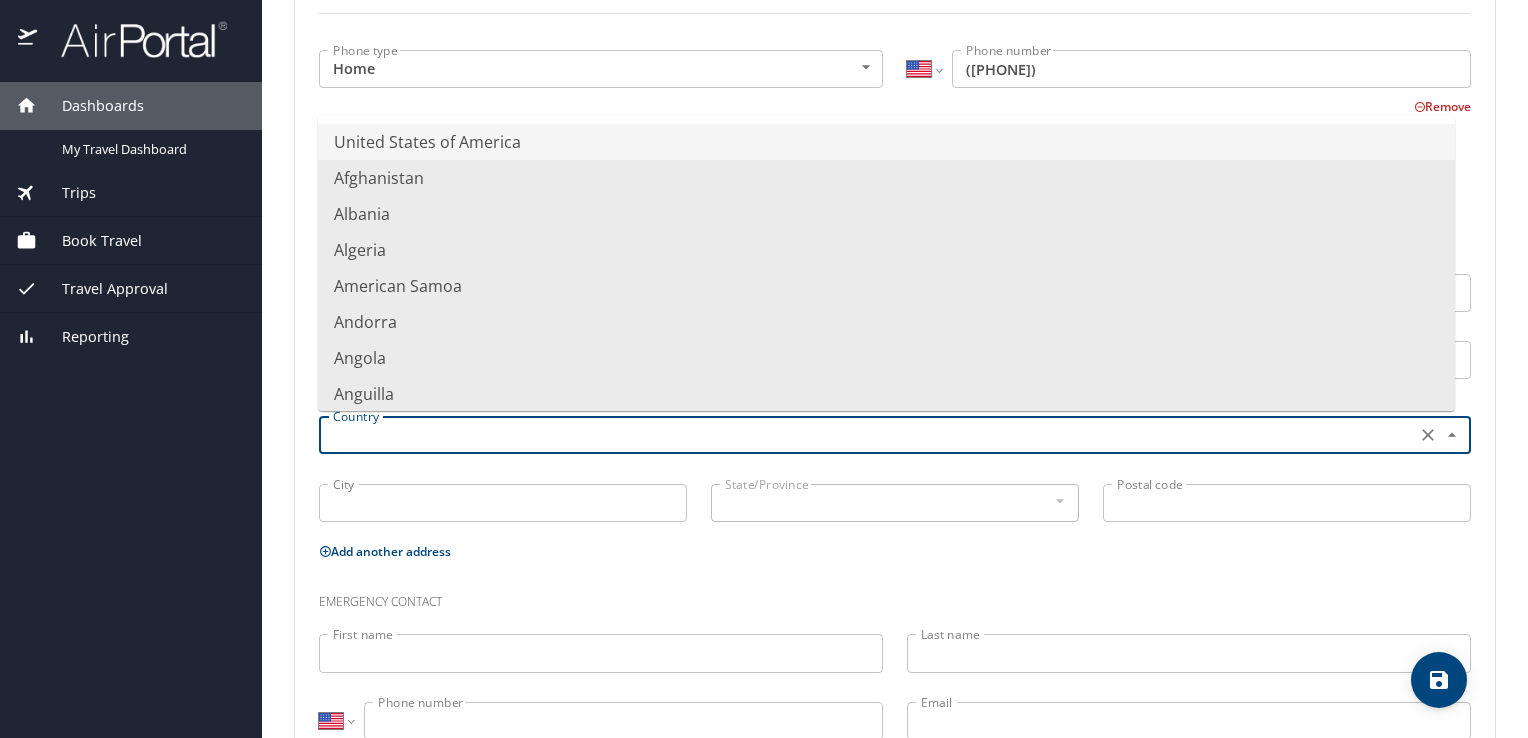 click on "United States of America" at bounding box center [886, 142] 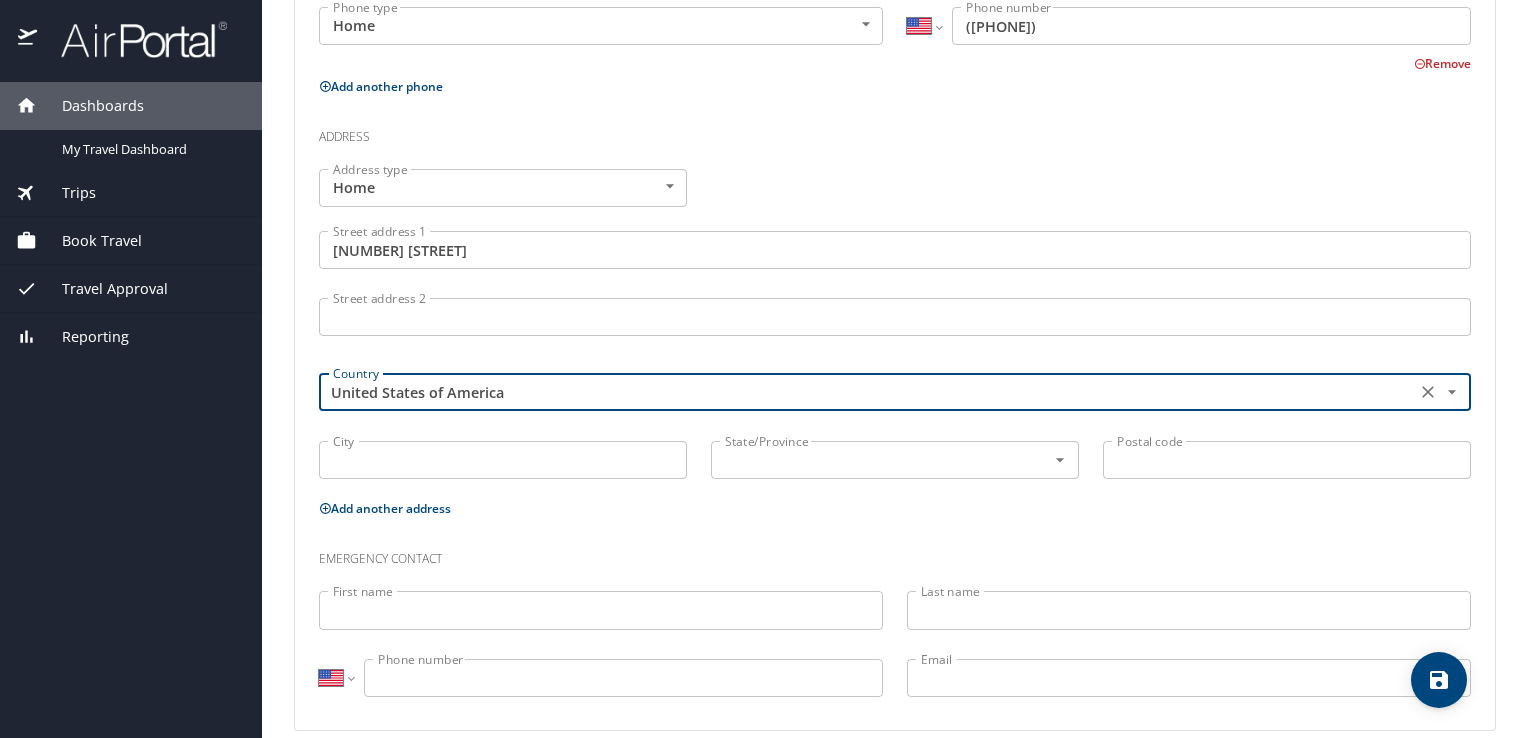 scroll, scrollTop: 664, scrollLeft: 0, axis: vertical 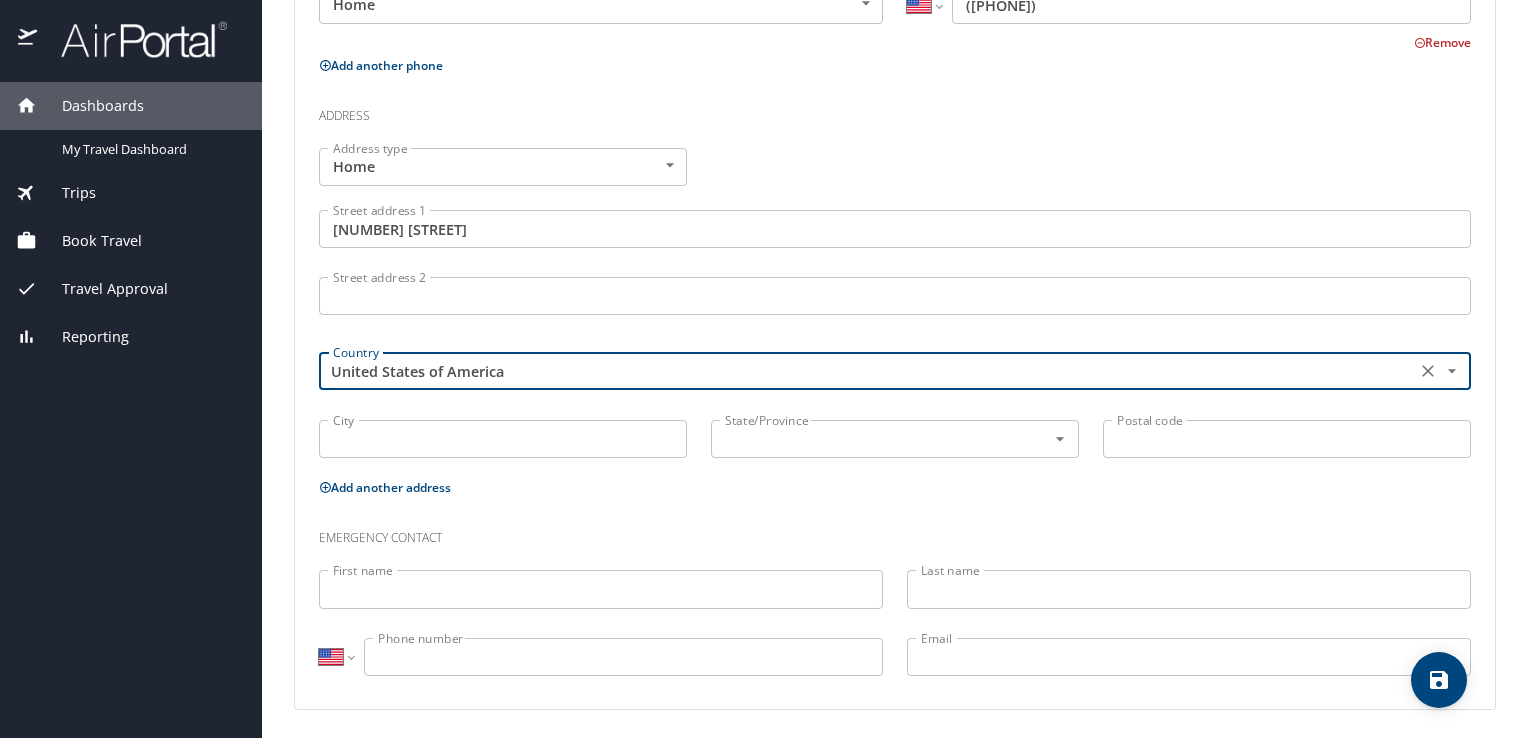 click on "City" at bounding box center [503, 439] 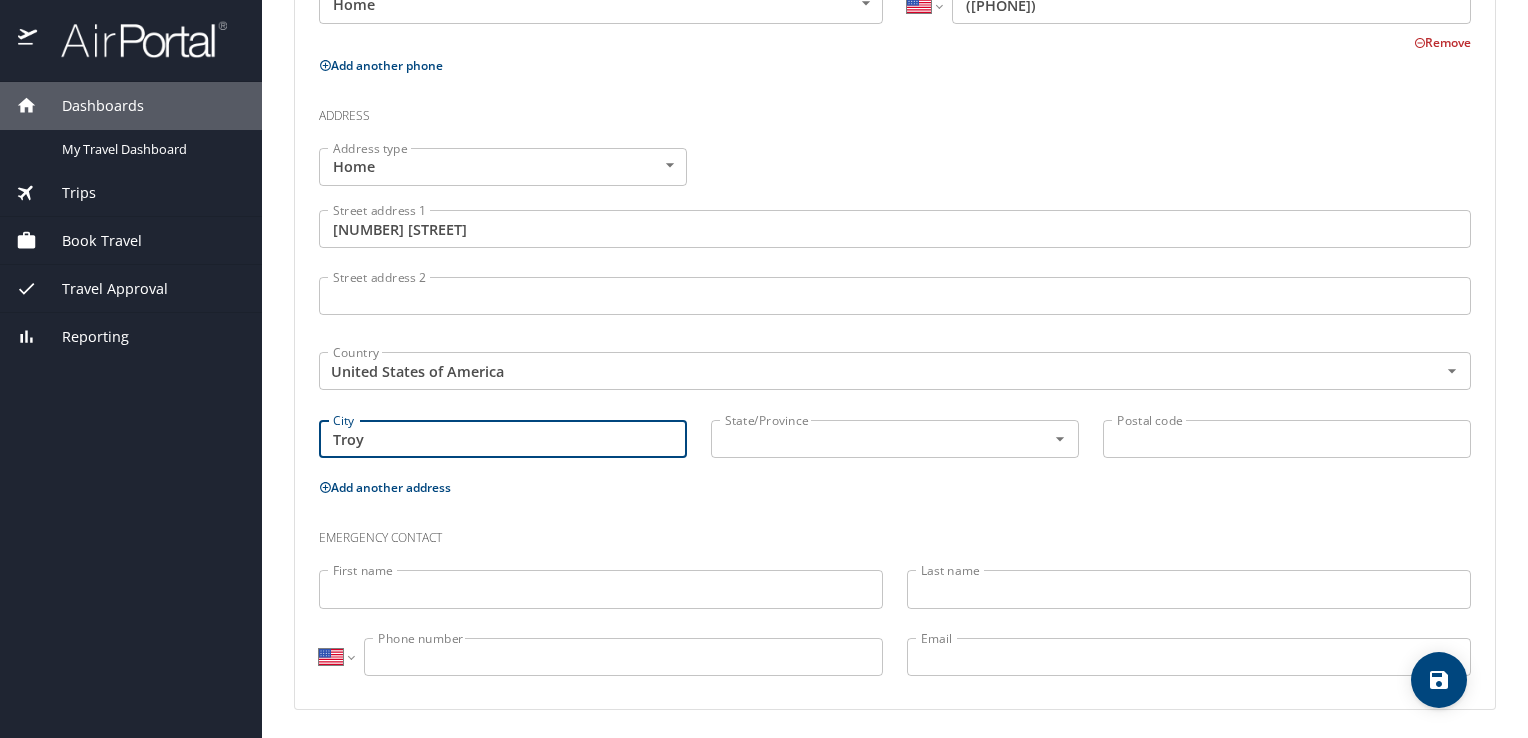 type on "Troy" 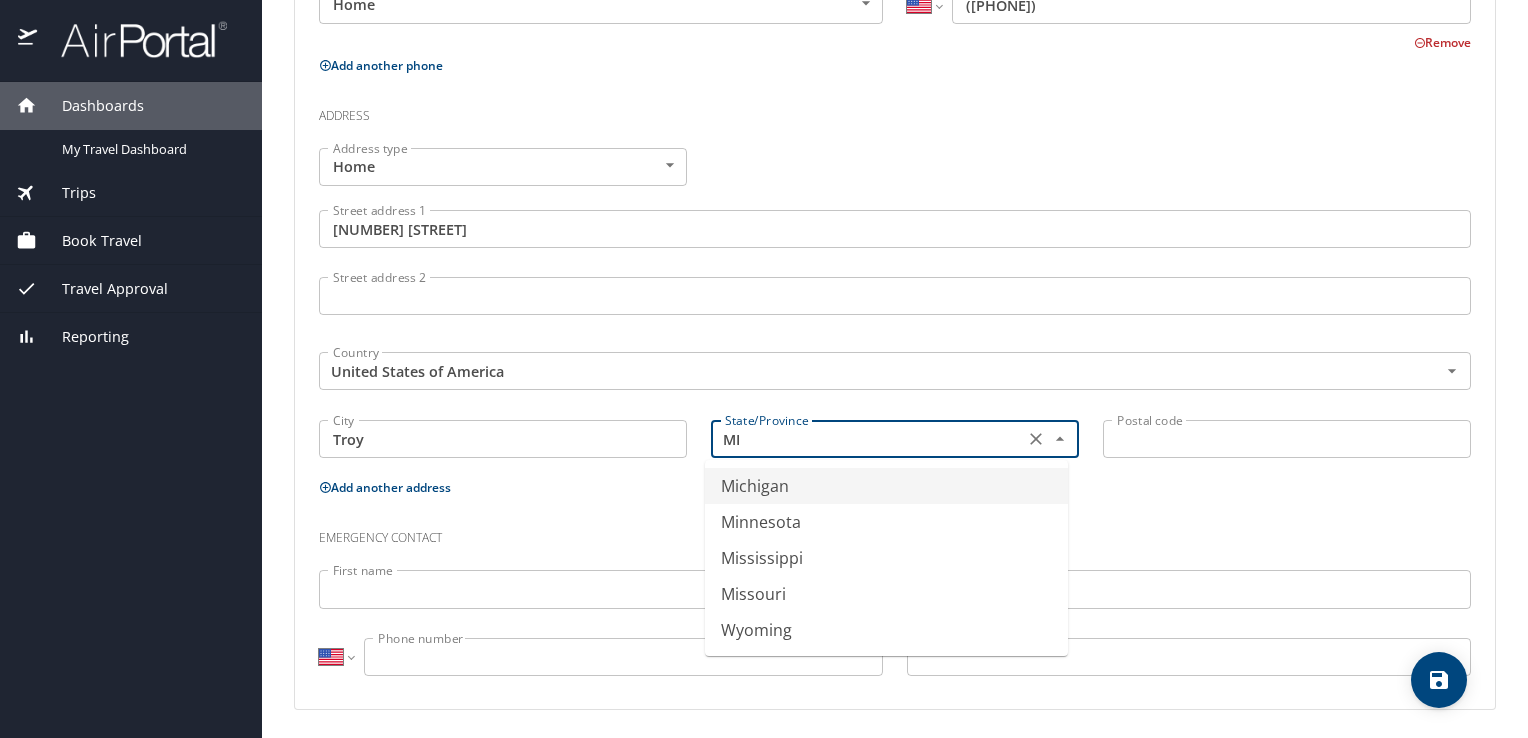 click on "Michigan" at bounding box center [886, 486] 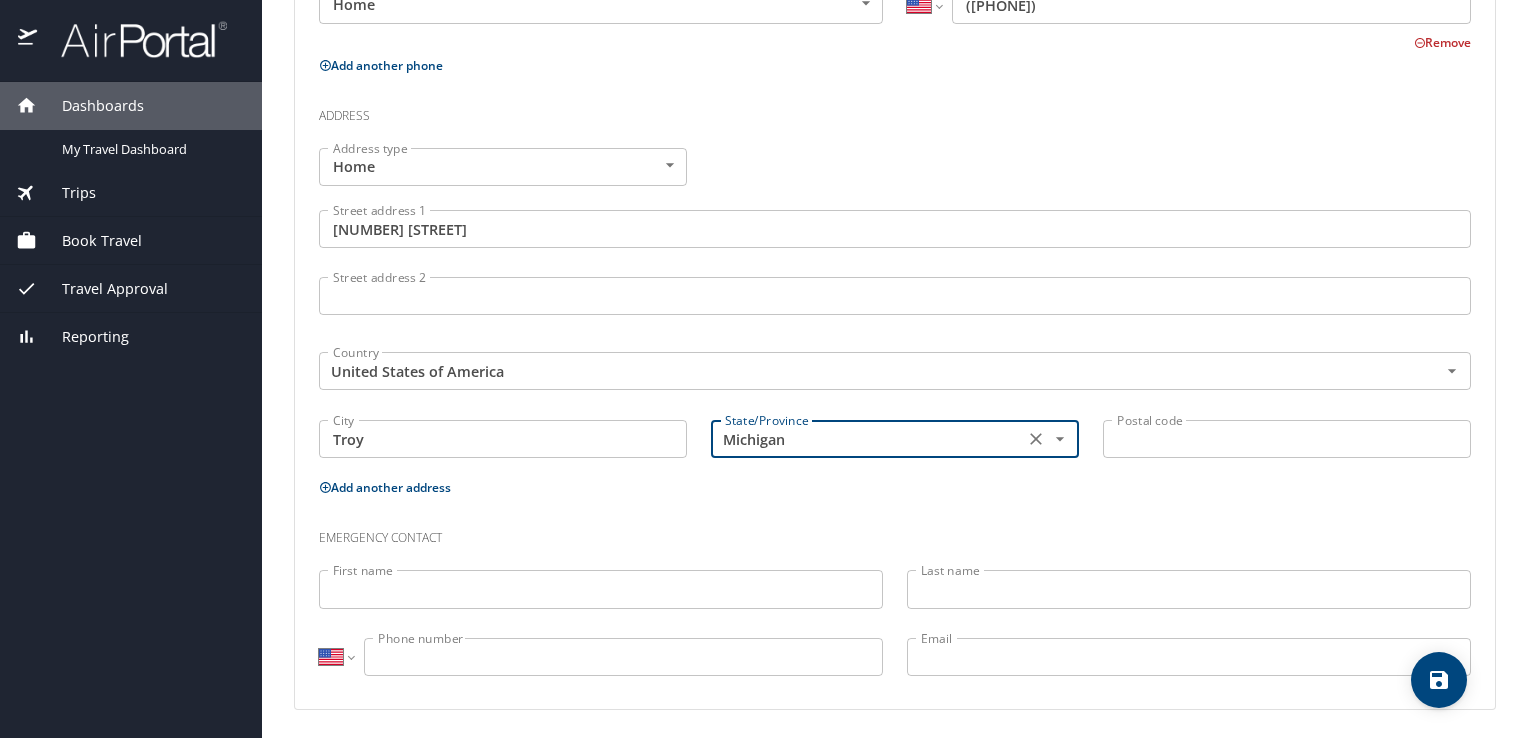 type on "Michigan" 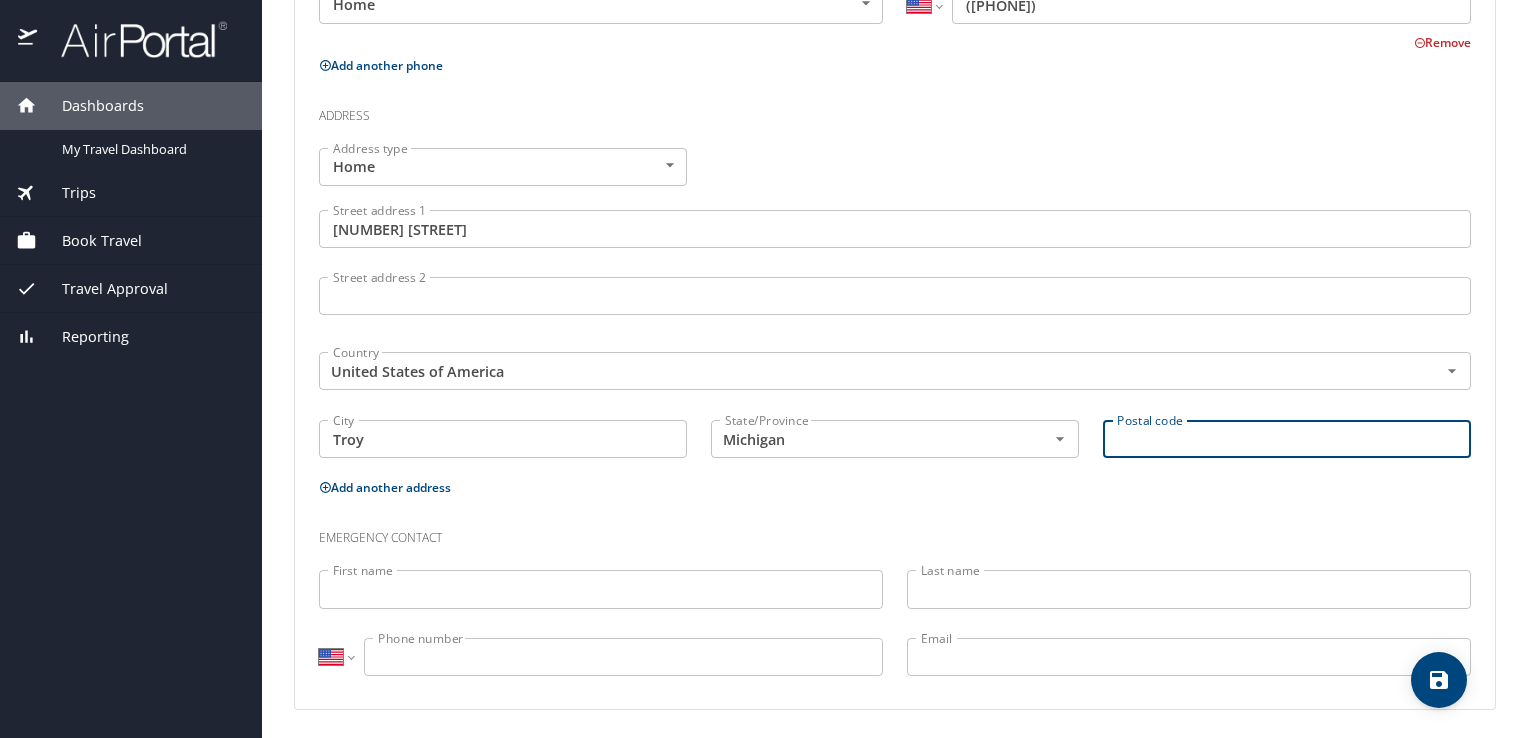 click on "Postal code" at bounding box center [1287, 439] 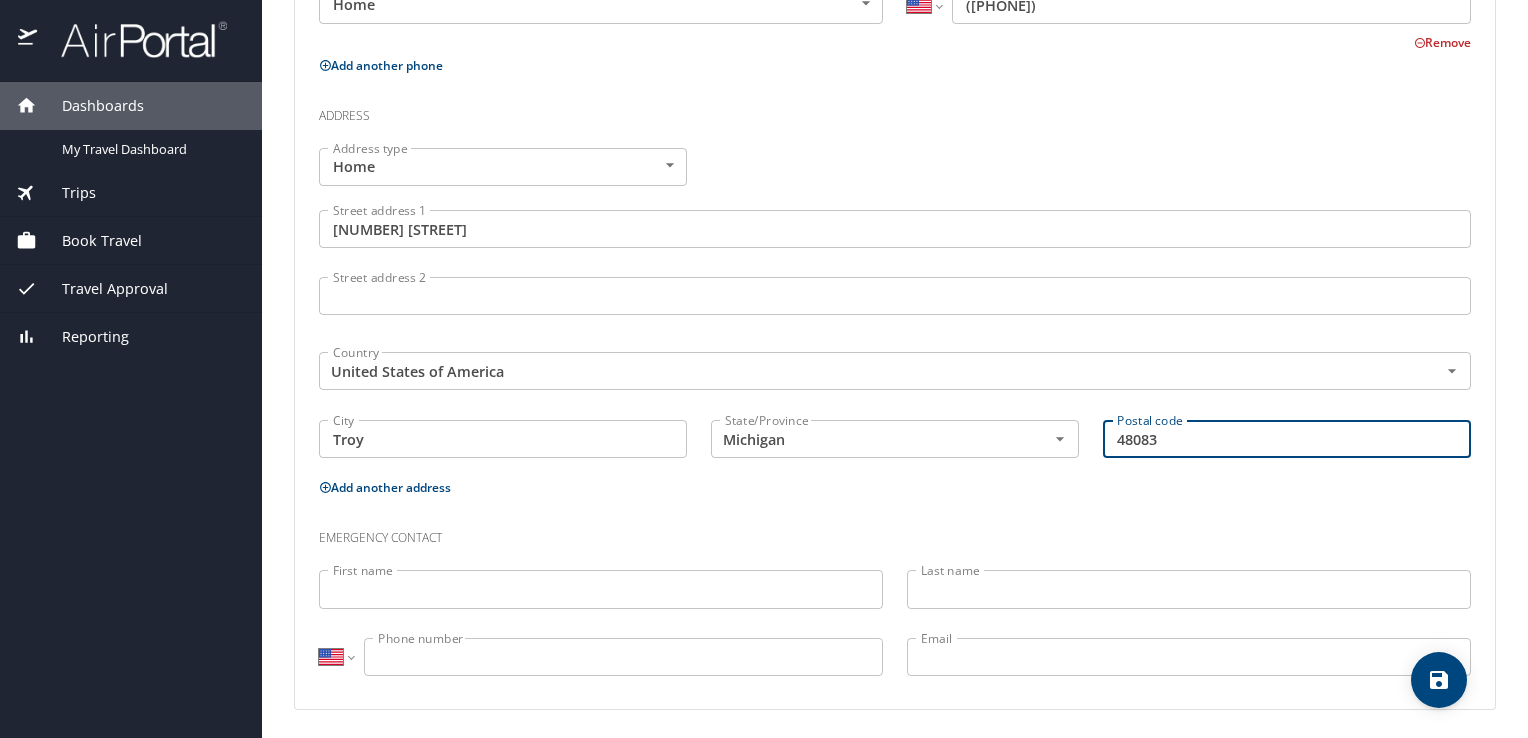 type on "48083" 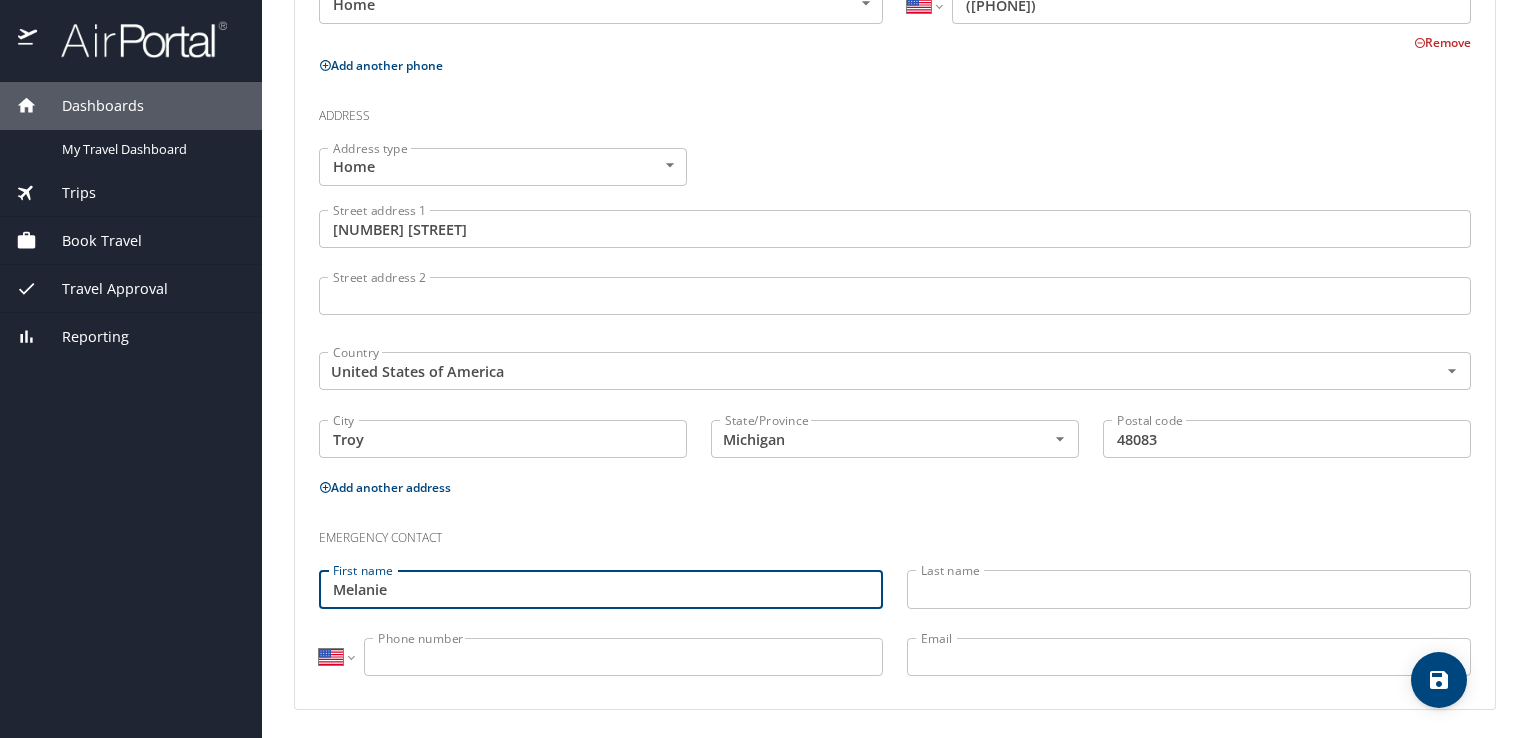 type on "Melanie" 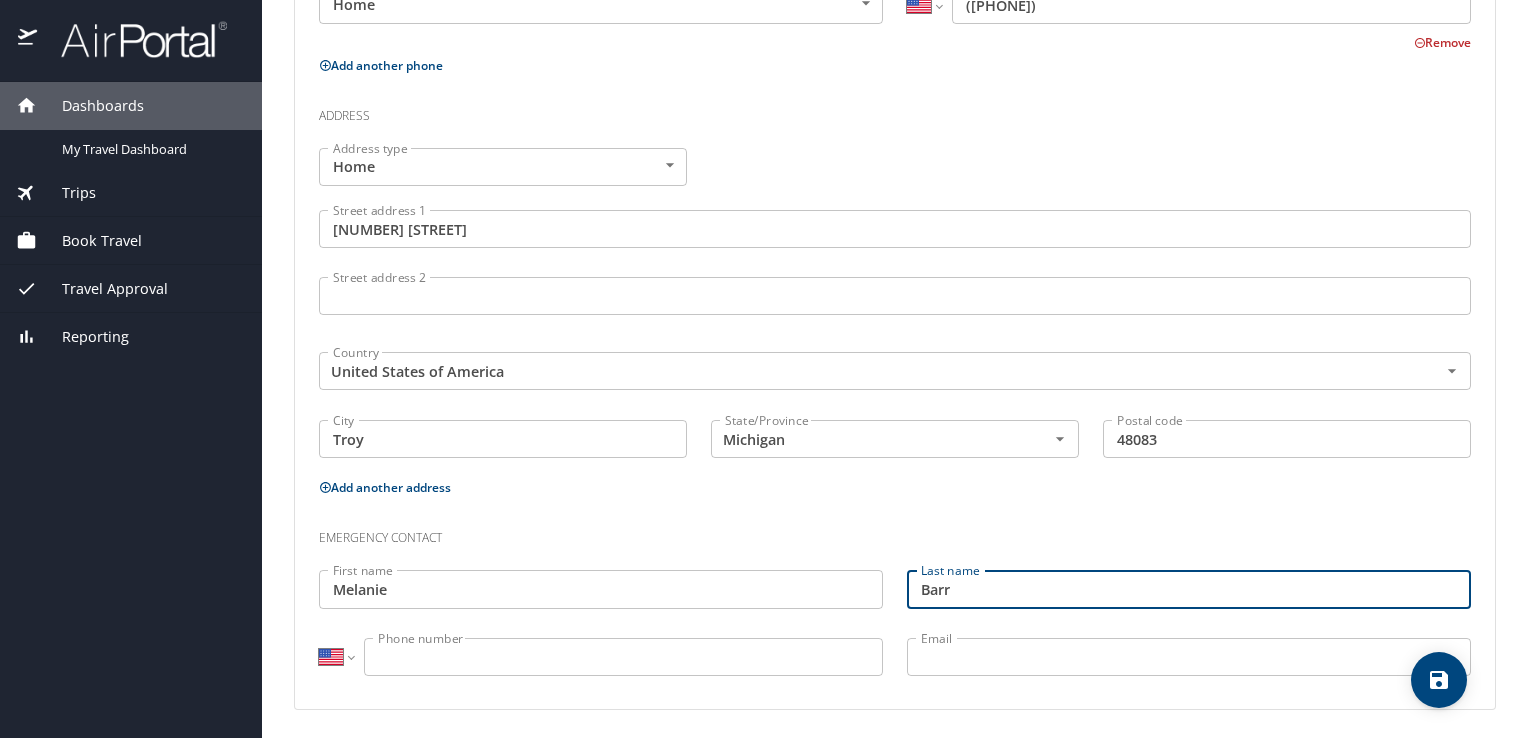 type on "Barr" 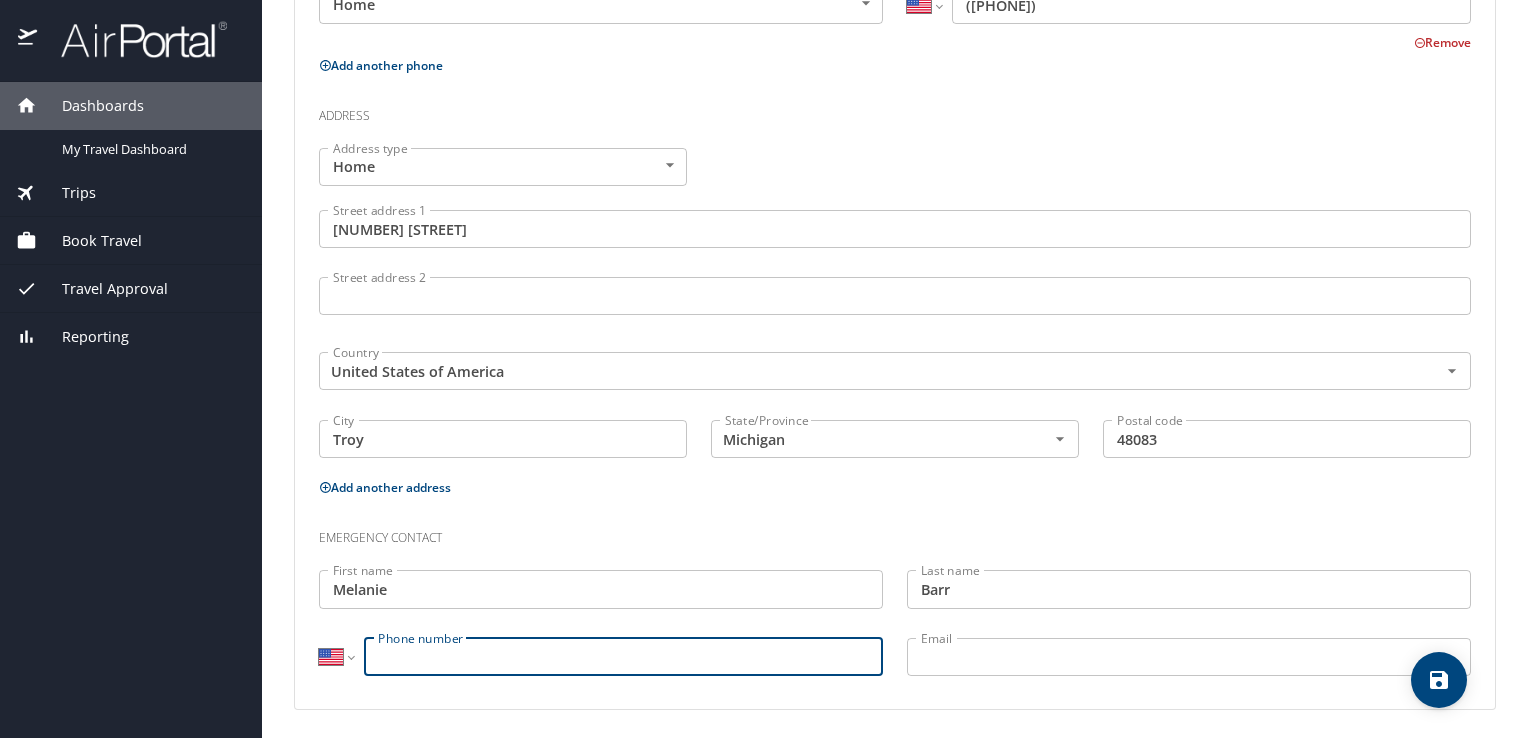 click on "Phone number" at bounding box center (623, 657) 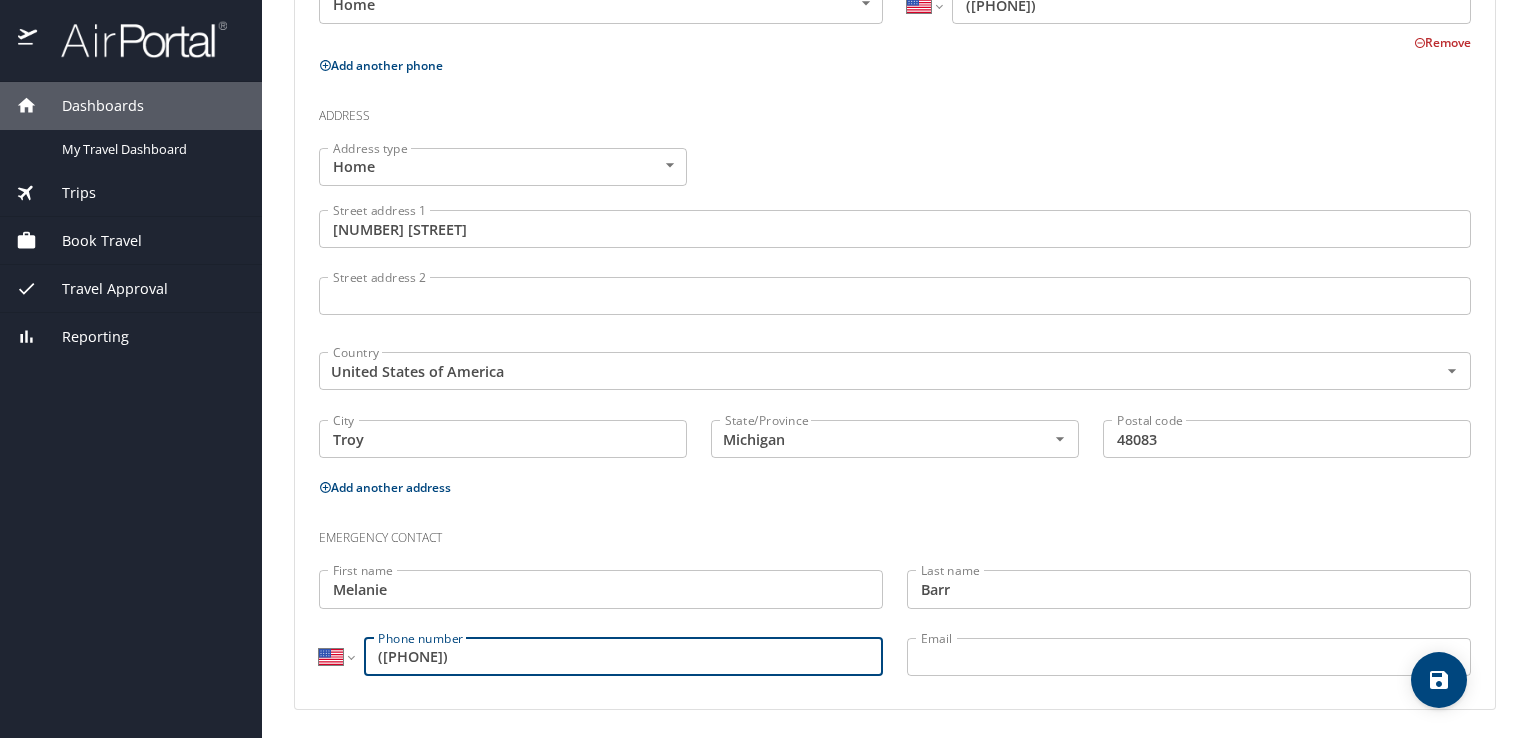 type on "([PHONE])" 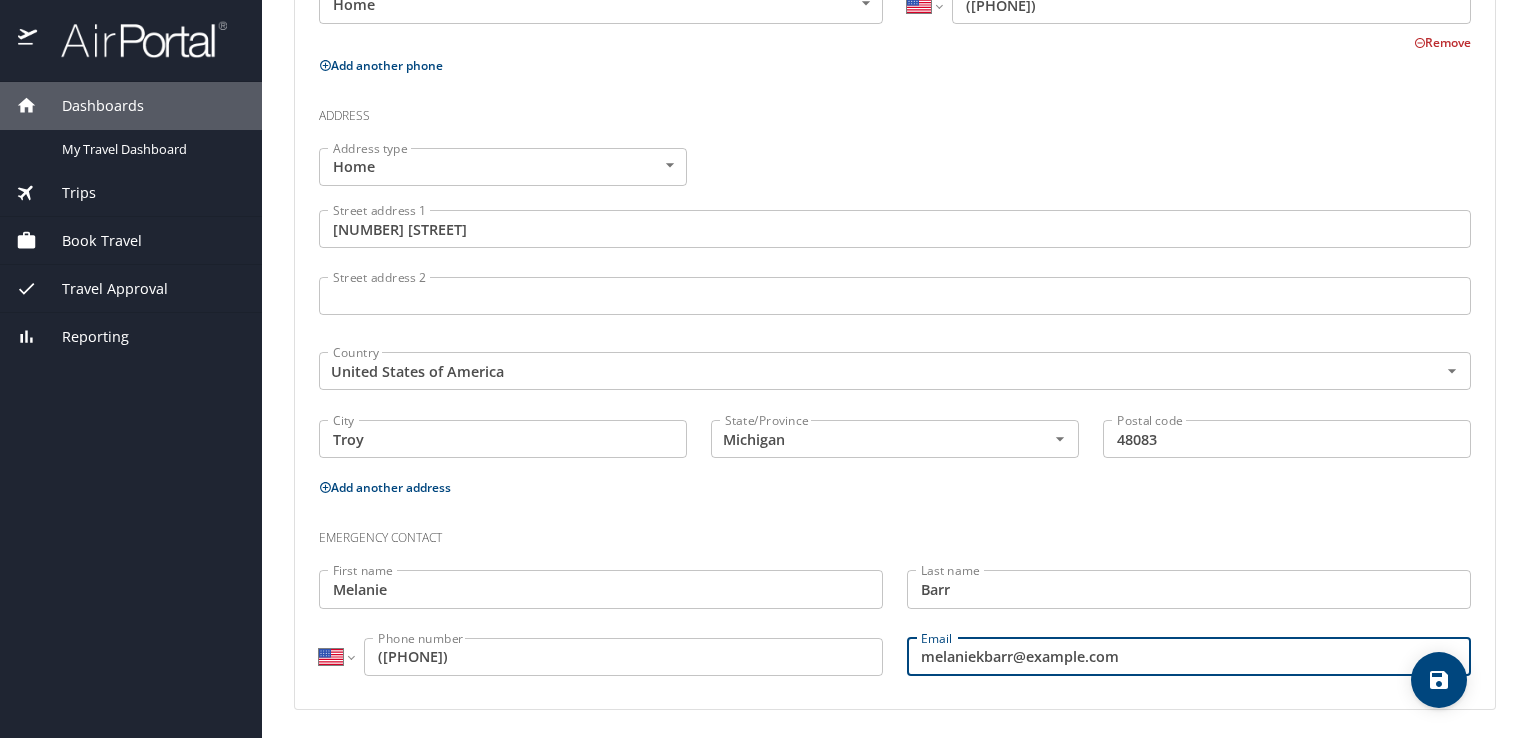 type on "melaniekbarr@example.com" 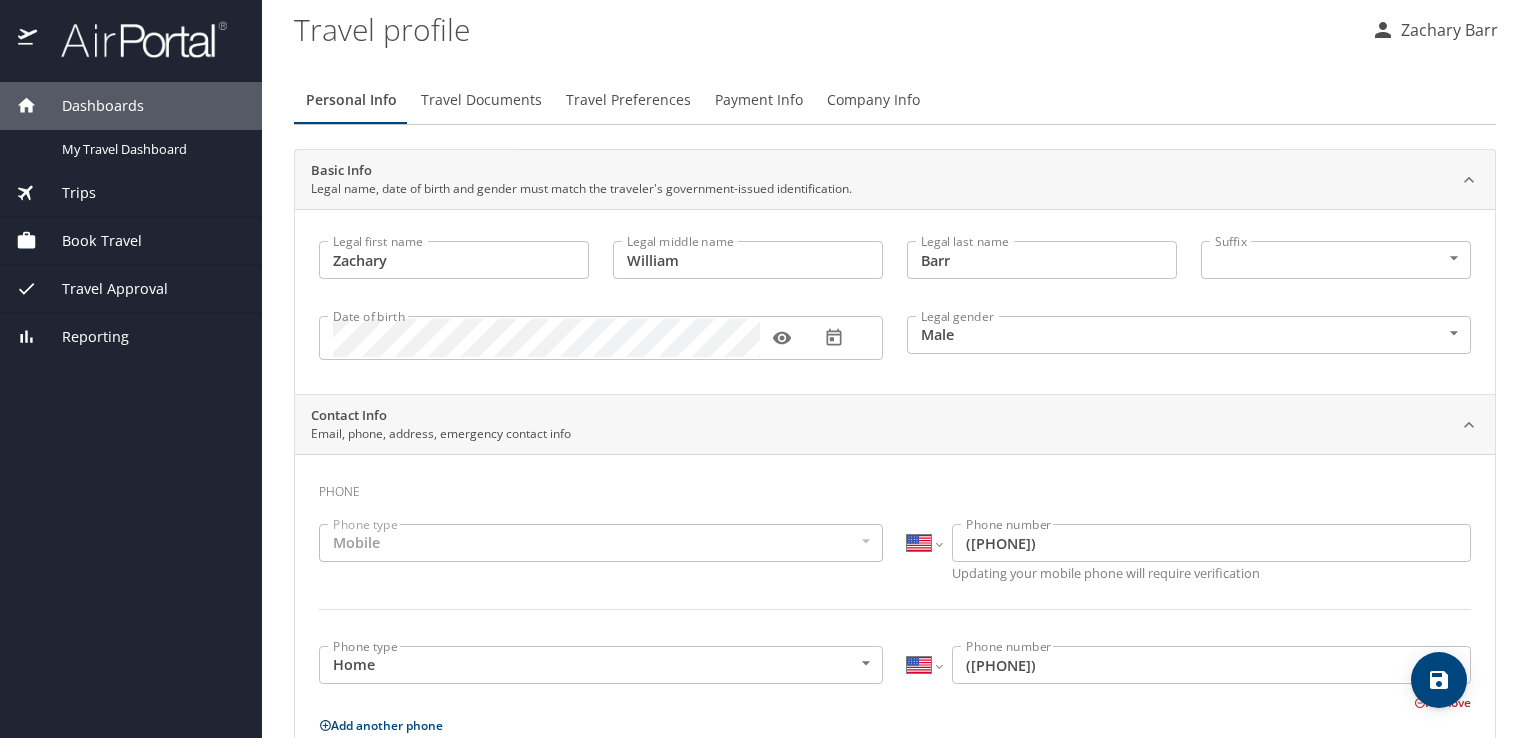 scroll, scrollTop: 0, scrollLeft: 0, axis: both 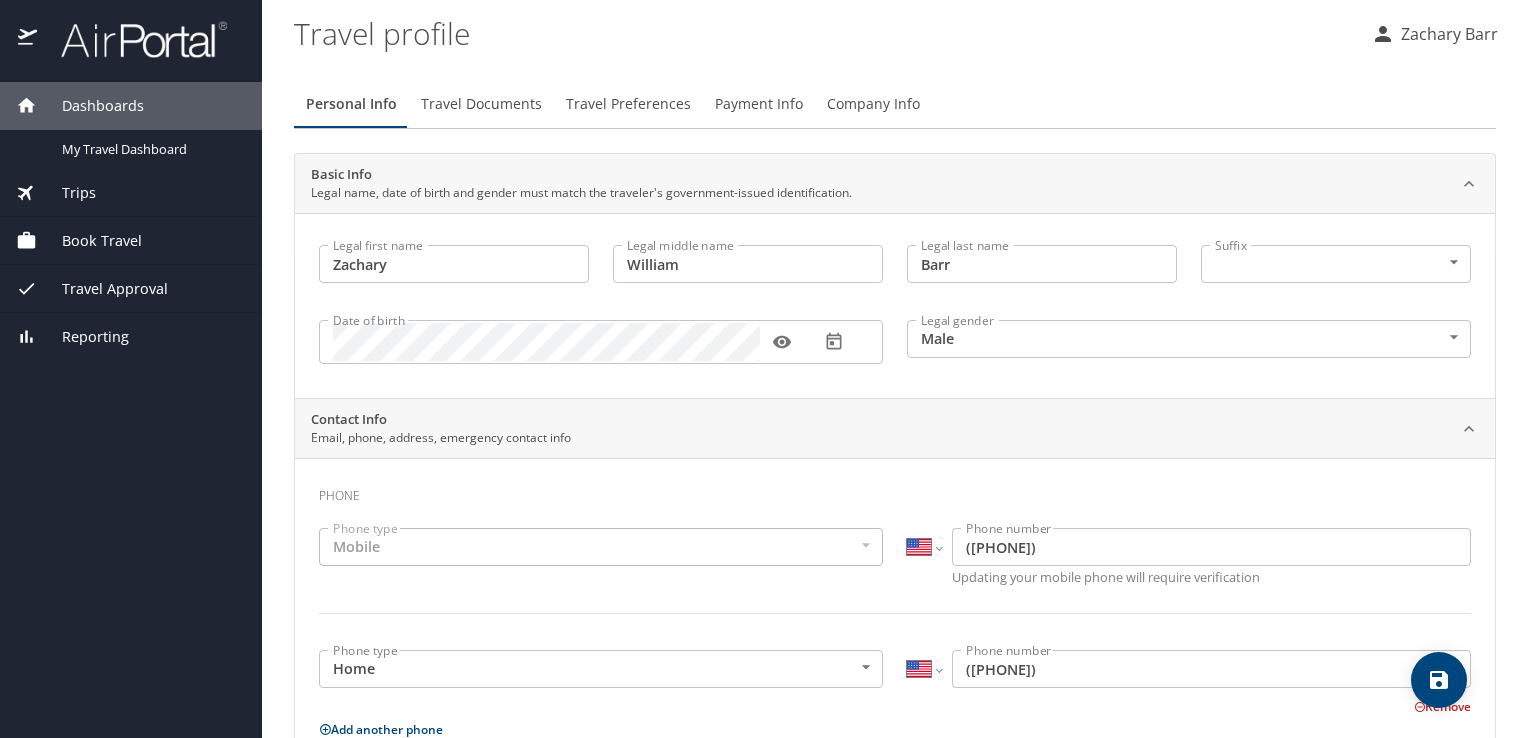 click on "Travel Approval" at bounding box center [102, 289] 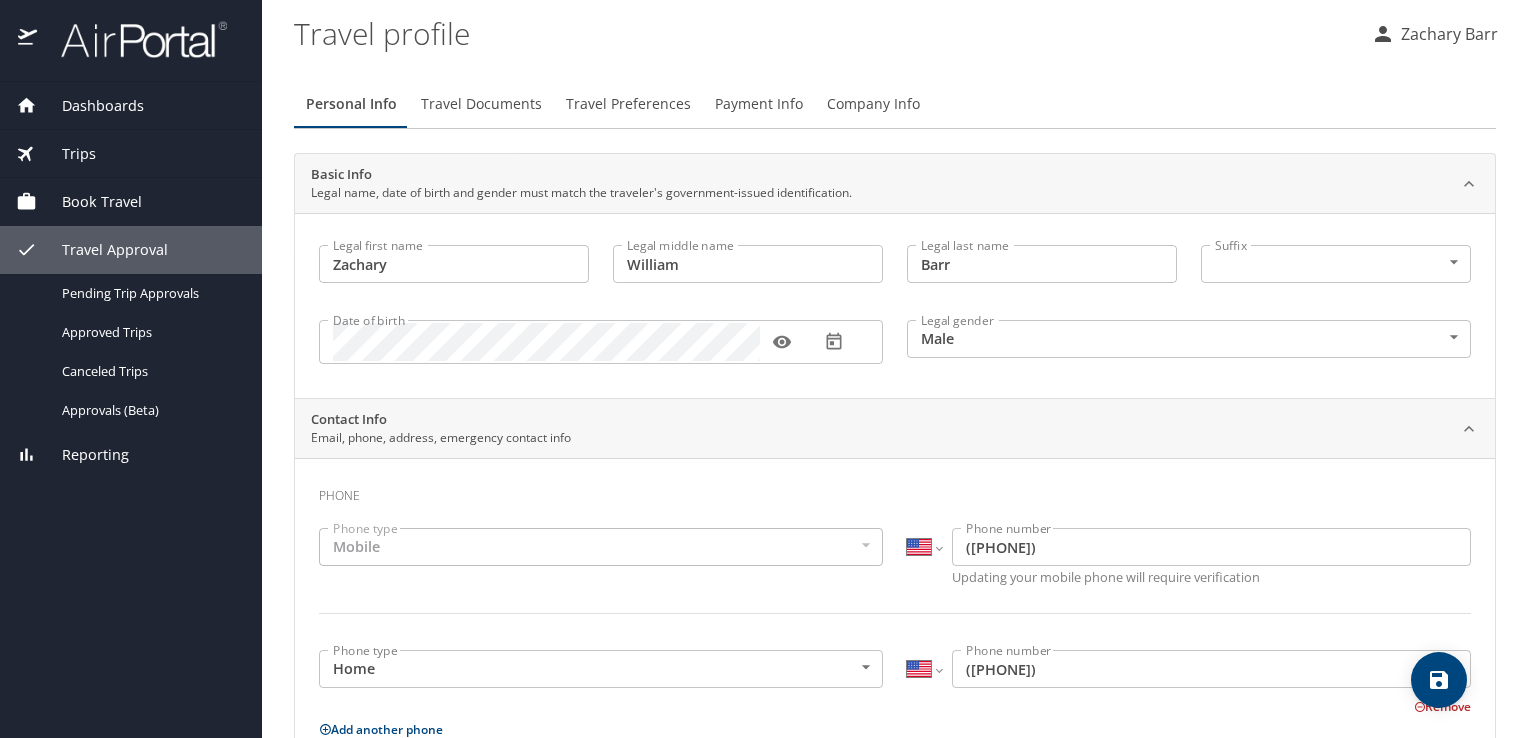 click on "Travel Approval" at bounding box center [102, 250] 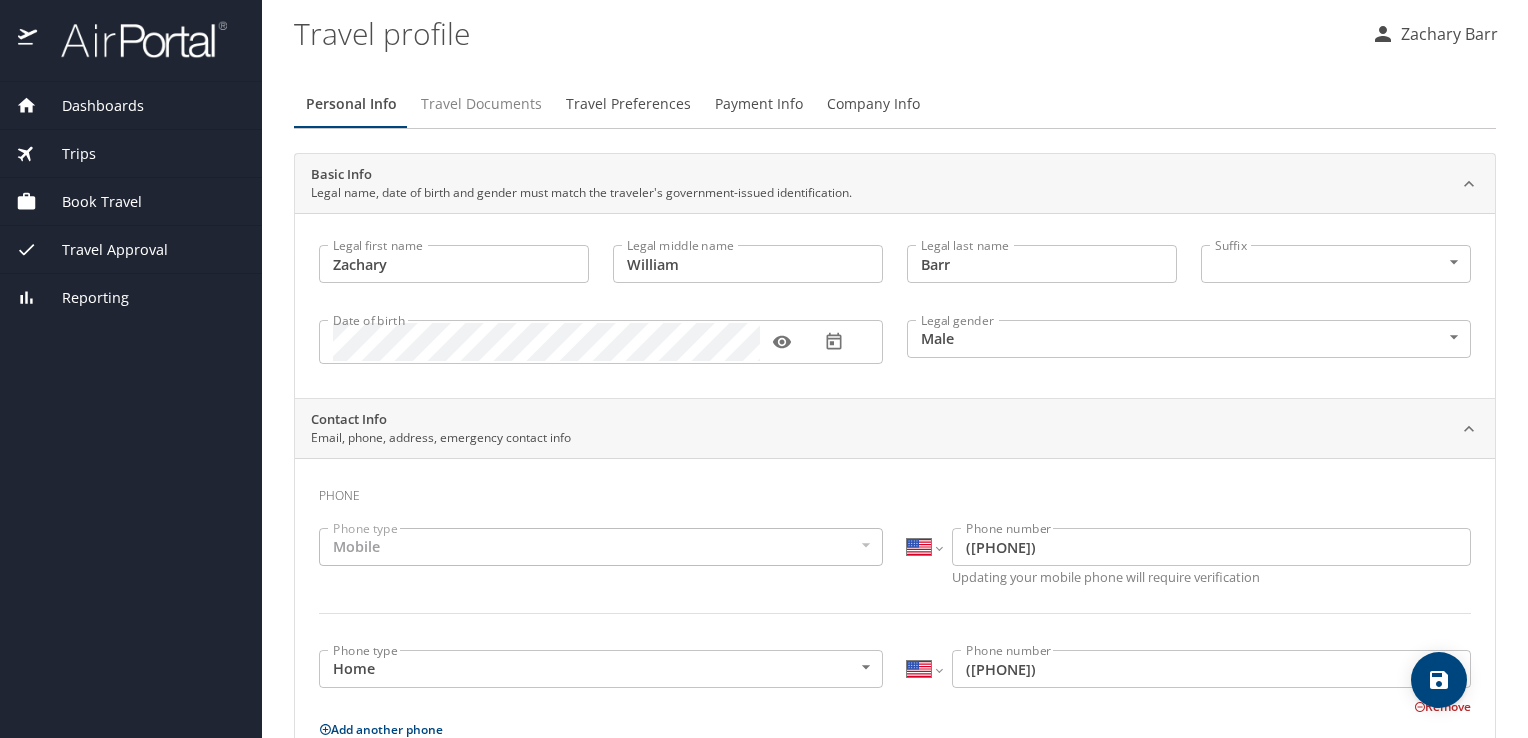 click on "Travel Documents" at bounding box center (481, 104) 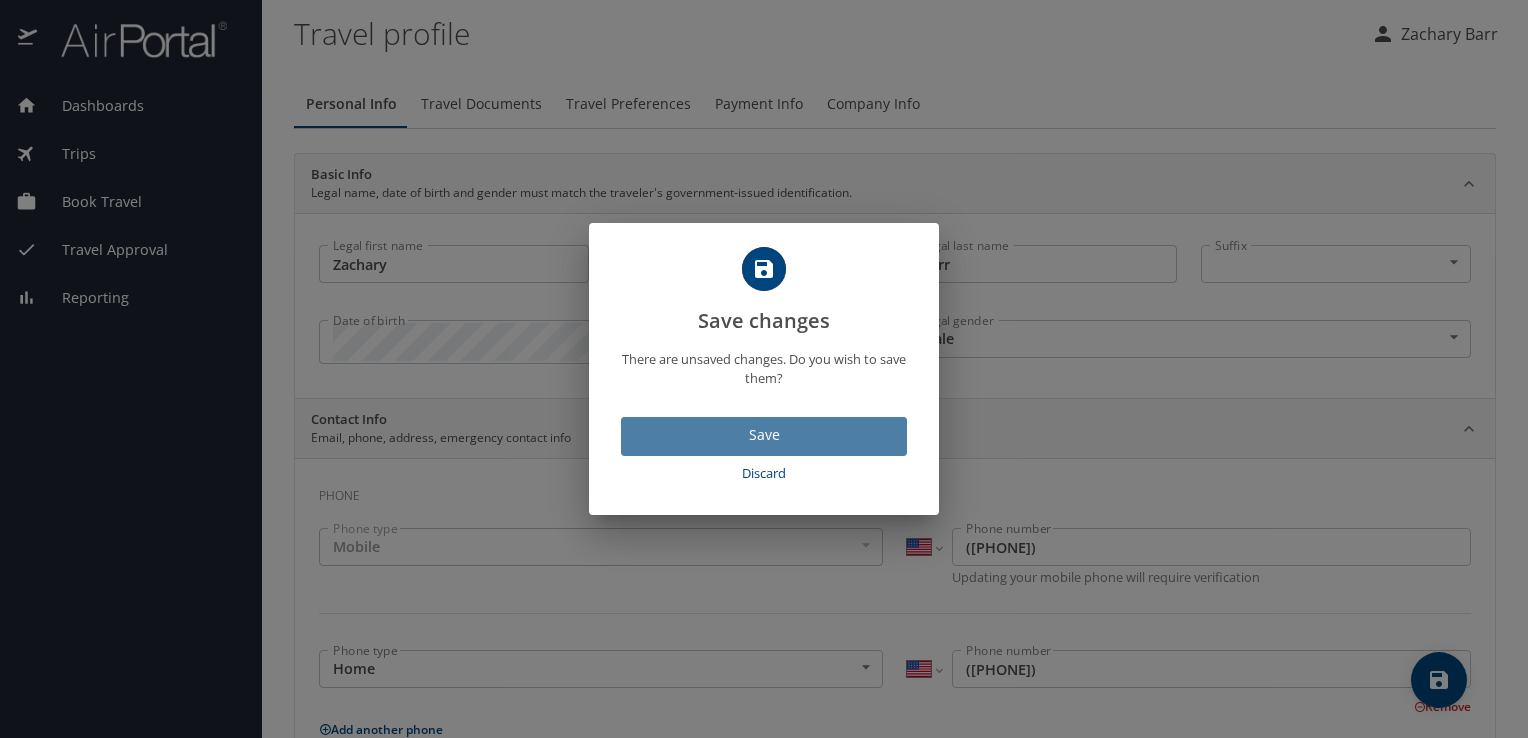 click on "Save" at bounding box center [764, 435] 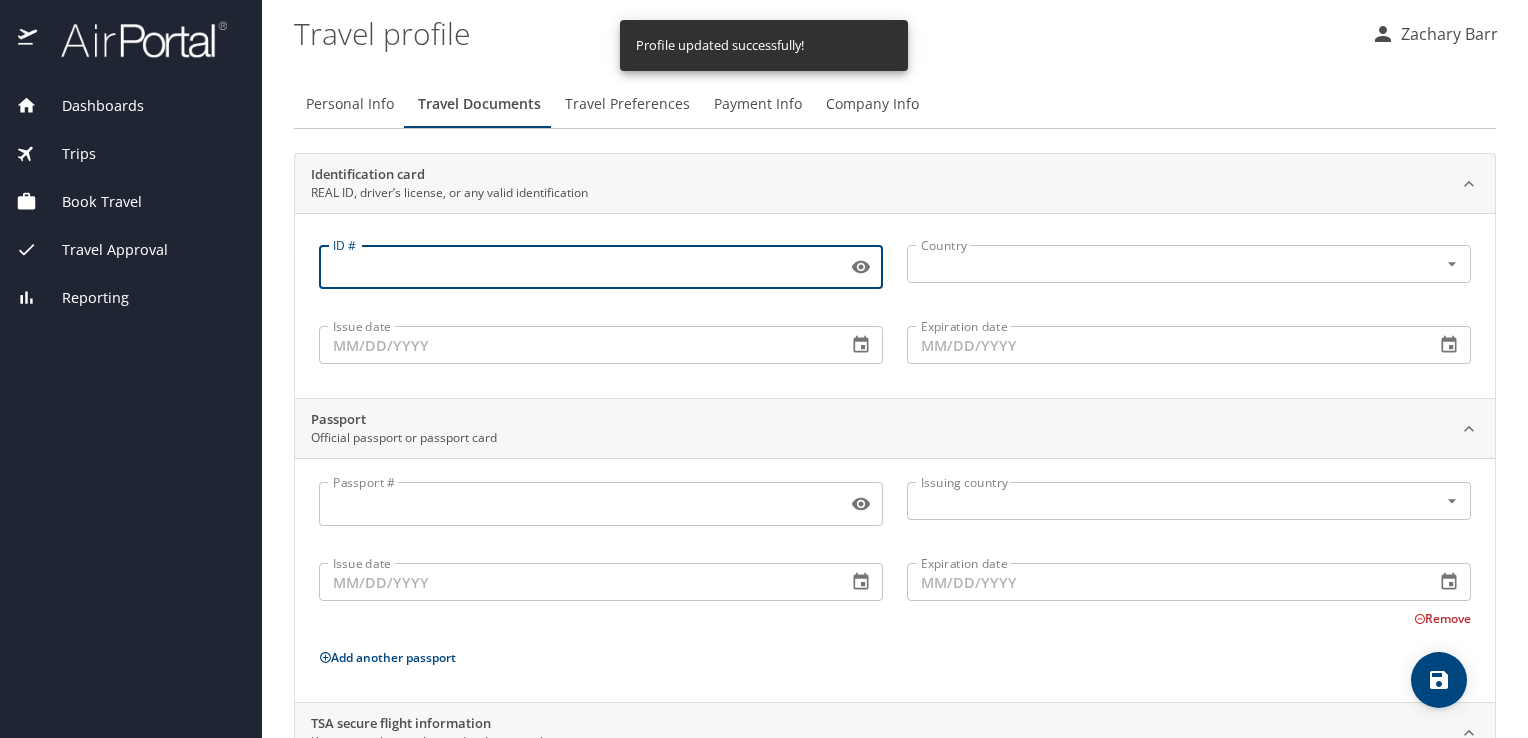 click on "ID #" at bounding box center [579, 267] 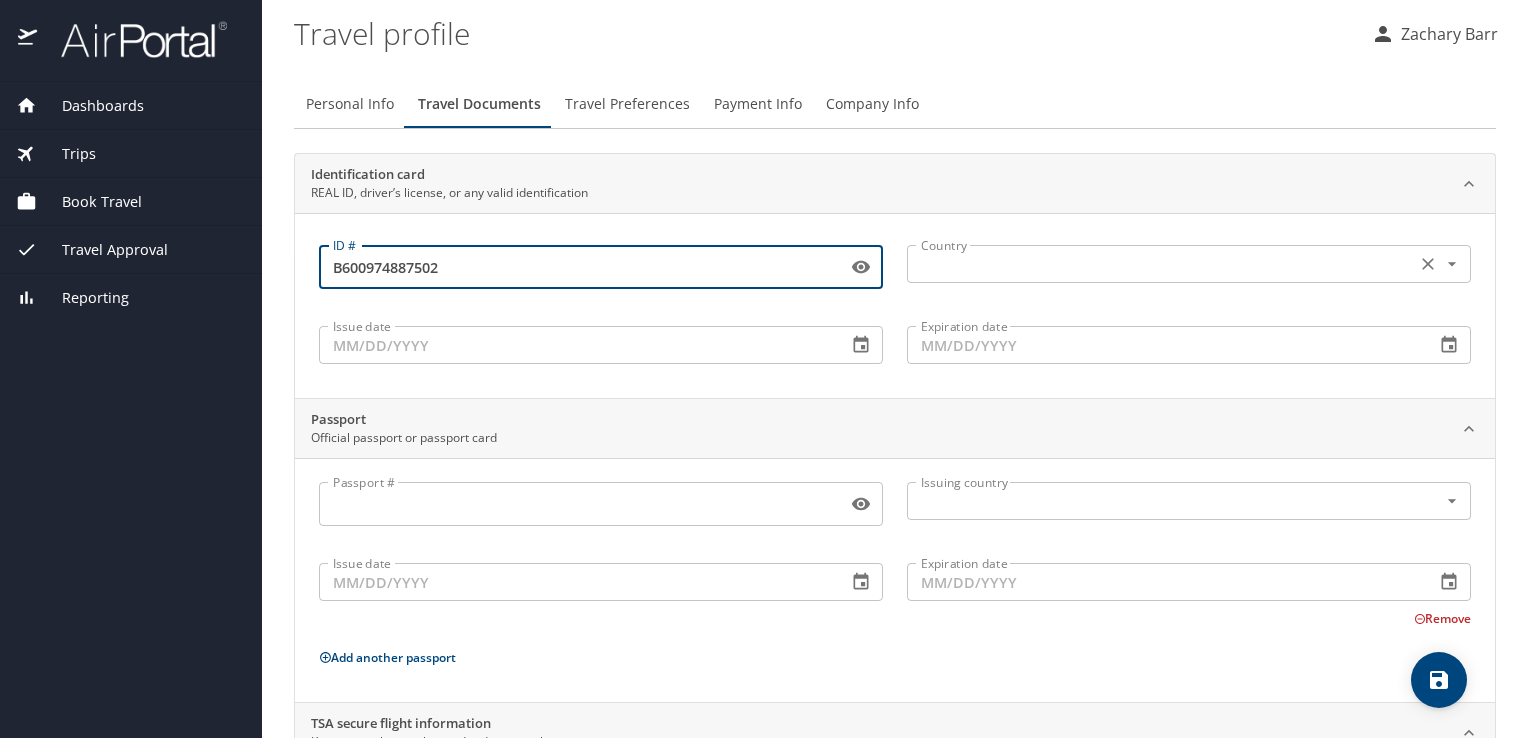 type on "B600974887502" 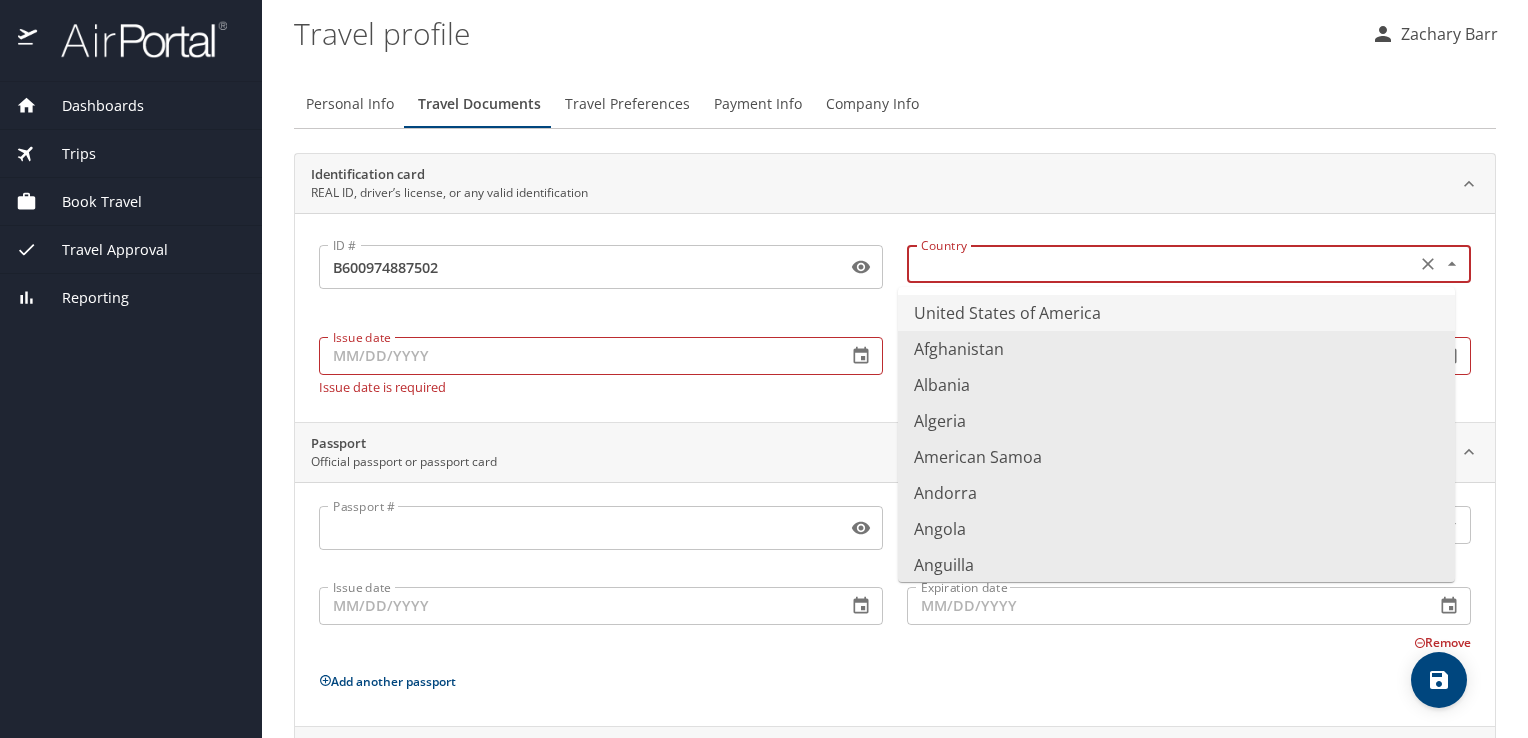 click on "United States of America" at bounding box center [1176, 313] 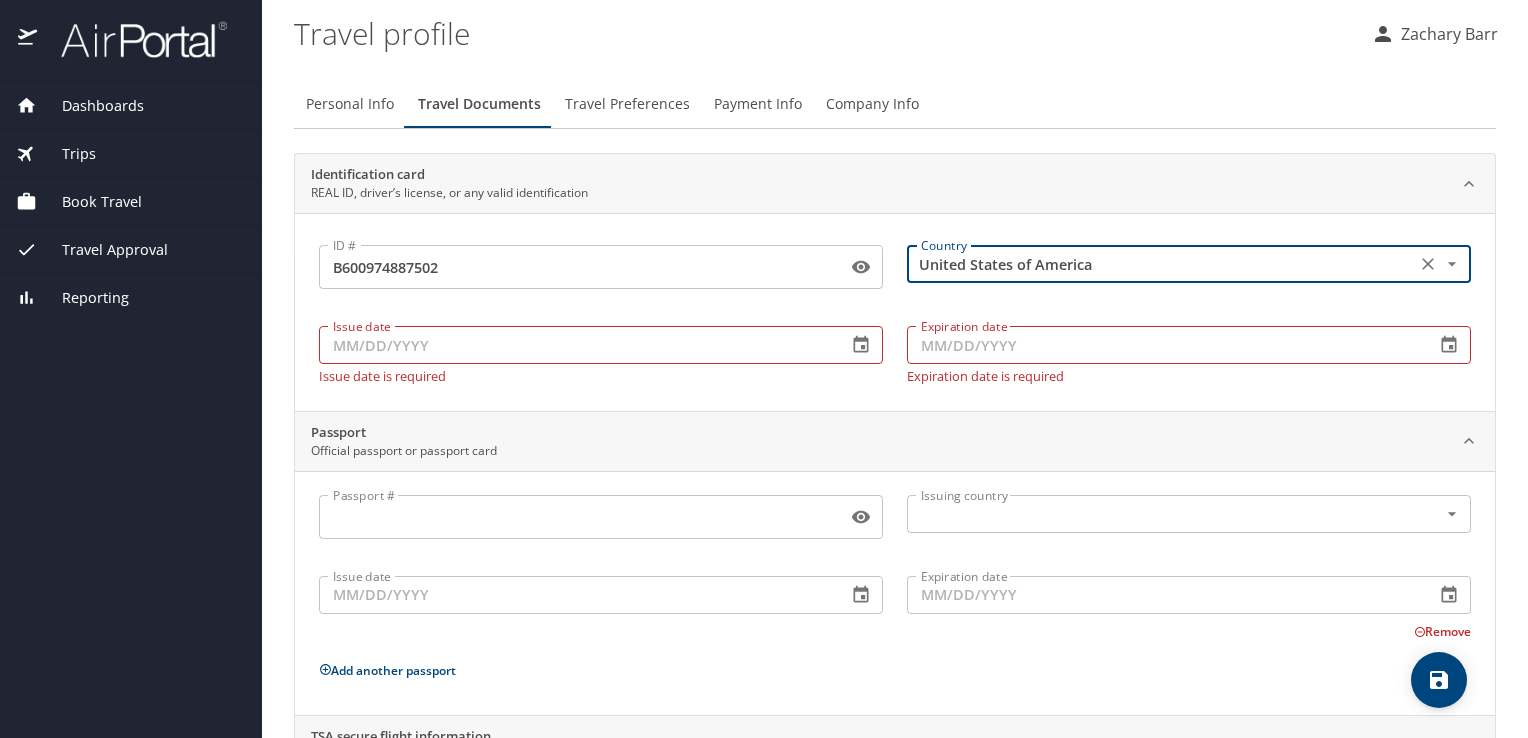 click on "Issue date" at bounding box center [575, 345] 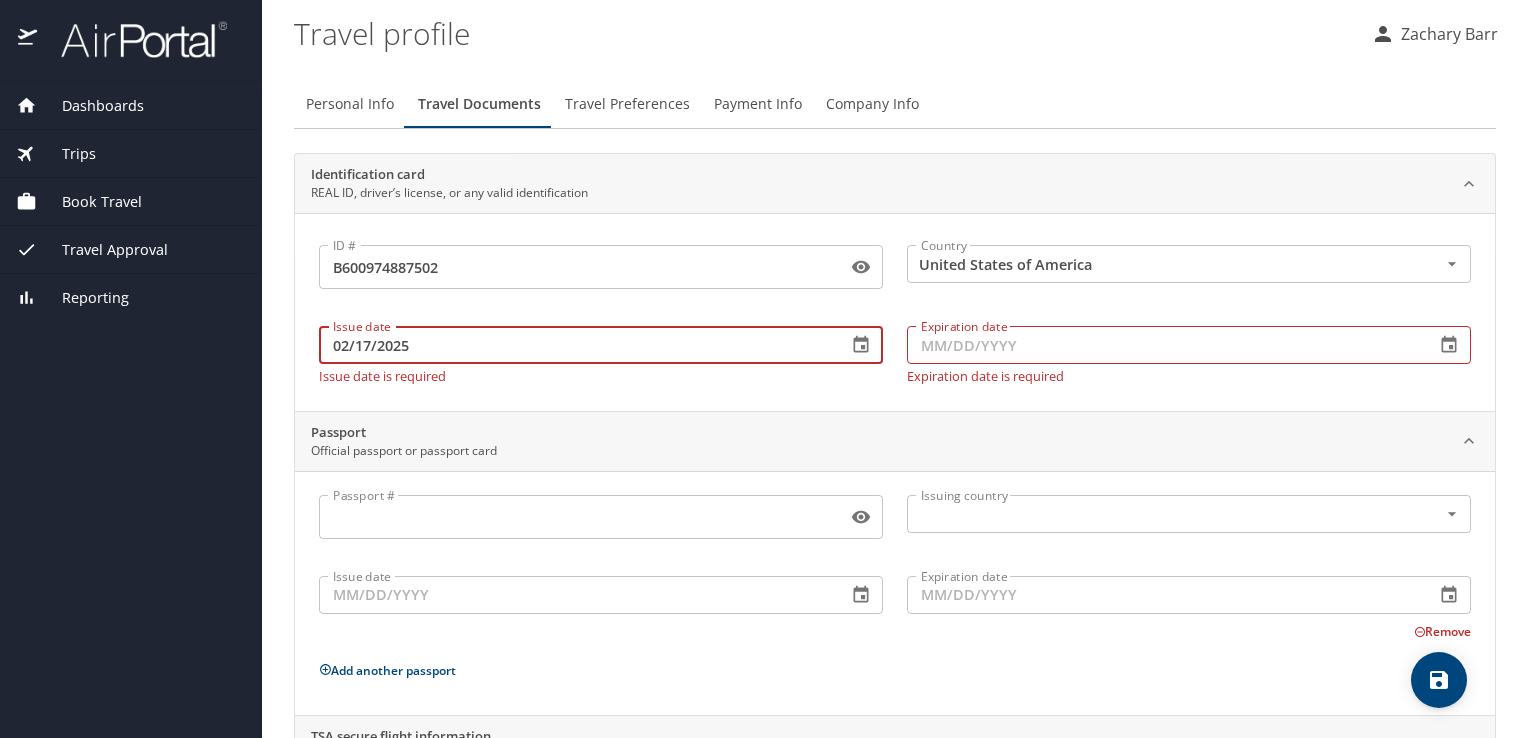 type on "02/17/2025" 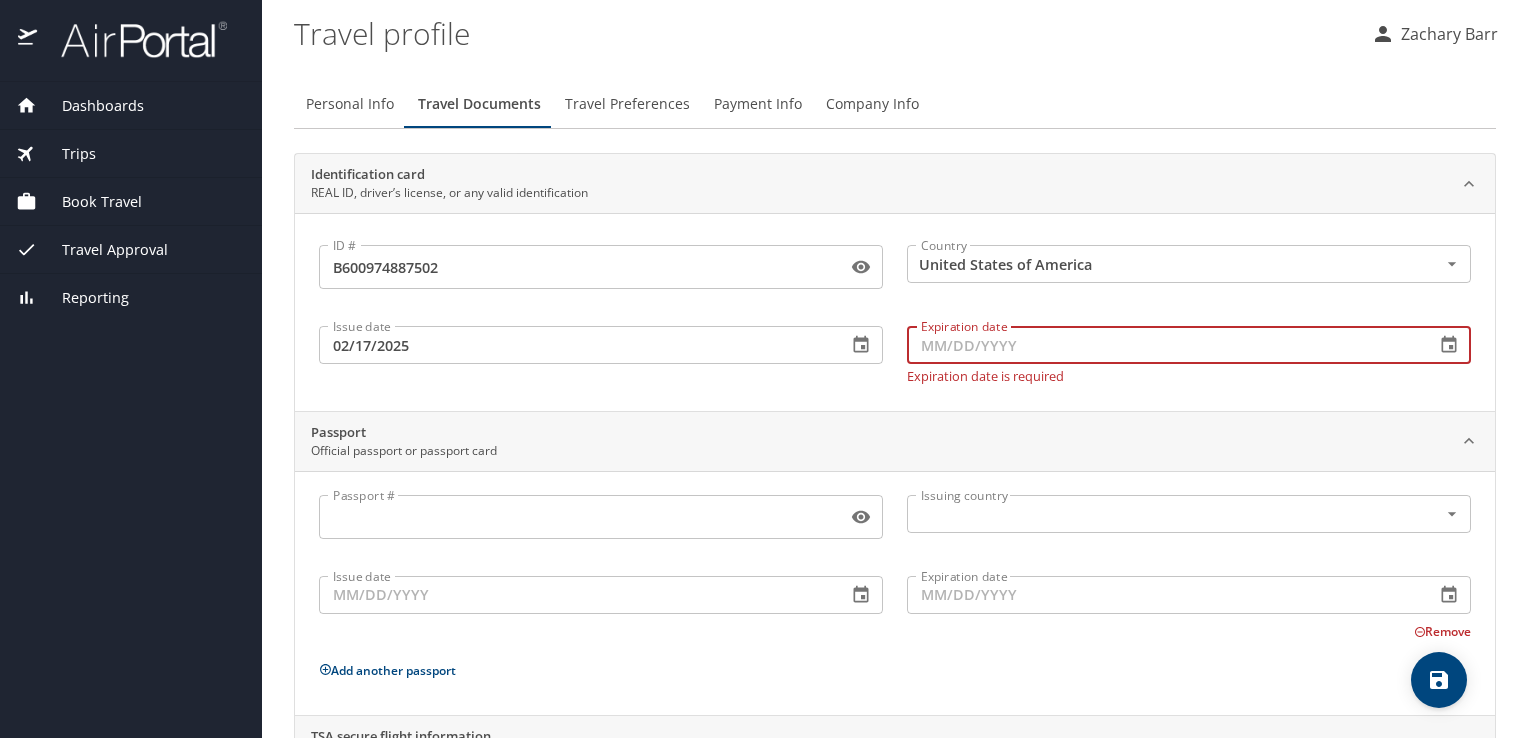 click on "Expiration date" at bounding box center (1163, 345) 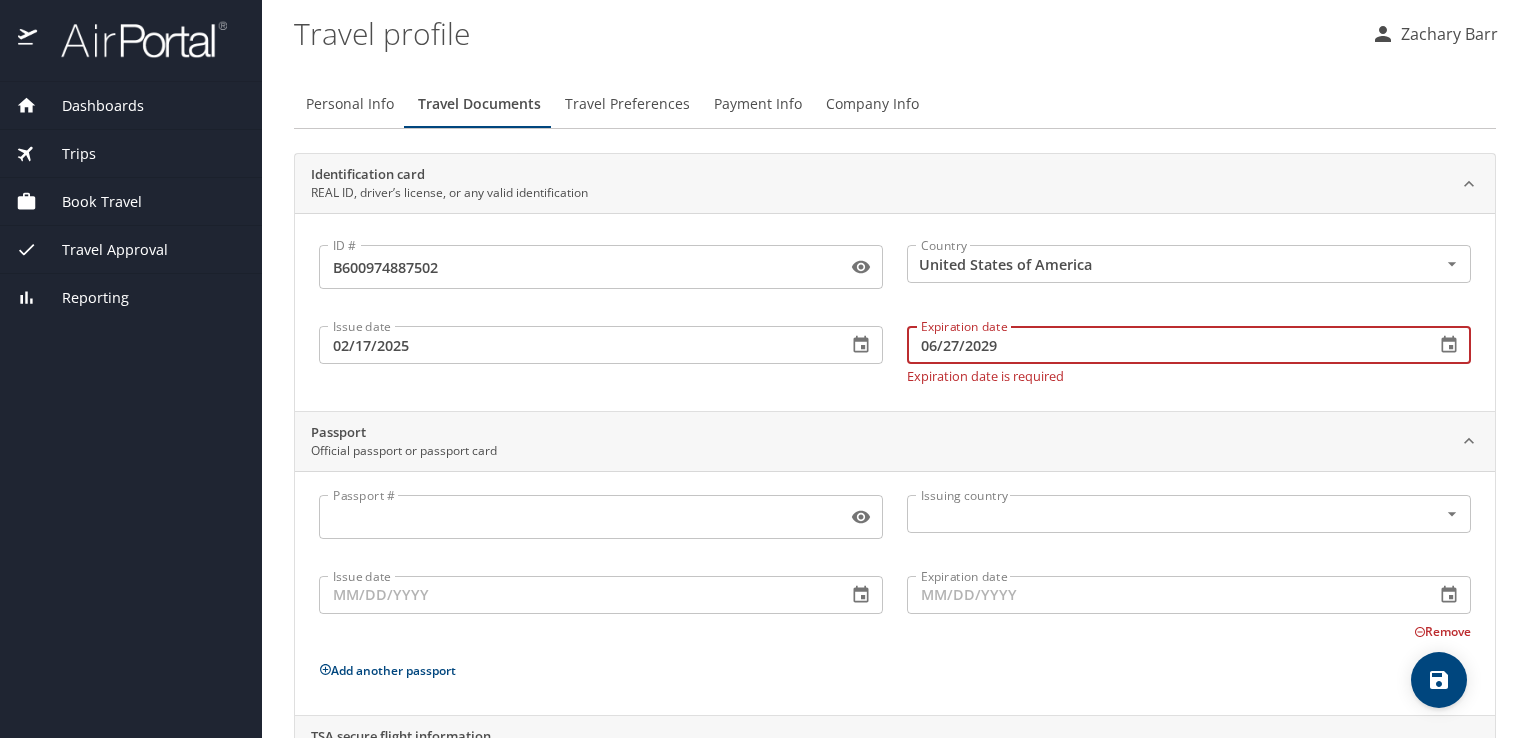 type on "06/27/2029" 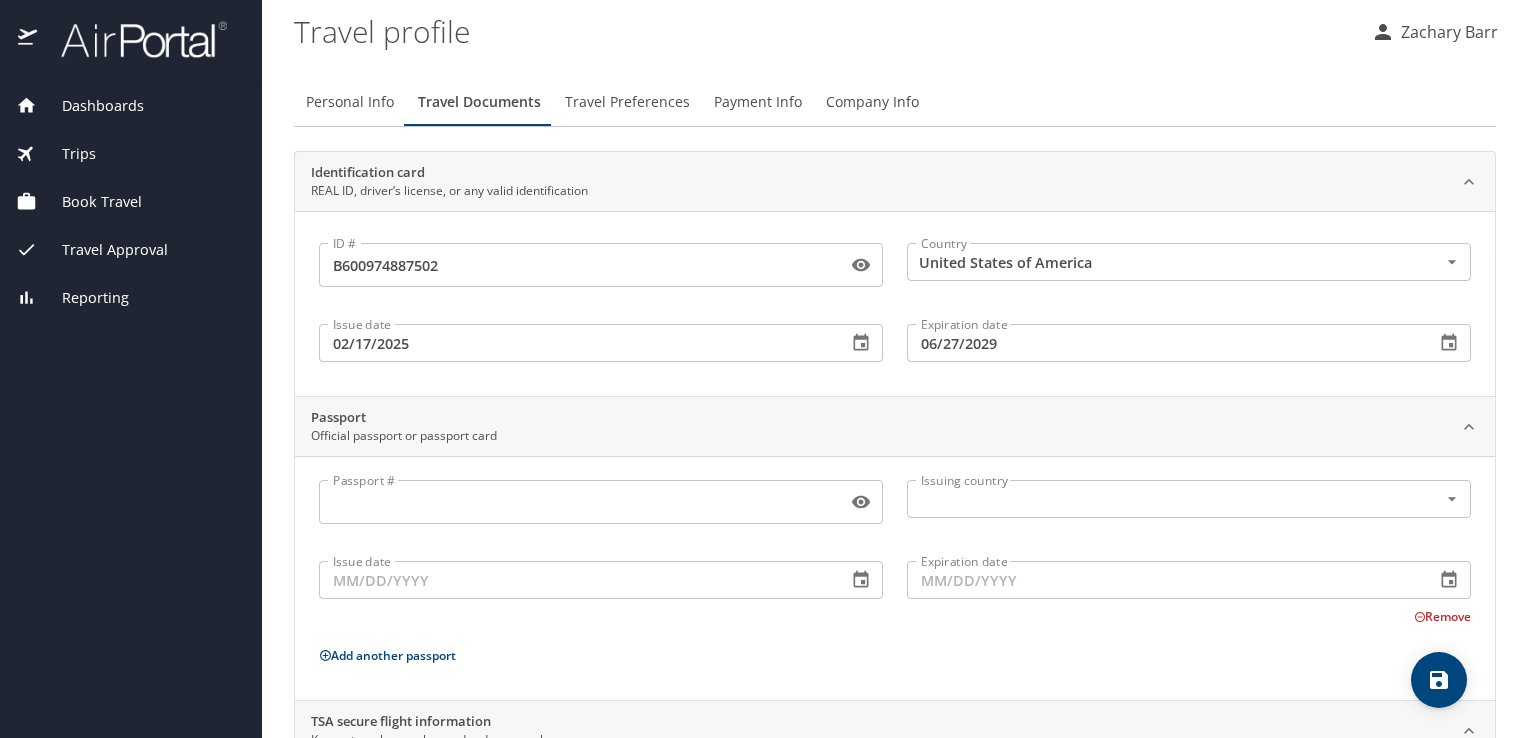 scroll, scrollTop: 0, scrollLeft: 0, axis: both 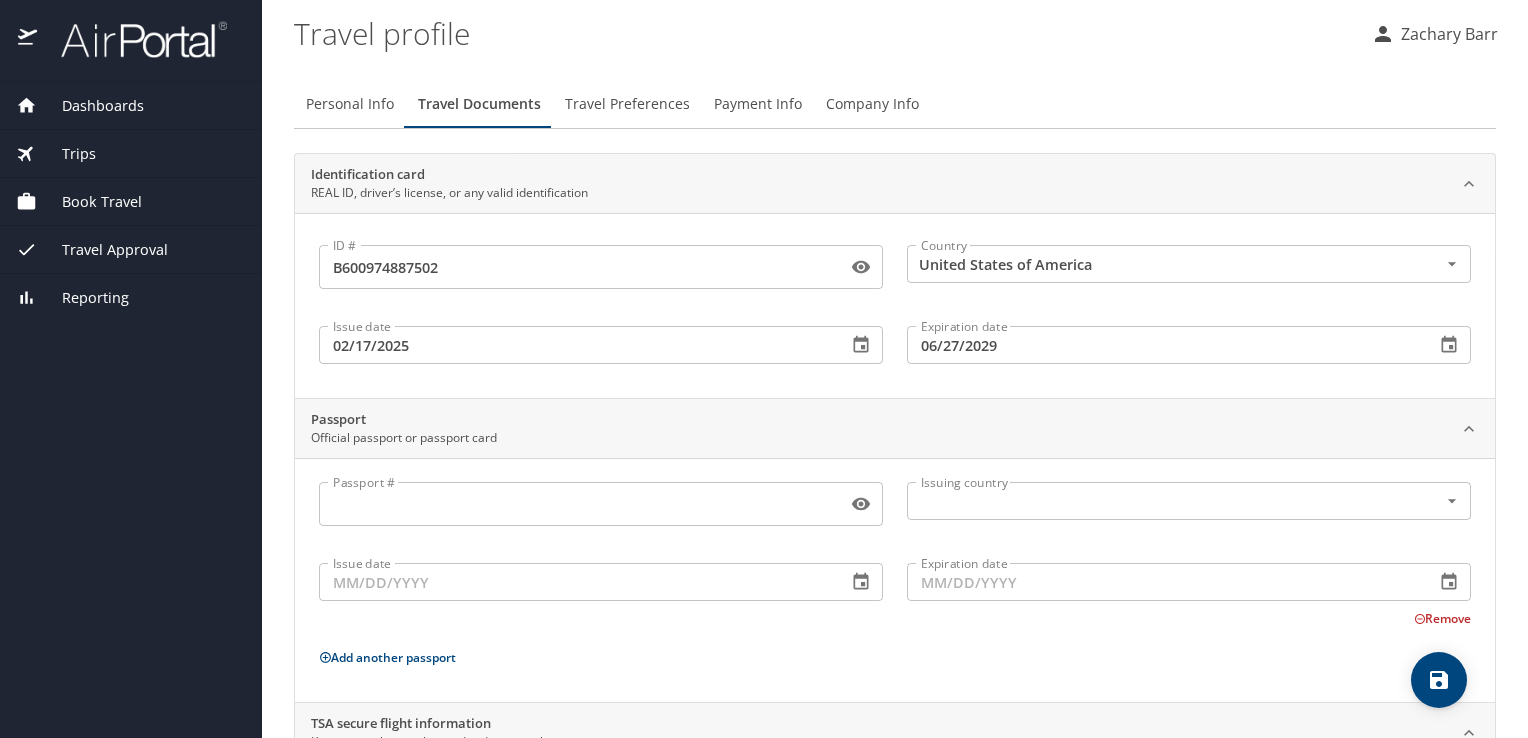 click on "Travel Preferences" at bounding box center [627, 104] 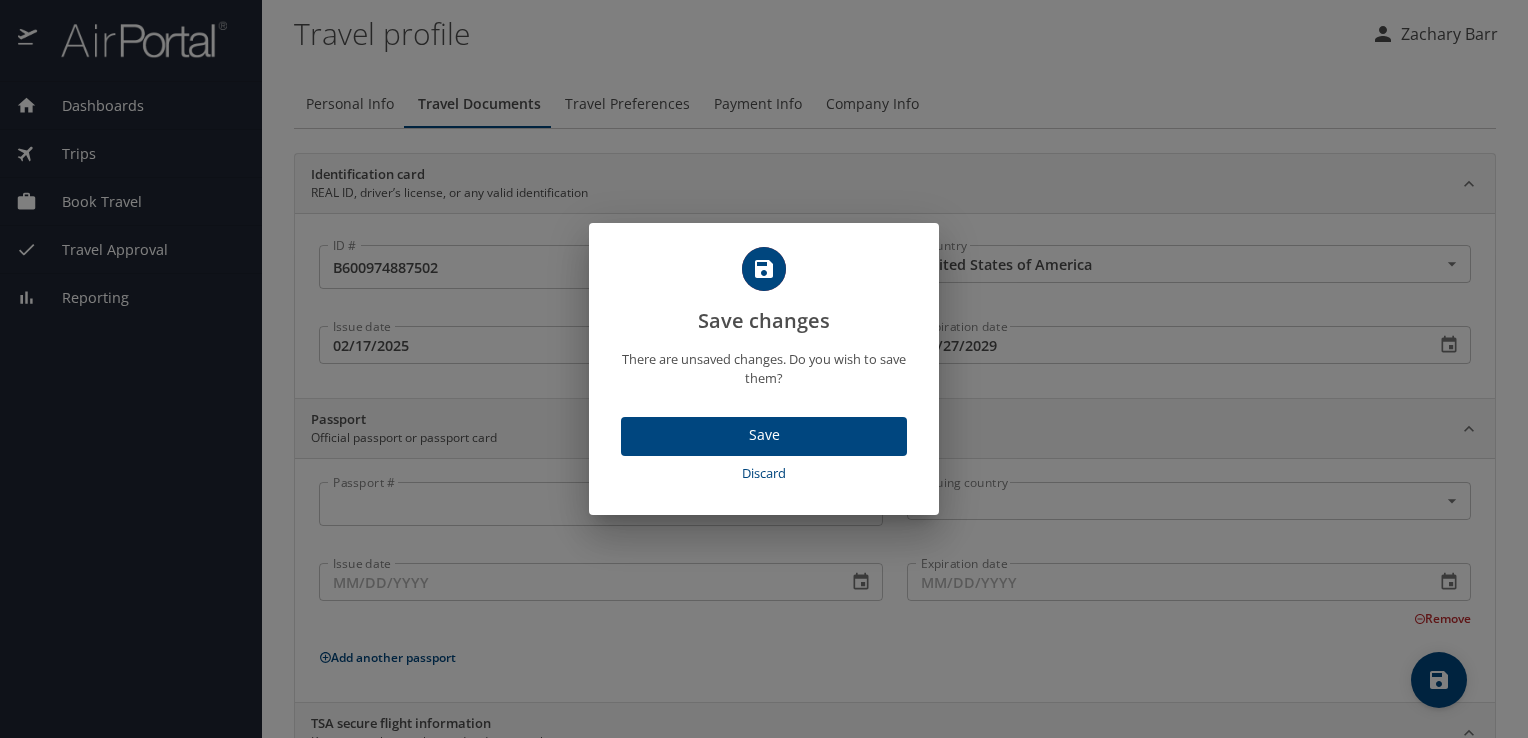 click on "Save" at bounding box center [764, 435] 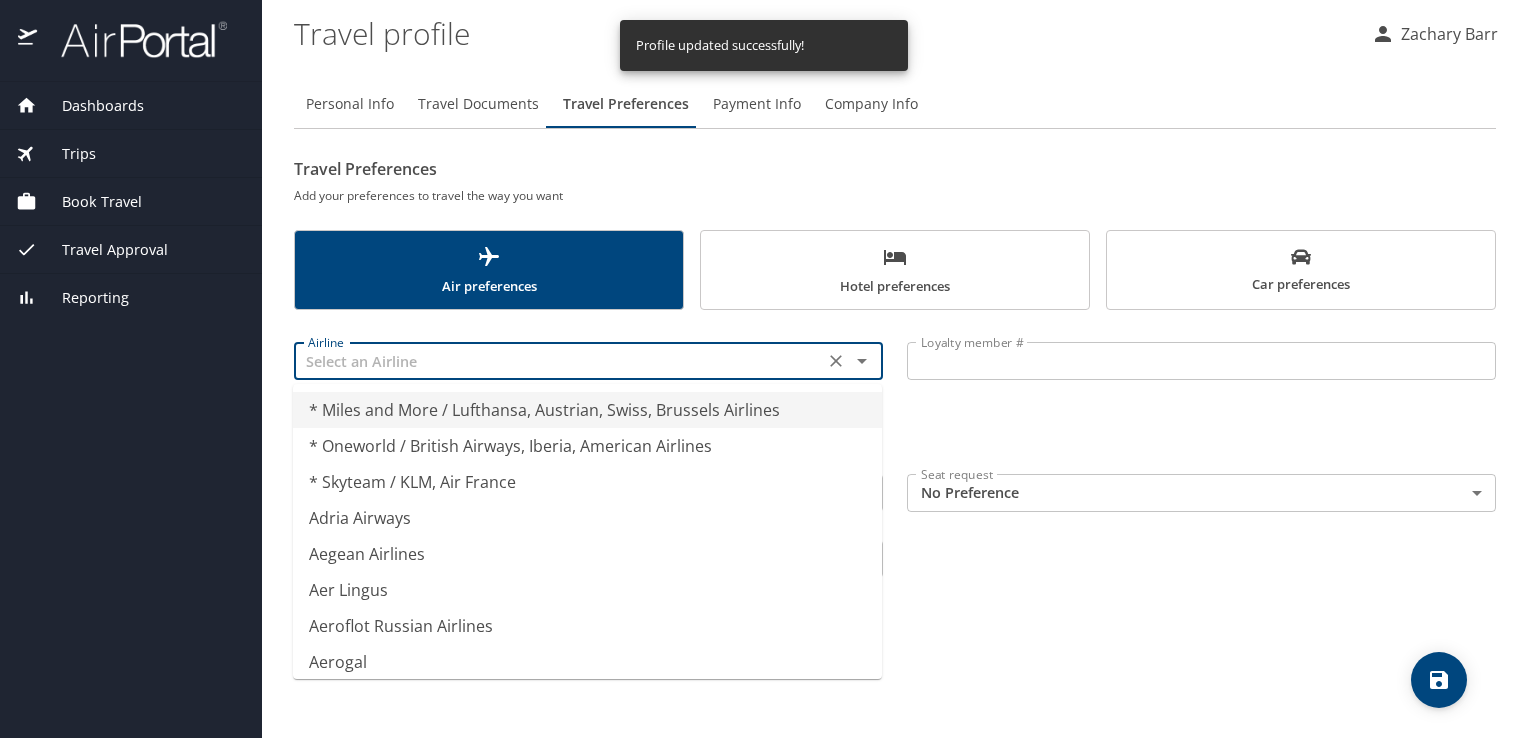 click at bounding box center (559, 361) 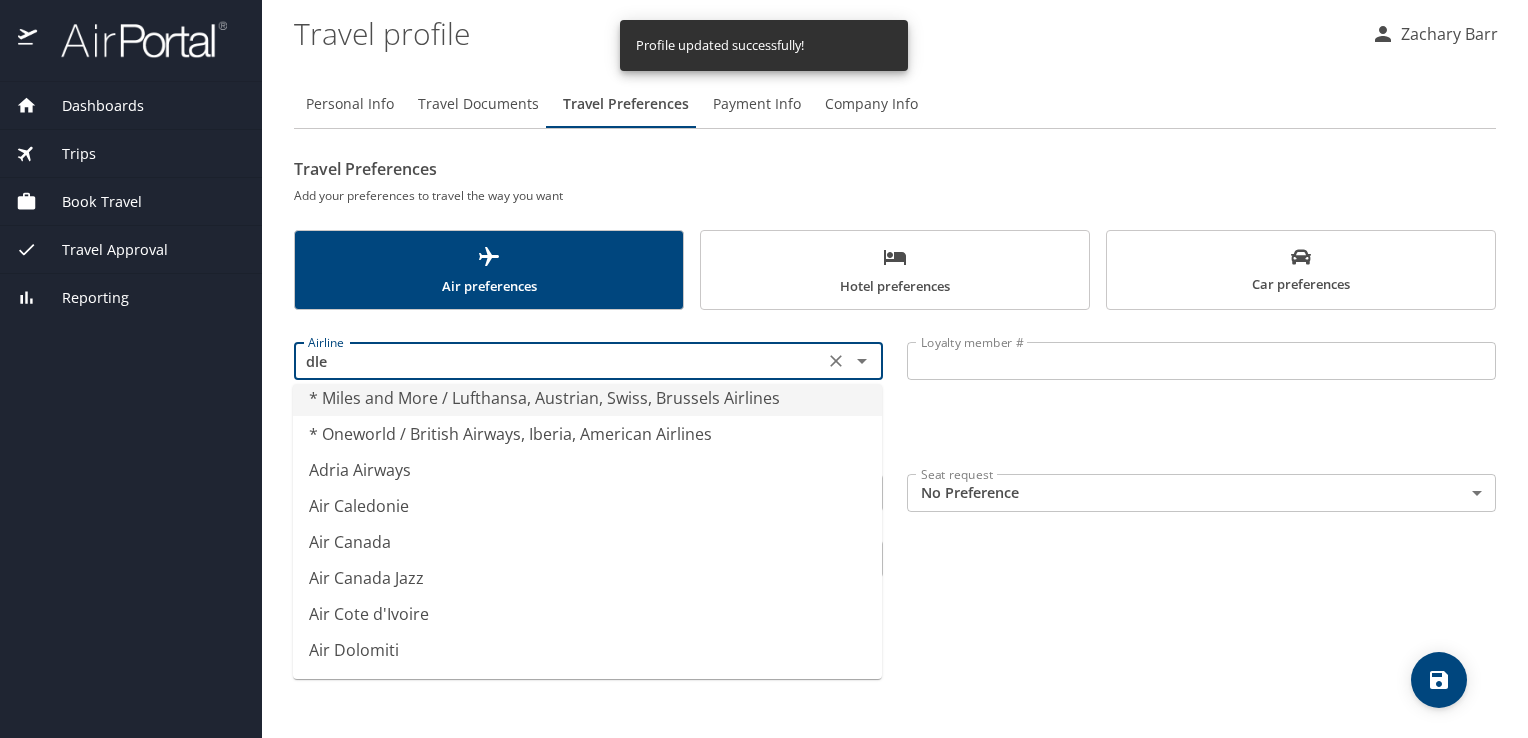 scroll, scrollTop: 0, scrollLeft: 0, axis: both 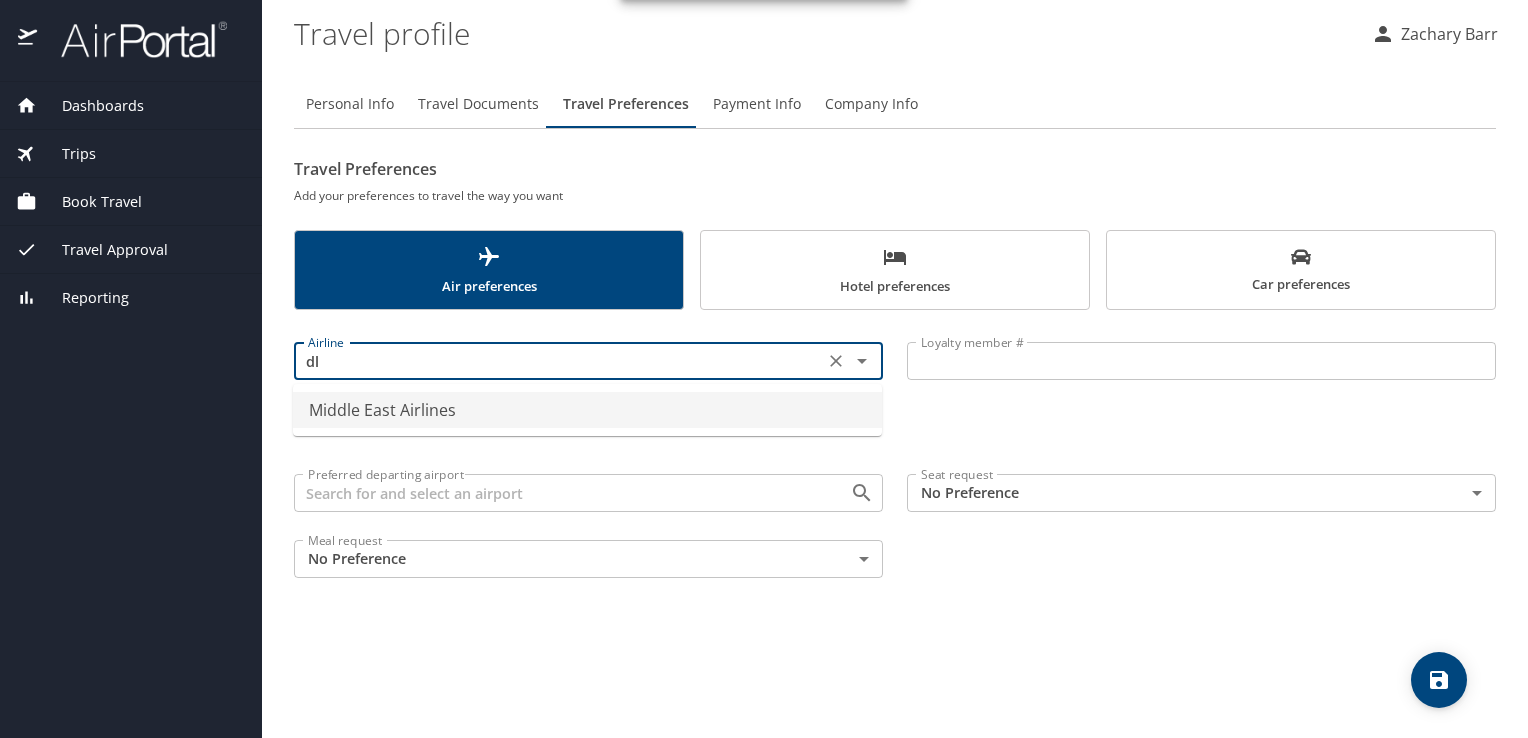 type on "d" 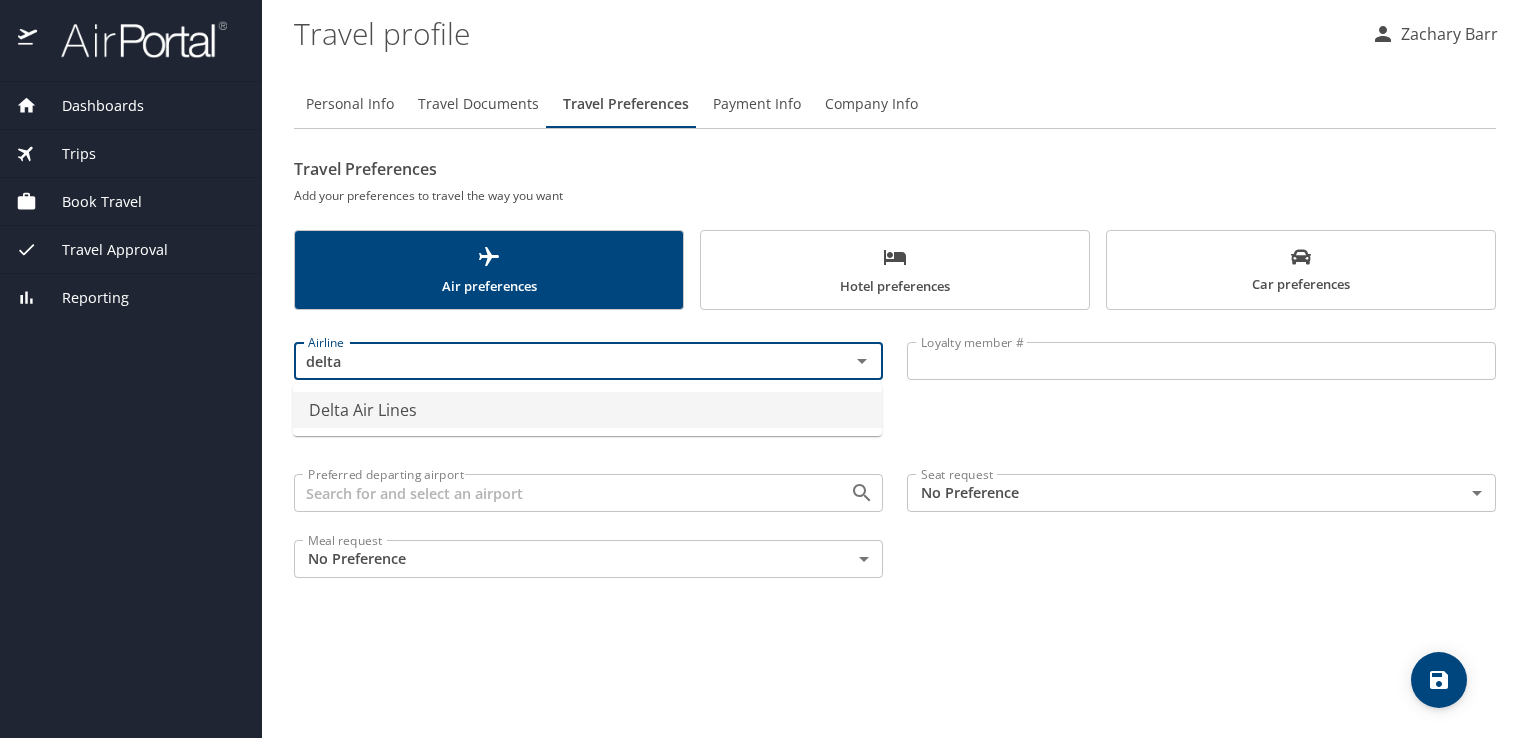 click on "Delta Air Lines" at bounding box center (587, 410) 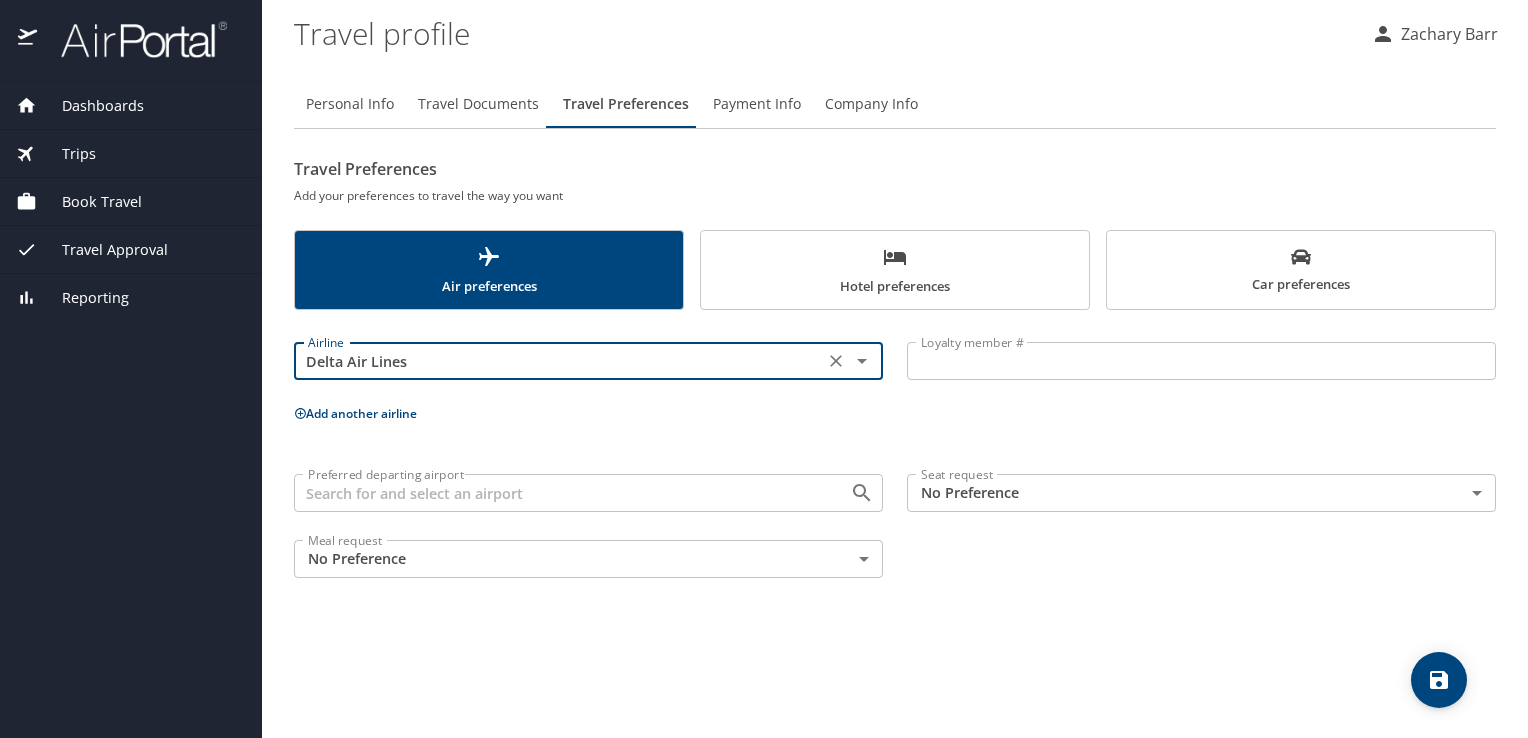 type on "Delta Air Lines" 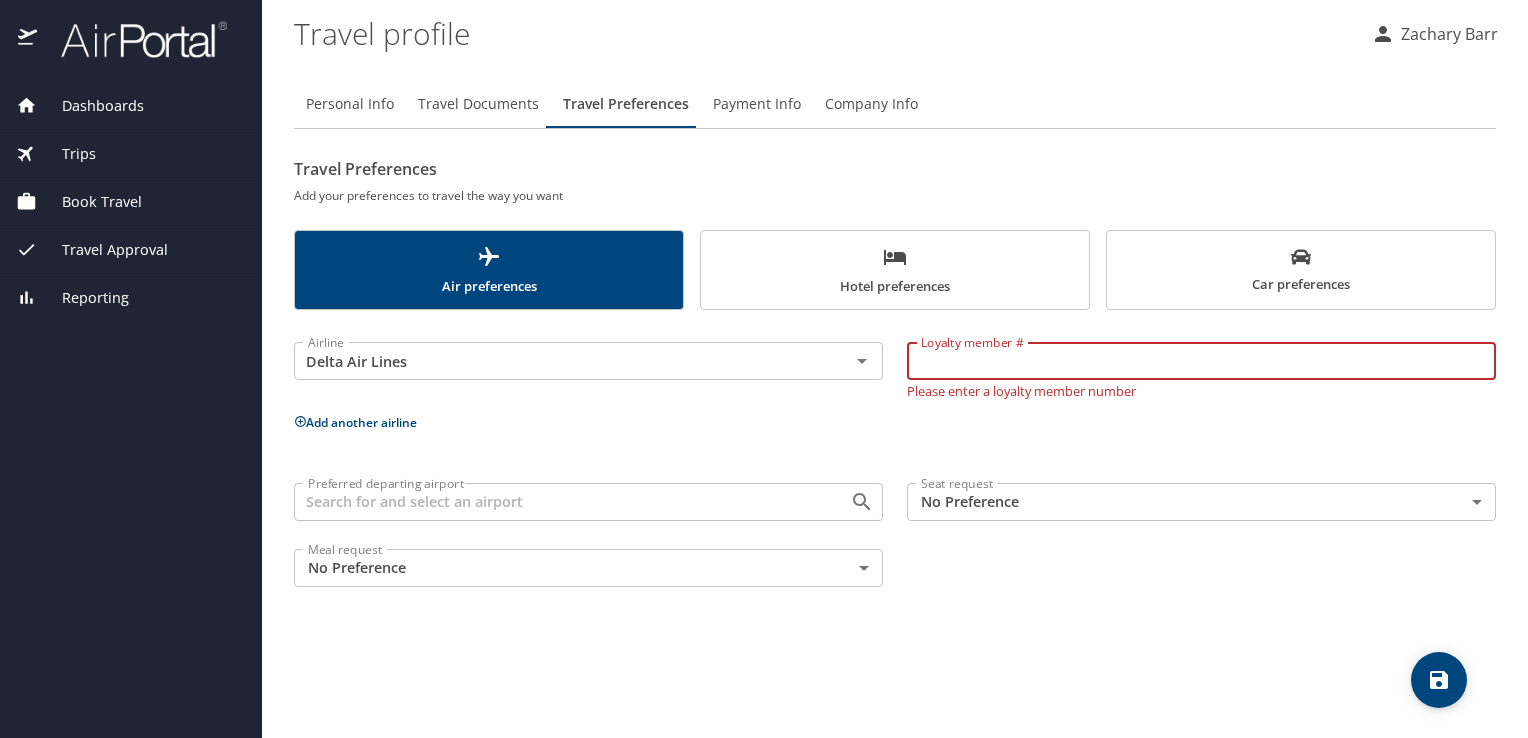click on "Loyalty member #" at bounding box center (1201, 361) 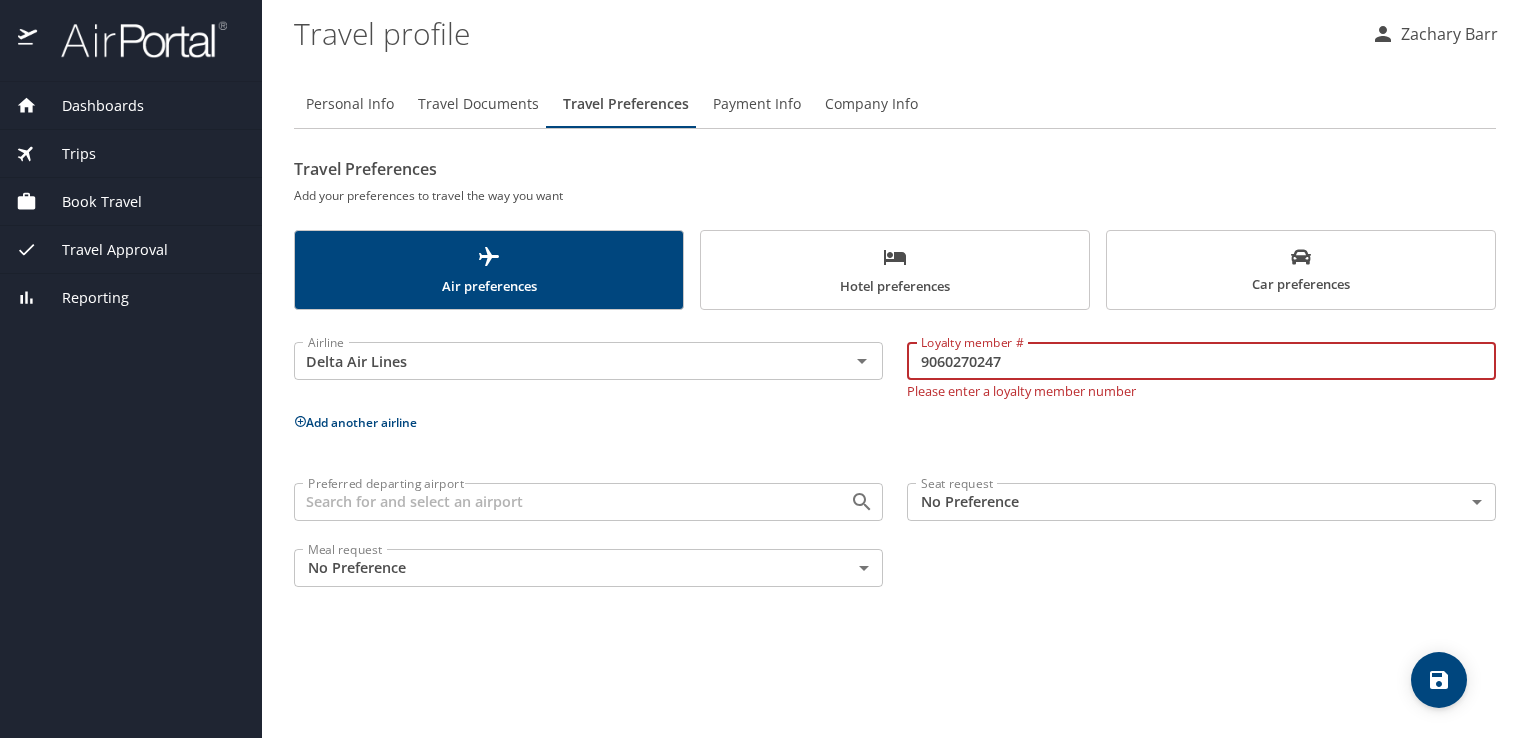 type on "9060270247" 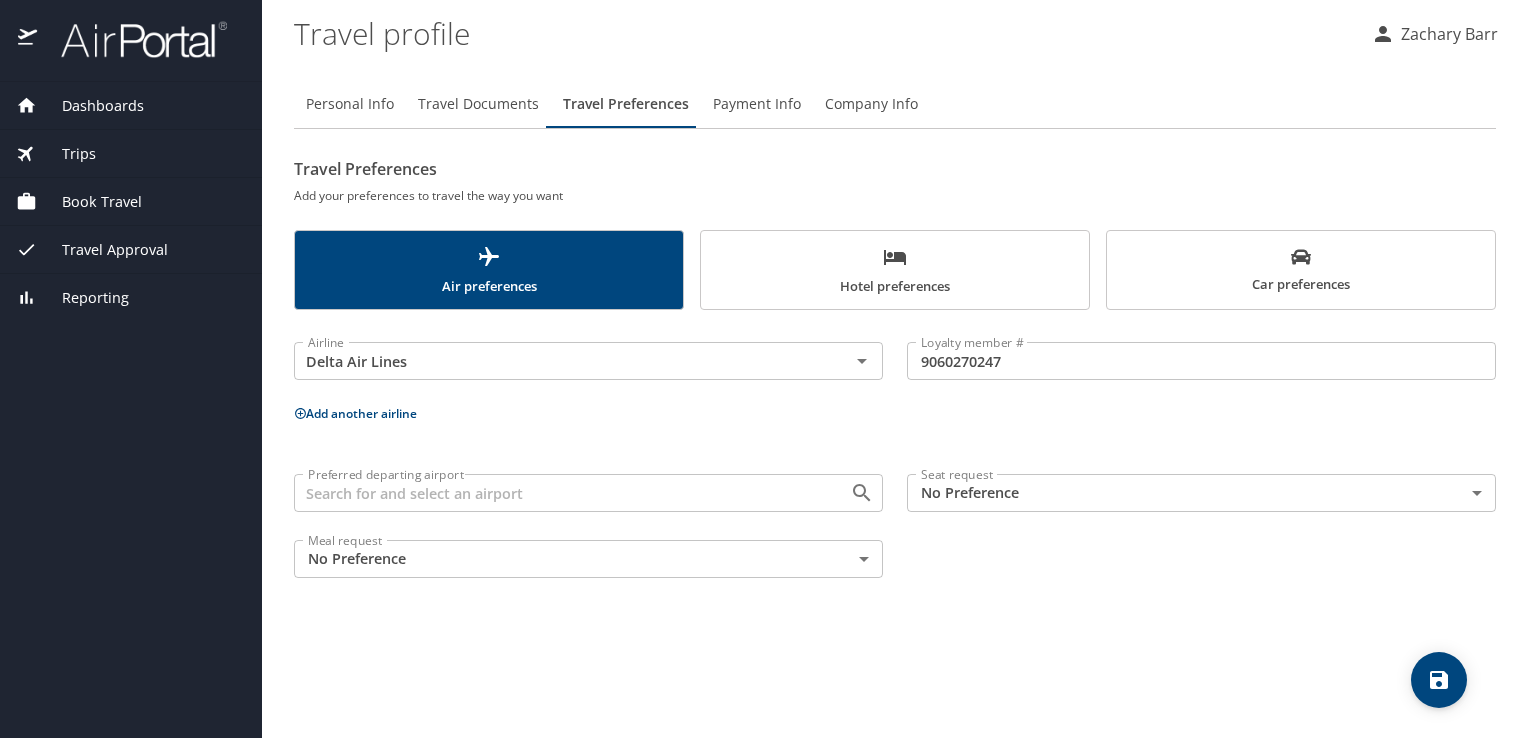 click on "Preferred departing airport" at bounding box center [559, 493] 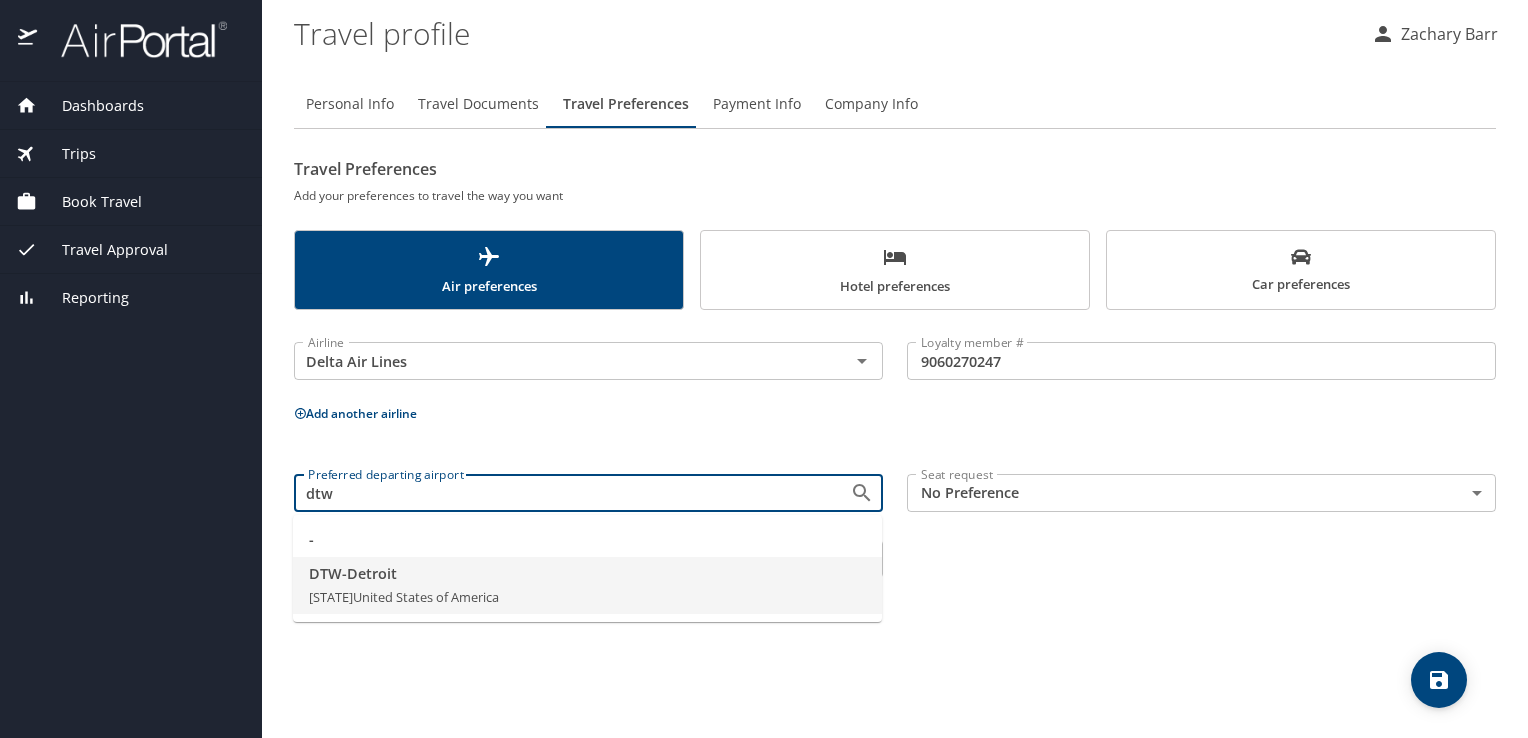 click on "DTW  -  [CITY]" at bounding box center (587, 574) 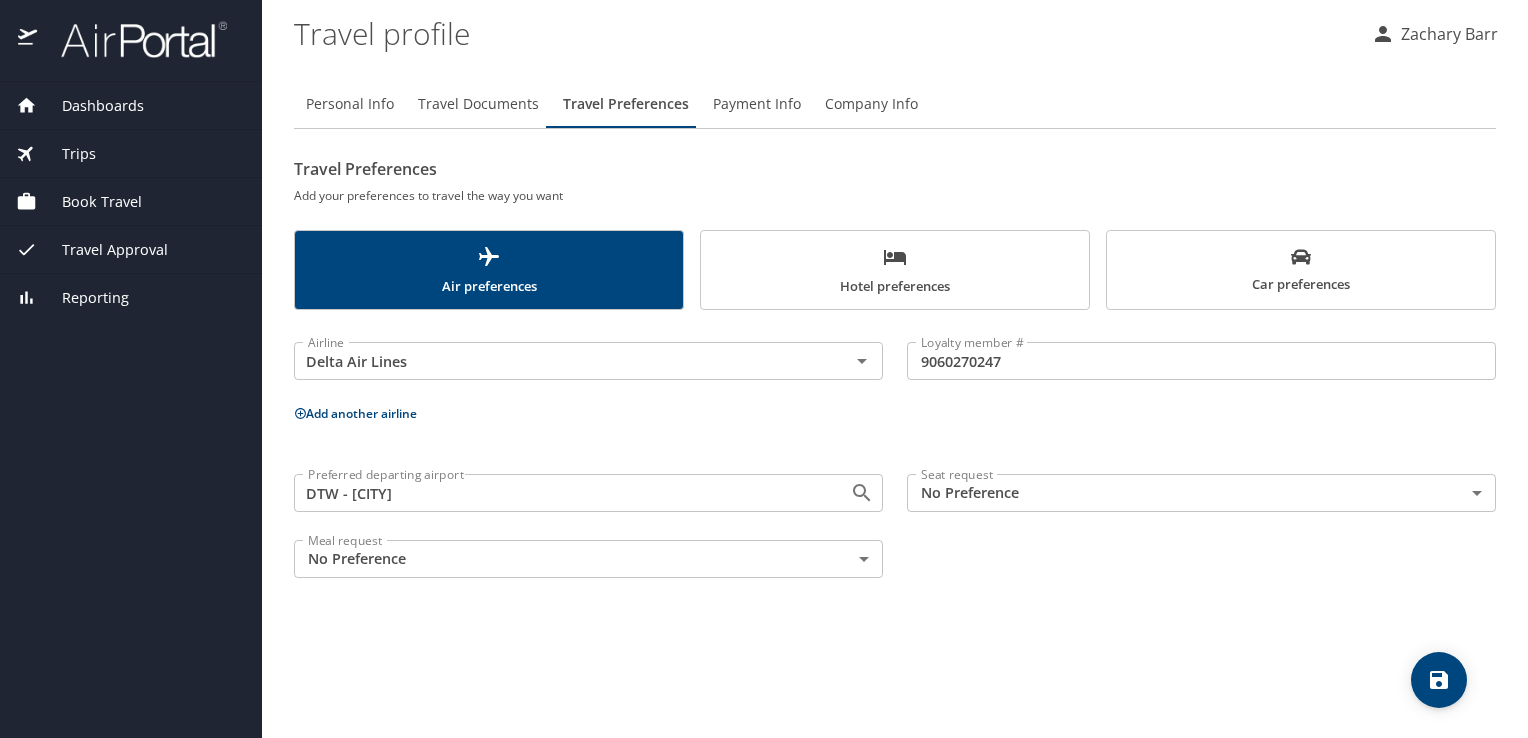 click on "Dashboards My Travel Dashboard Trips Current / Future Trips Past Trips Trips Missing Hotel Book Travel Request Agent Booking Approval Request (Beta) Book/Manage Online Trips Travel Approval Pending Trip Approvals Approved Trips Canceled Trips Approvals (Beta) Reporting Travel profile Zachary Barr Personal Info Travel Documents Travel Preferences Payment Info Company Info Travel Preferences Add your preferences to travel the way you want Air preferences Hotel preferences Car preferences Airline Delta Air Lines Airline   Loyalty member # 9060270247 Loyalty member #  Add another airline Preferred departing airport DTW - [CITY] Preferred departing airport   Seat request No Preference NotApplicable Seat request   Meal request No Preference NotApplicable Meal request My settings Travel agency contacts View travel profile Give feedback Sign out" at bounding box center (764, 369) 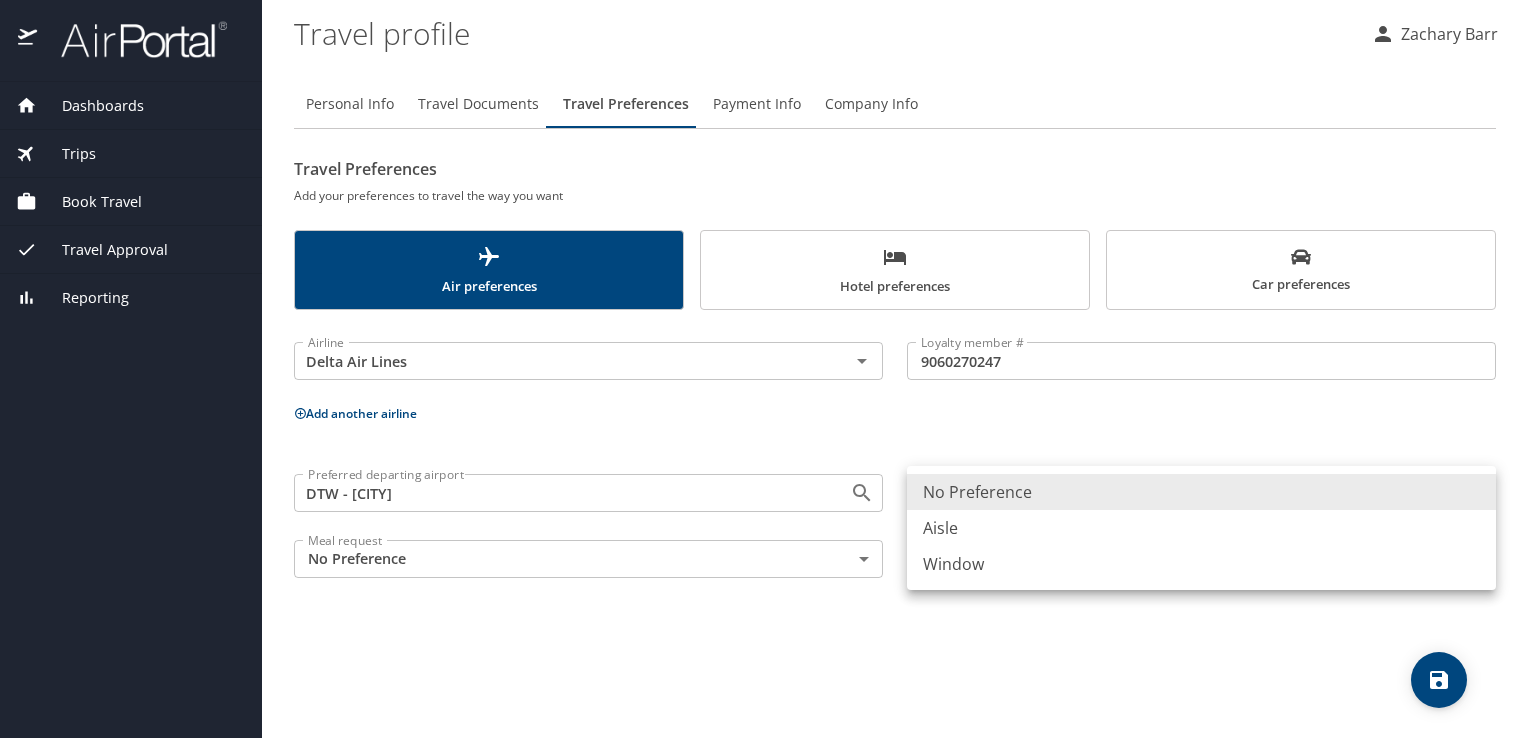 click on "Window" at bounding box center (1201, 564) 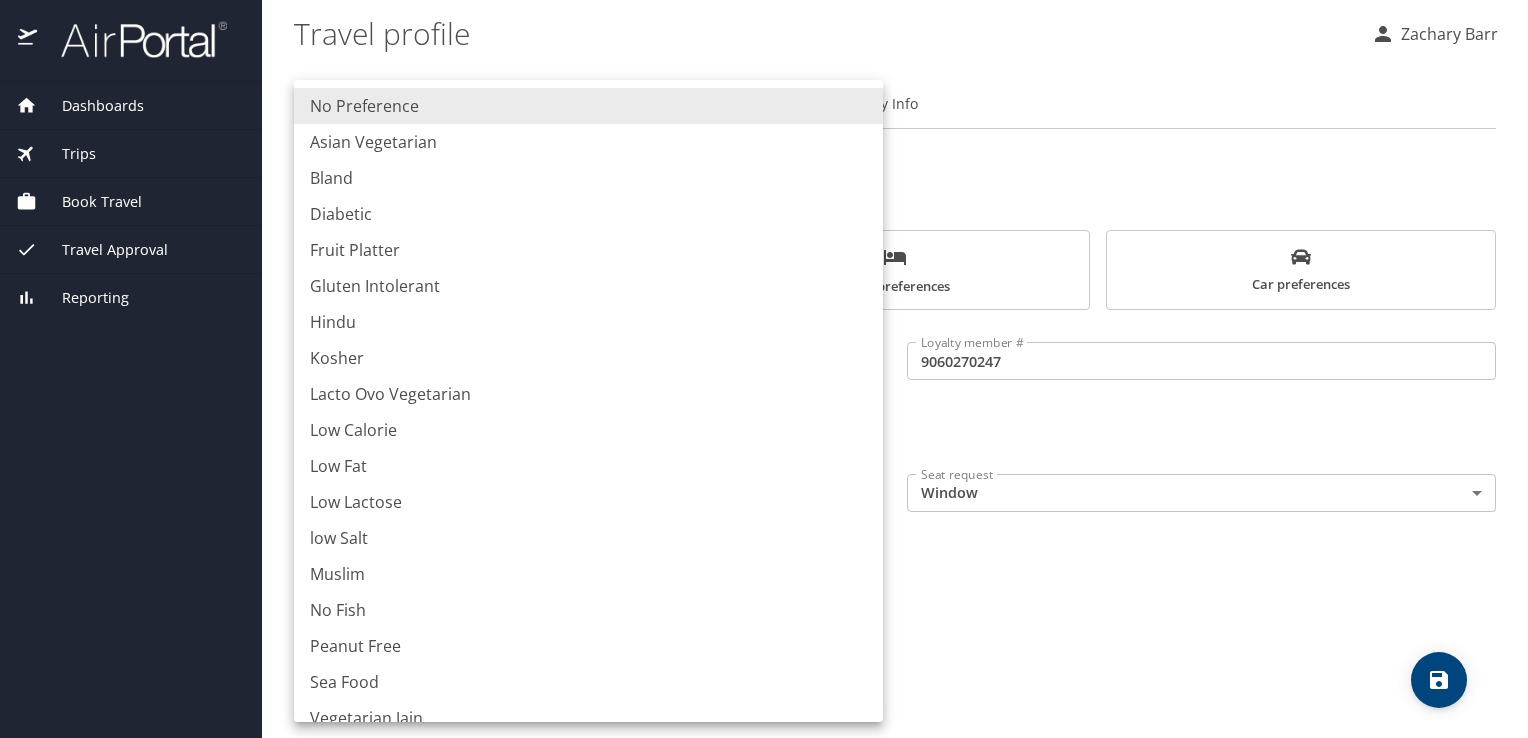 click on "Dashboards My Travel Dashboard Trips Current / Future Trips Past Trips Trips Missing Hotel Book Travel Request Agent Booking Approval Request (Beta) Book/Manage Online Trips Travel Approval Pending Trip Approvals Approved Trips Canceled Approvals (Beta) Reporting Travel profile Zachary Barr Personal Info Travel Documents Travel Preferences Payment Info Company Info Travel Preferences Add your preferences to travel the way you want Air preferences Hotel preferences Car preferences Airline Delta Air Lines Airline   Loyalty member # 9060270247 Loyalty member #  Add another airline Preferred departing airport DTW - [CITY] Preferred departing airport   Seat request Window Window Seat request   Meal request No Preference NotApplicable Meal request My settings Travel agency contacts View travel profile Give feedback Sign out No Preference Asian Vegetarian Bland Diabetic Fruit Platter Gluten Intolerant Hindu Kosher Lacto Ovo Vegetarian Low Calorie Low Fat Low Lactose low Salt Muslim No Fish Peanut Free" at bounding box center (764, 369) 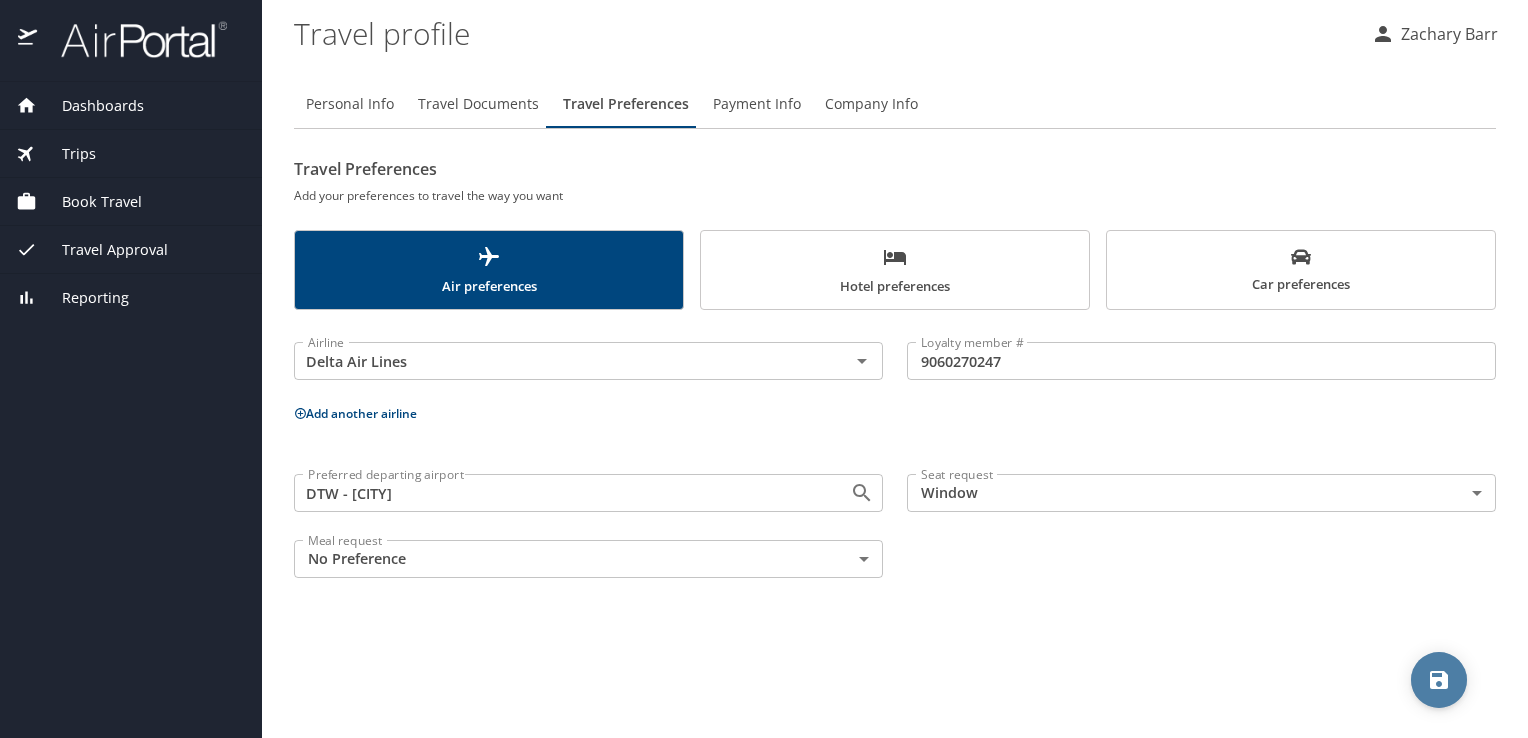 click 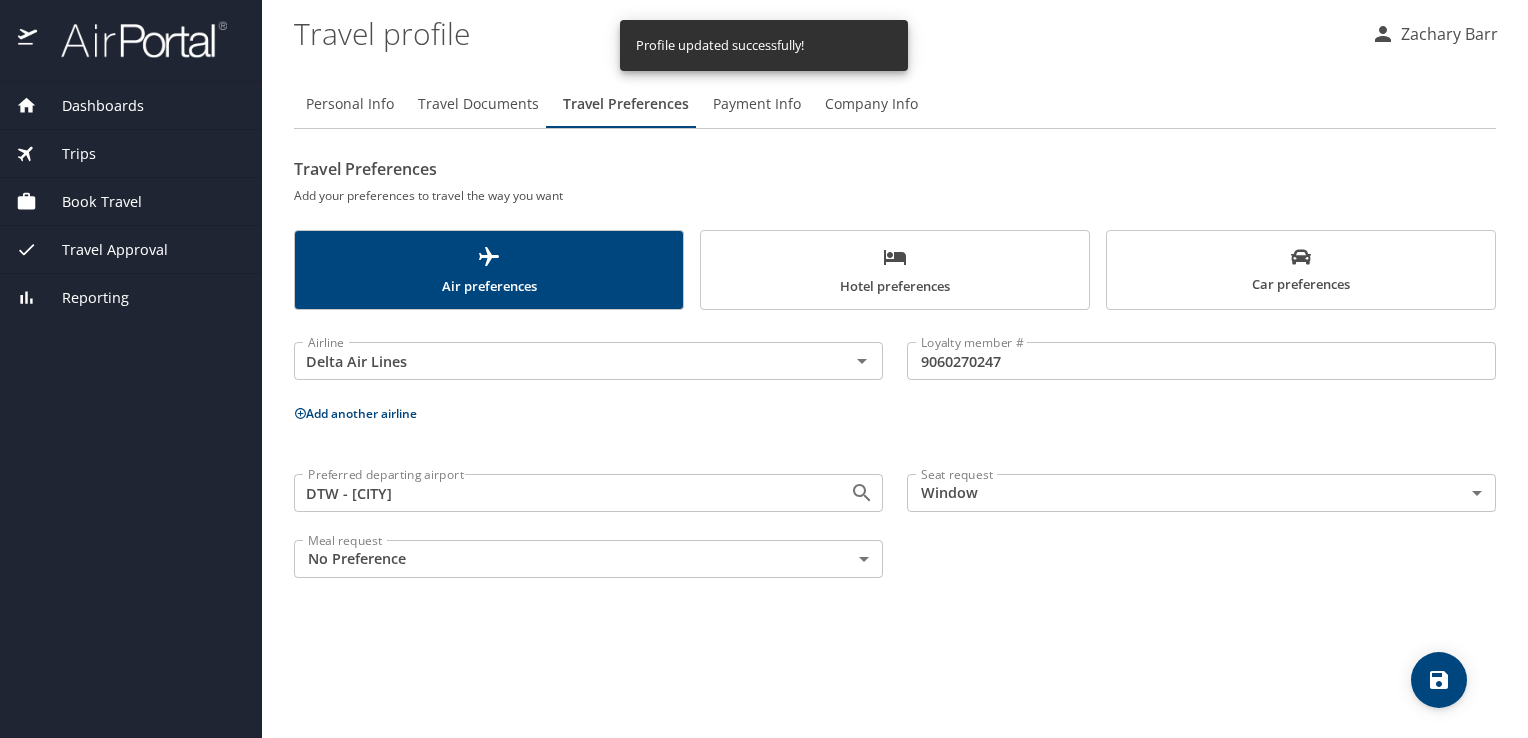 click on "Hotel preferences" at bounding box center (895, 271) 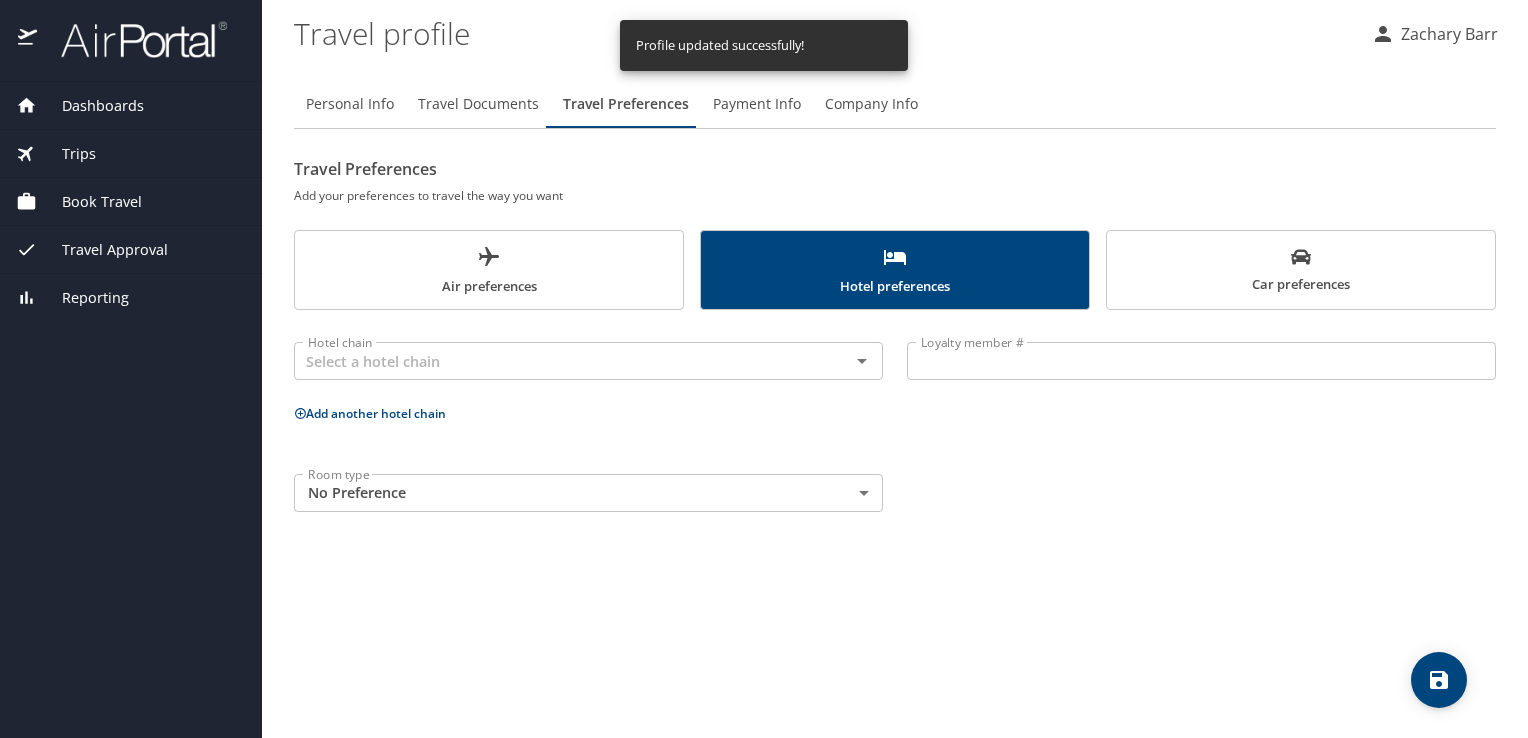 click on "Car preferences" at bounding box center (1301, 271) 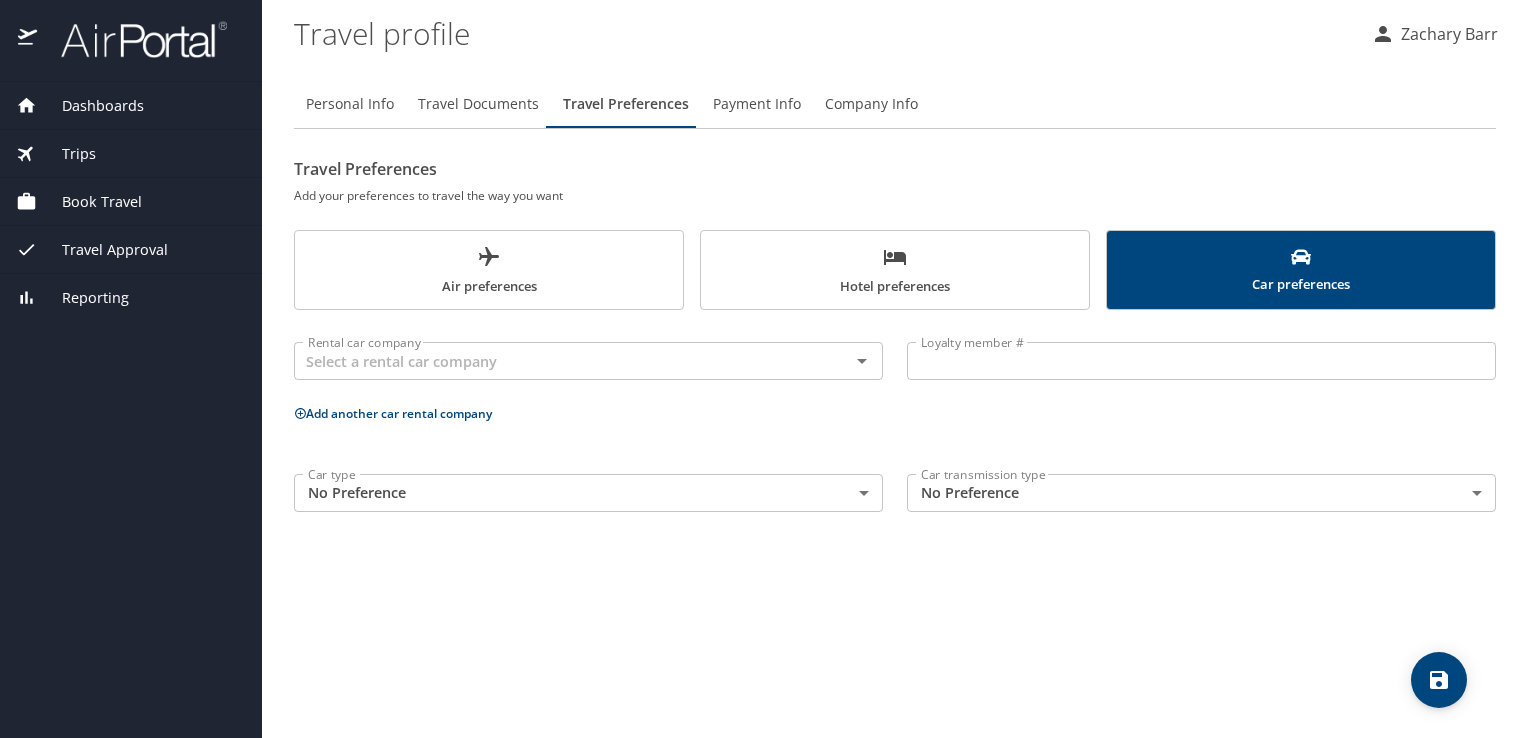 click on "Payment Info" at bounding box center (757, 104) 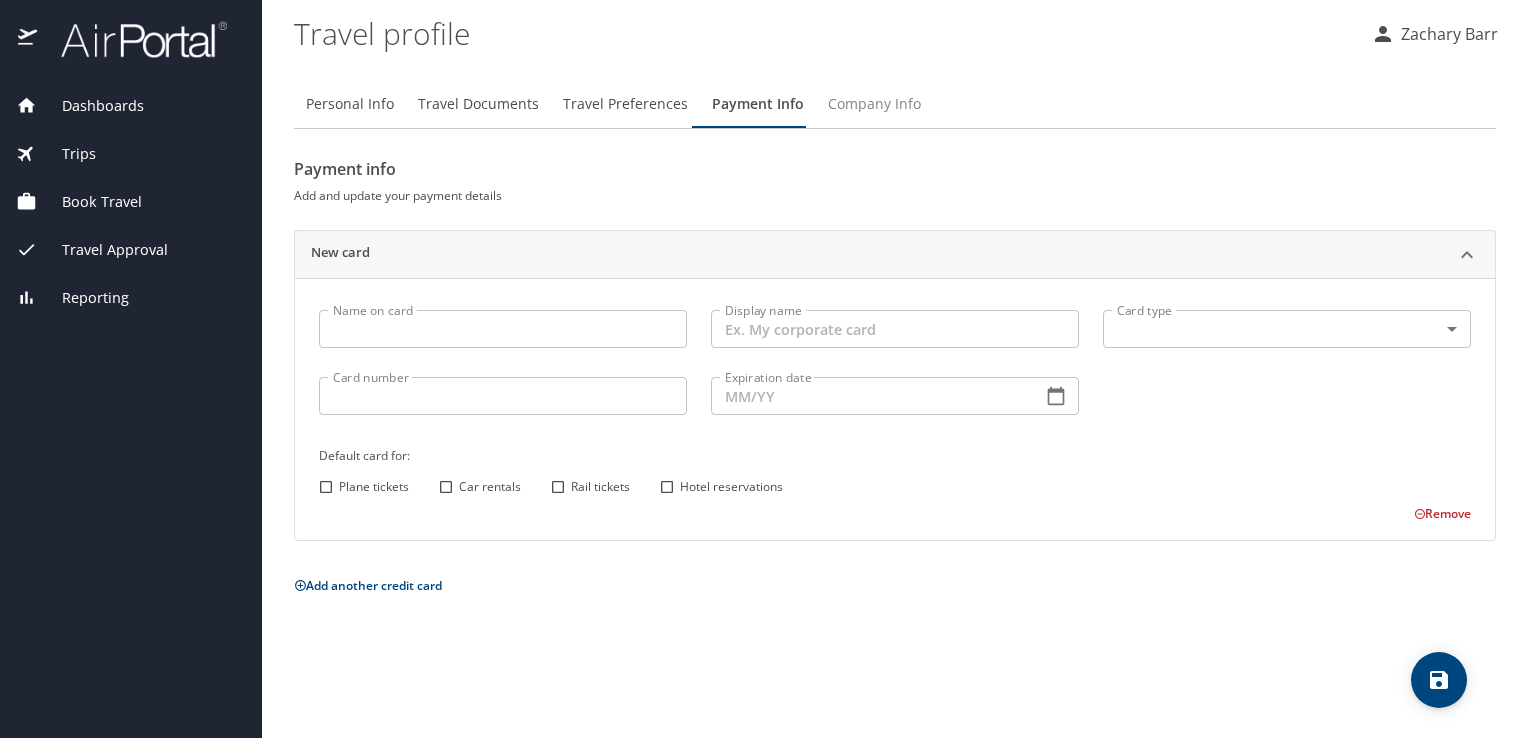 click on "Company Info" at bounding box center (874, 104) 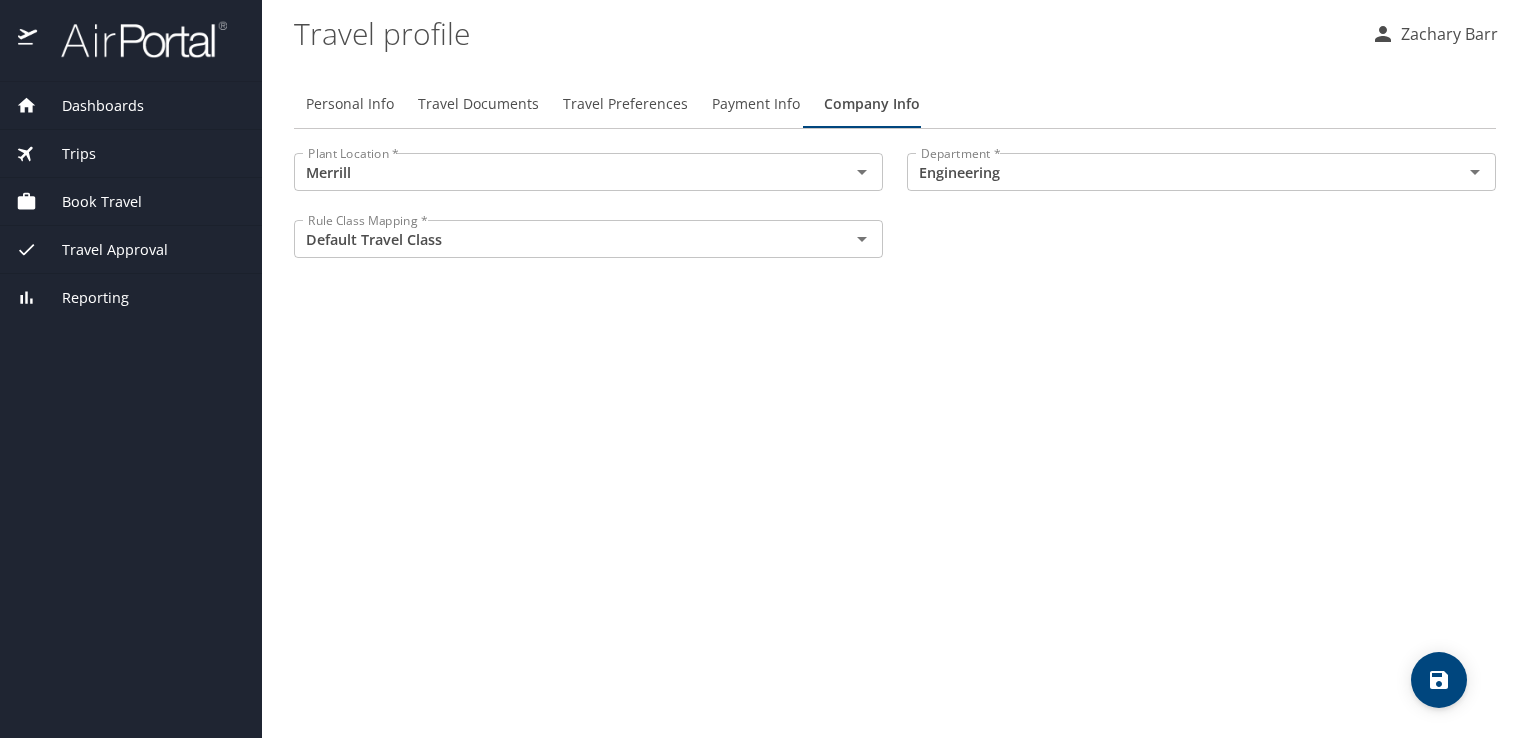 click on "Dashboards" at bounding box center (90, 106) 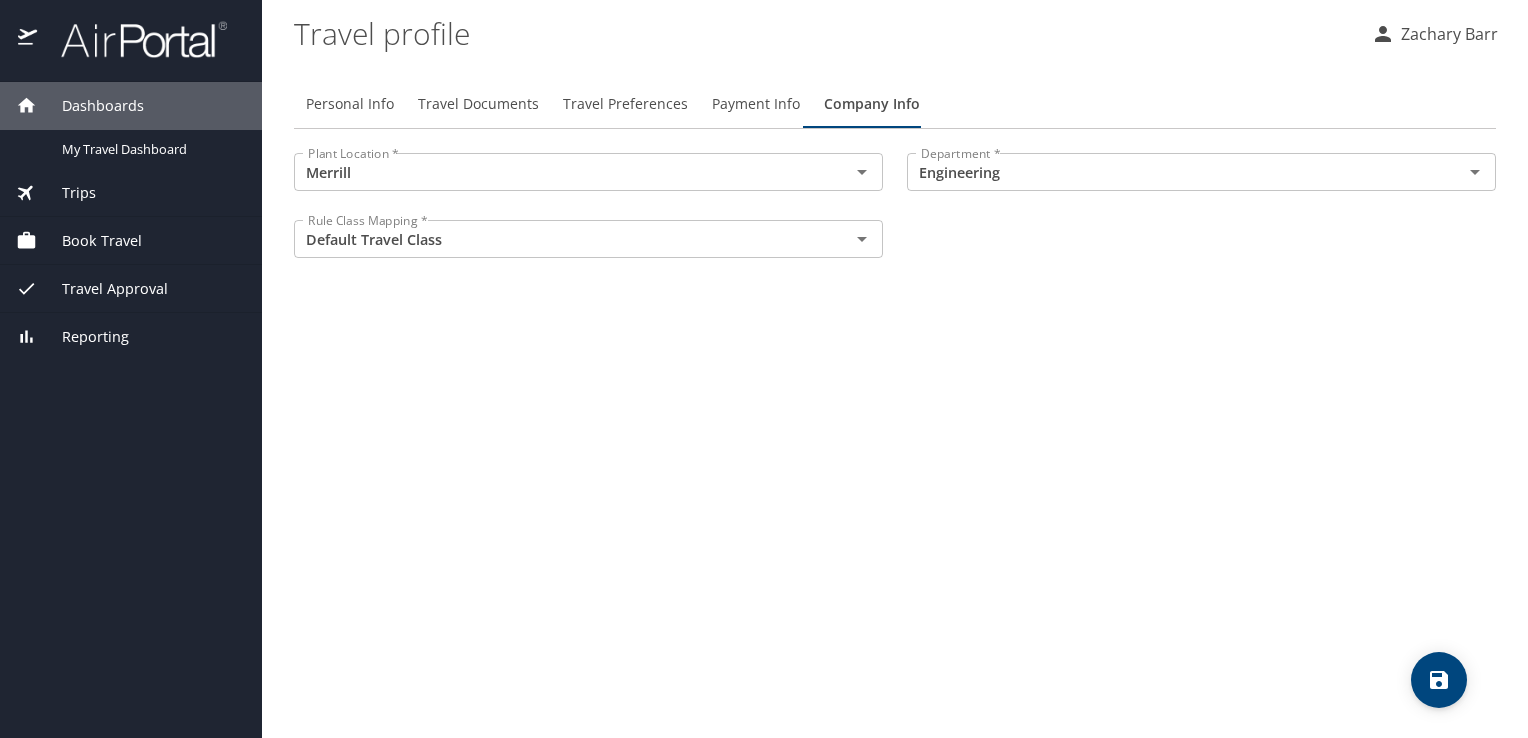 click on "Dashboards" at bounding box center [90, 106] 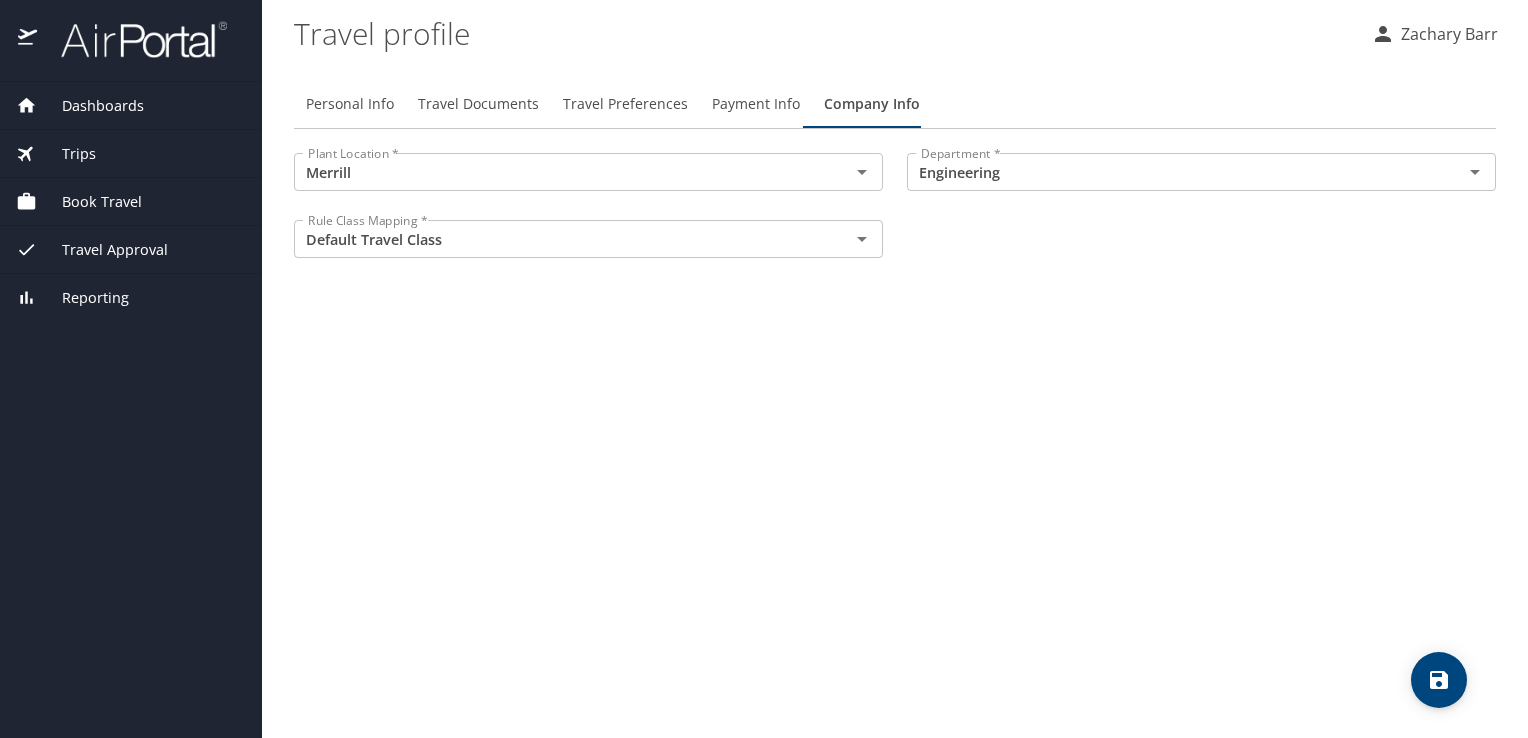 click on "Zachary Barr" at bounding box center (1446, 34) 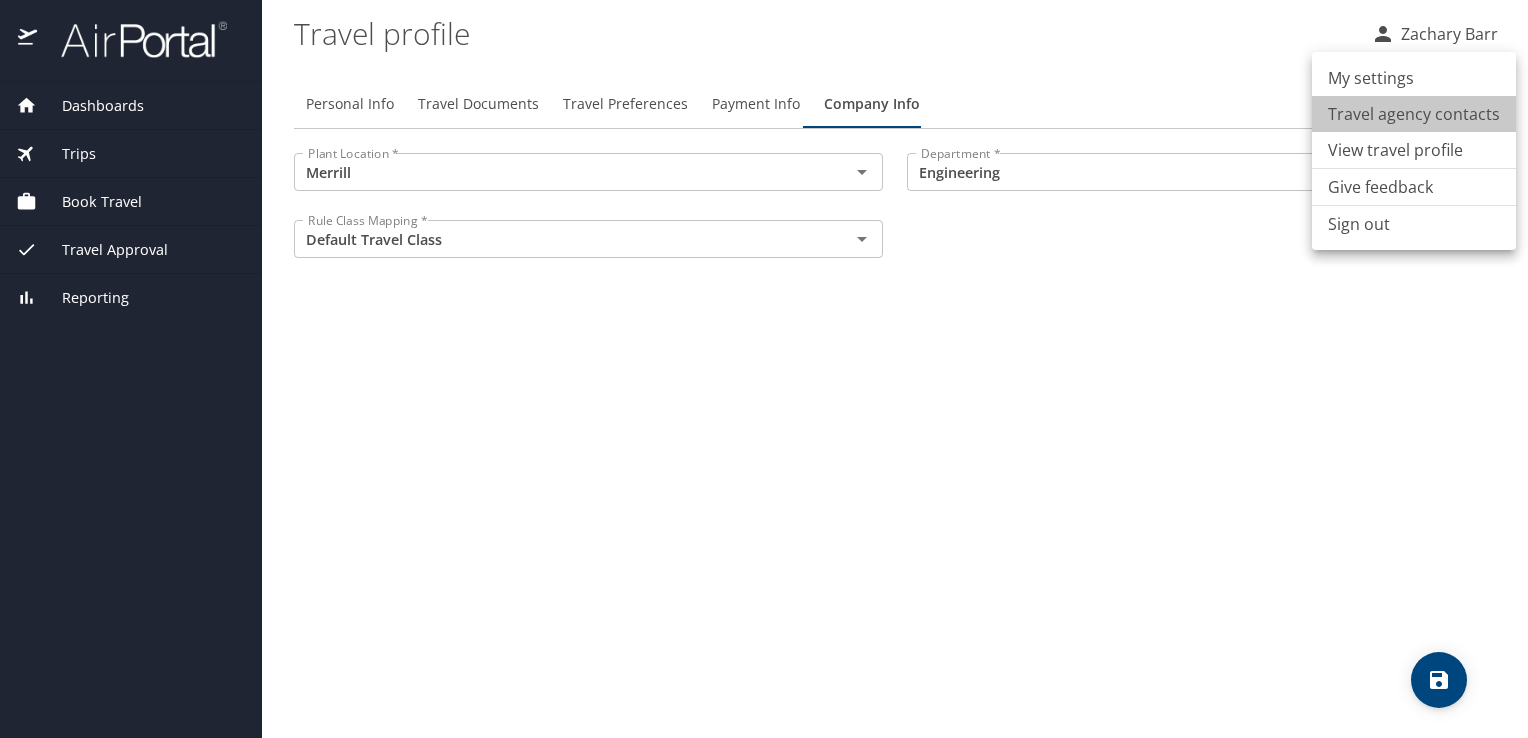click on "Travel agency contacts" at bounding box center (1414, 114) 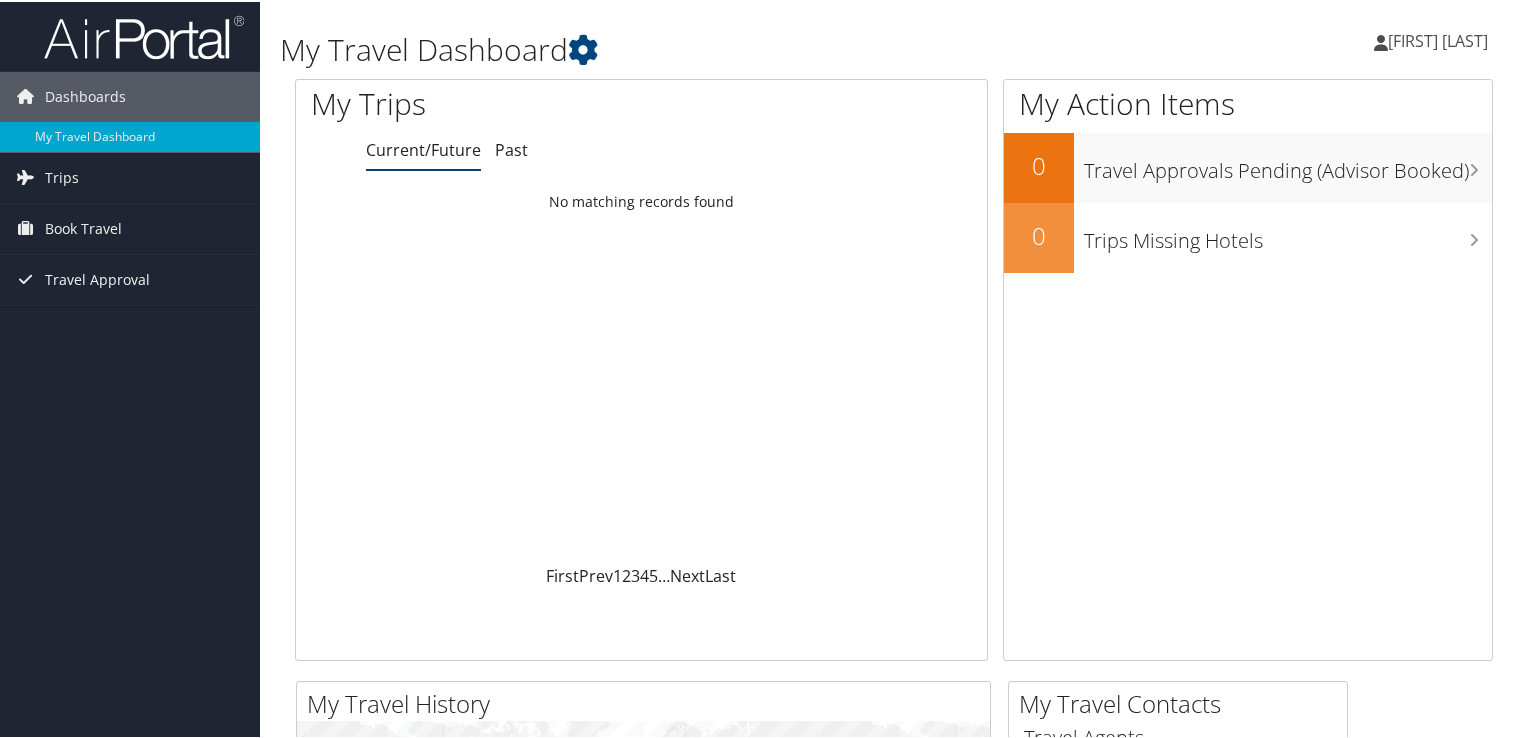 scroll, scrollTop: 0, scrollLeft: 0, axis: both 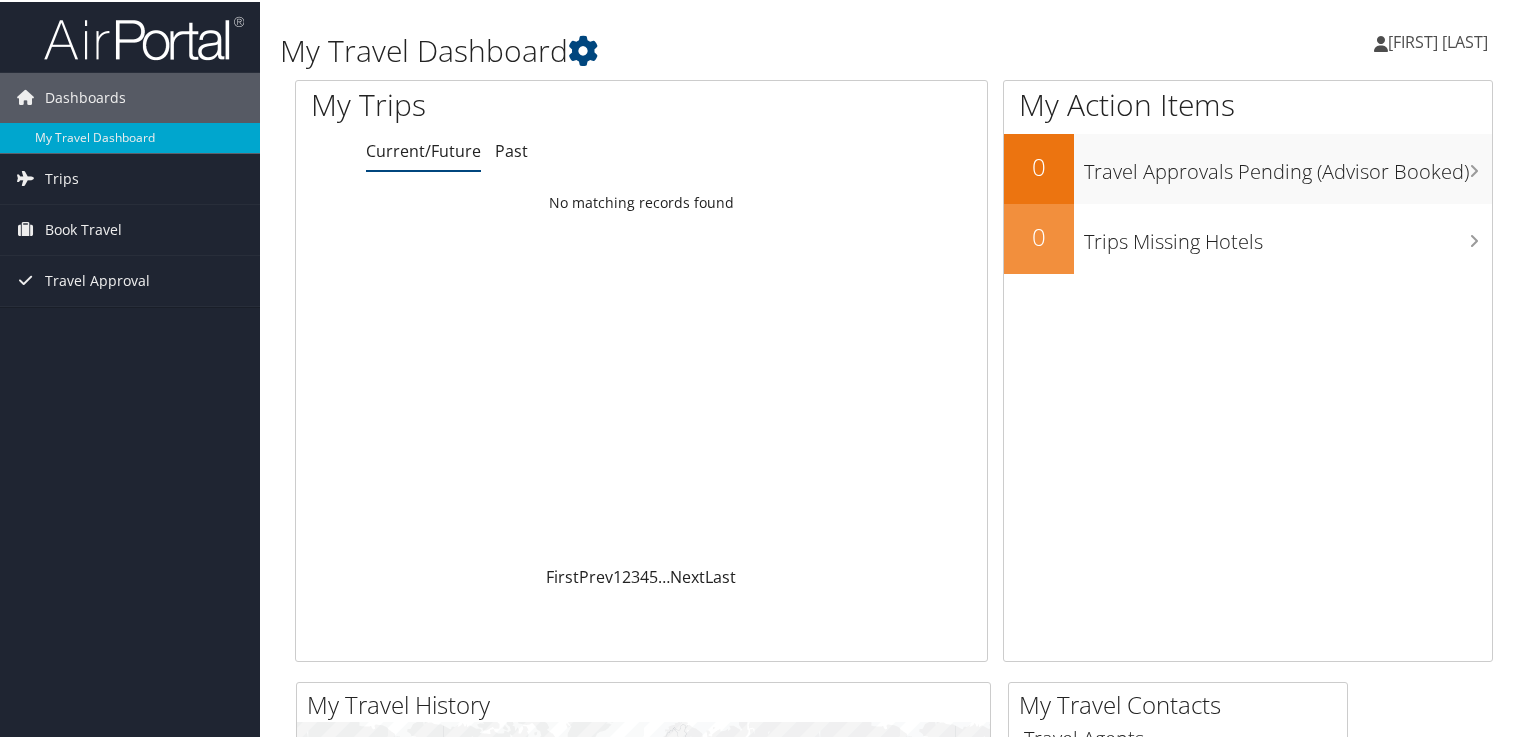 click on "Loading... No matching records found" at bounding box center [641, 373] 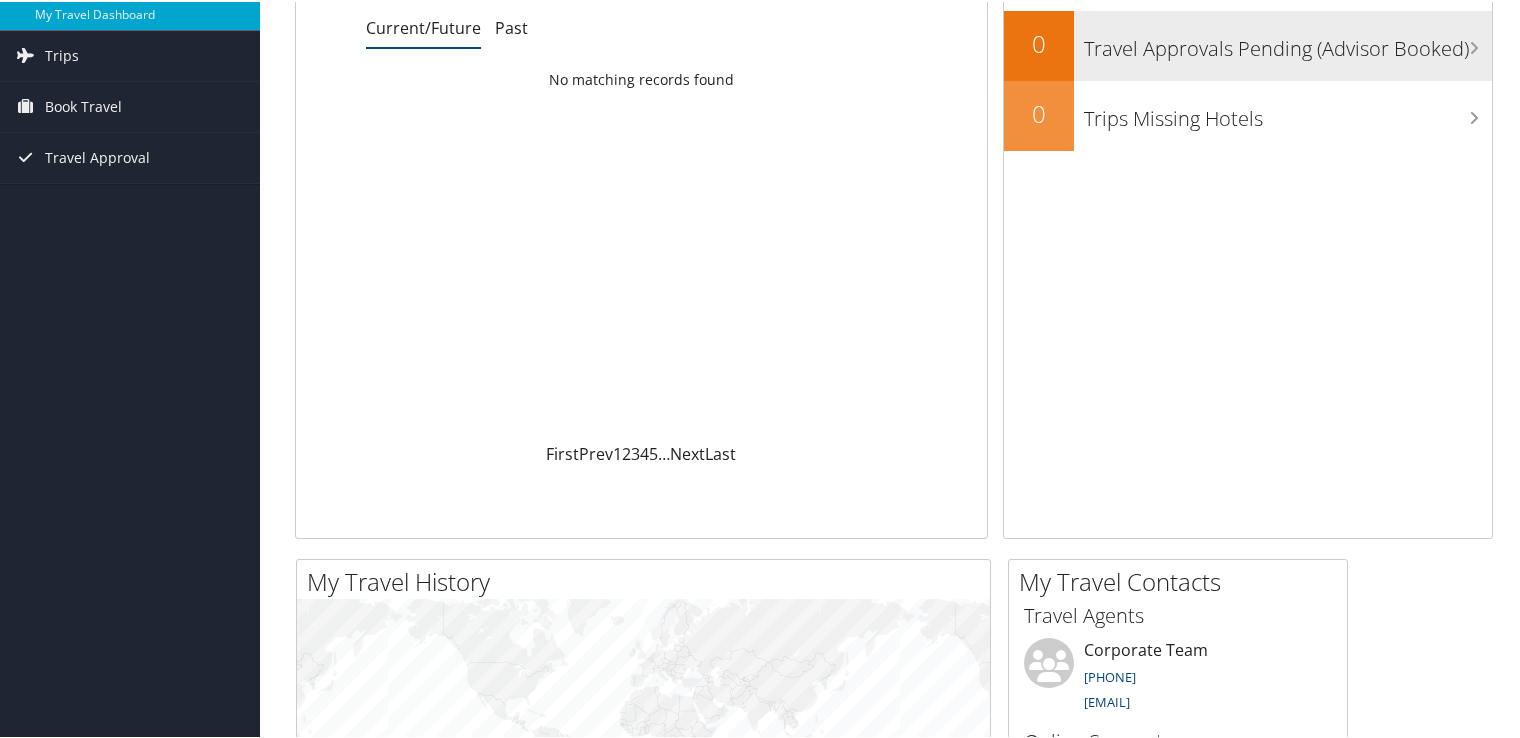 scroll, scrollTop: 0, scrollLeft: 0, axis: both 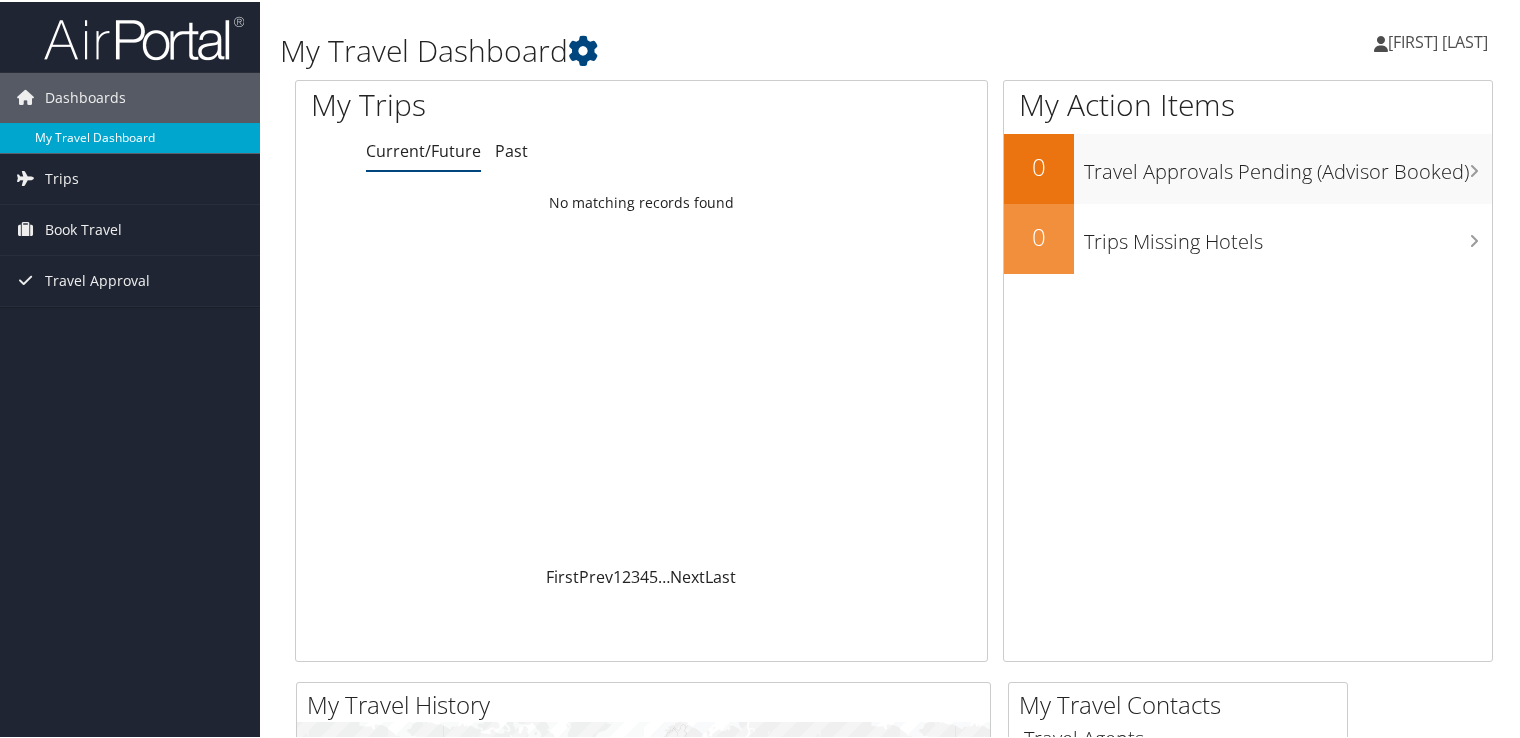 click on "My Travel Dashboard" at bounding box center [130, 136] 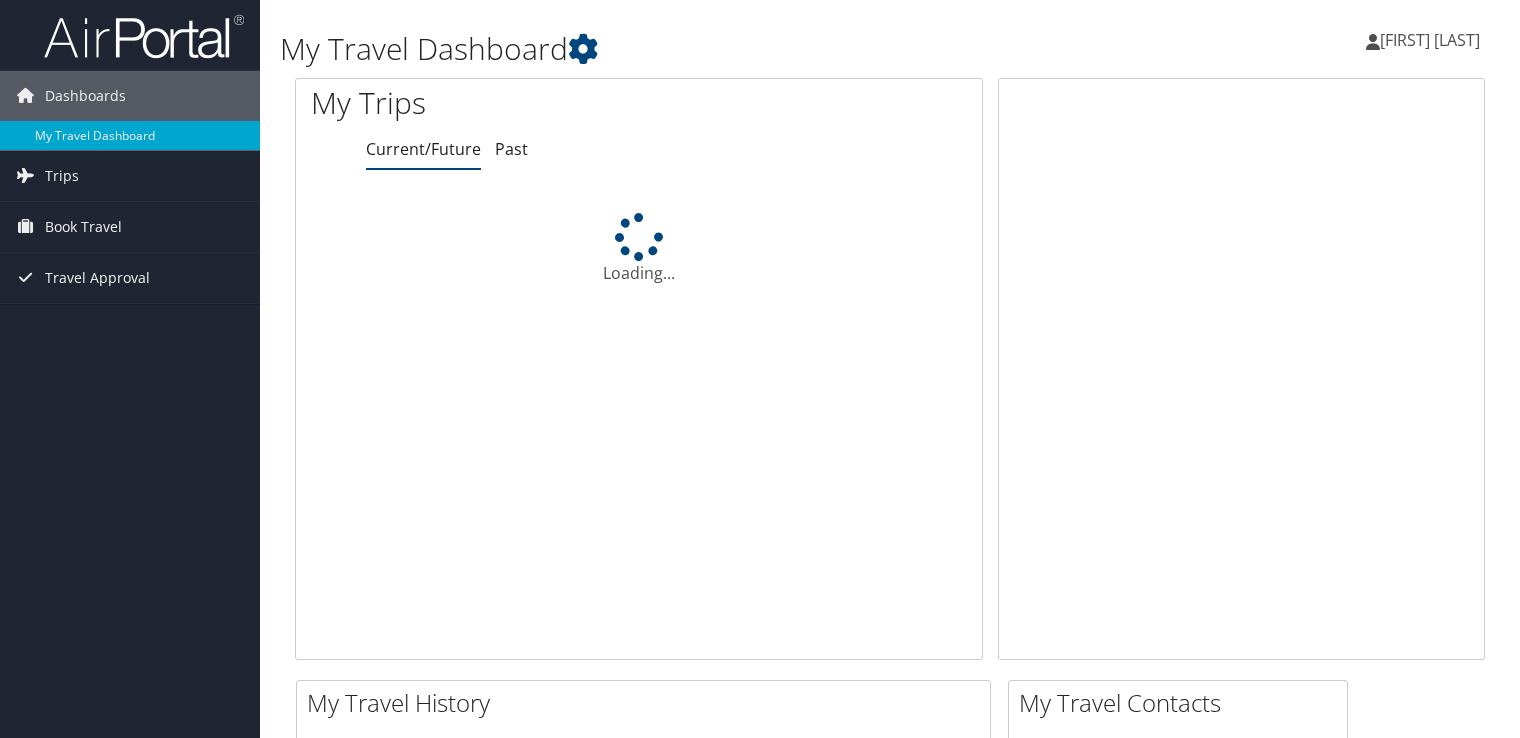 scroll, scrollTop: 0, scrollLeft: 0, axis: both 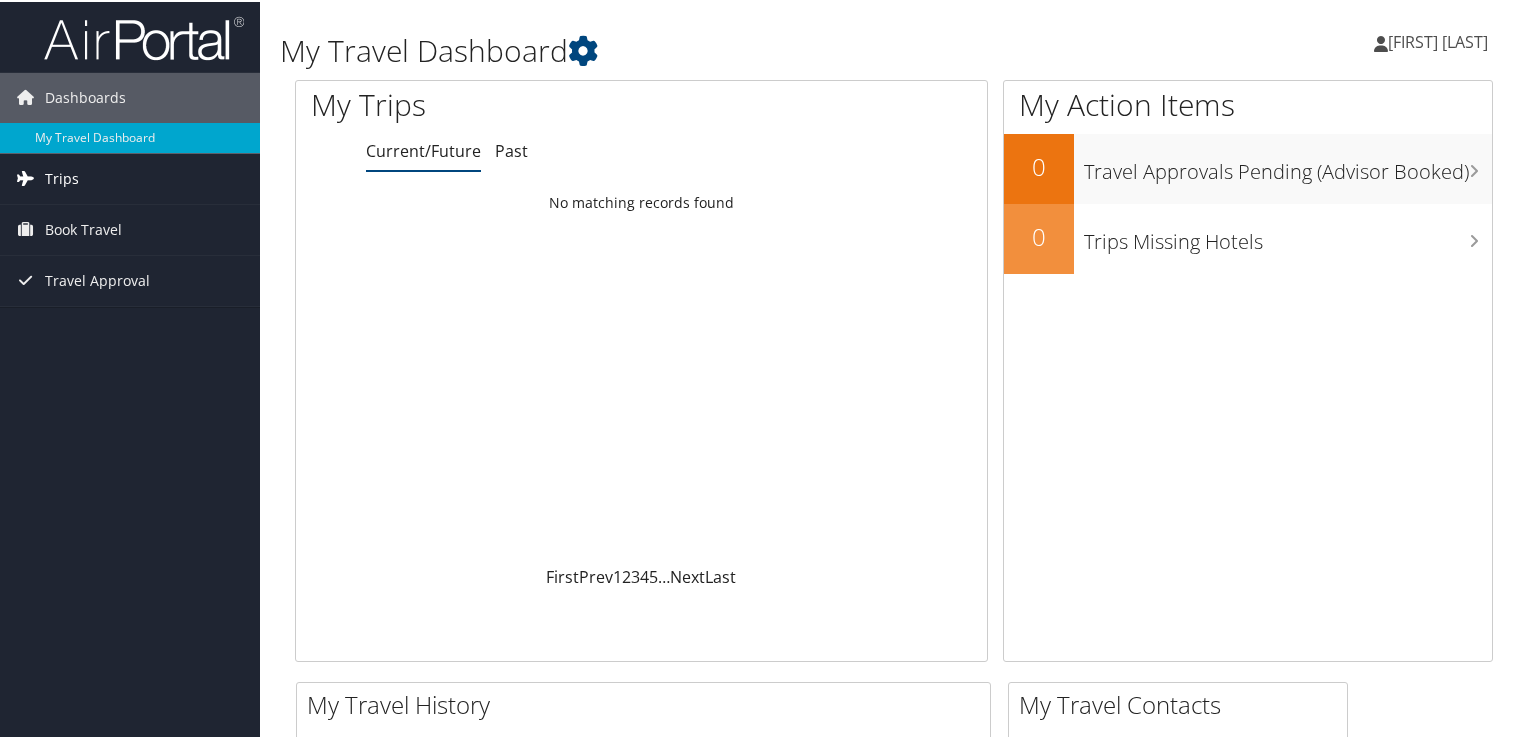 click on "Trips" at bounding box center [130, 177] 